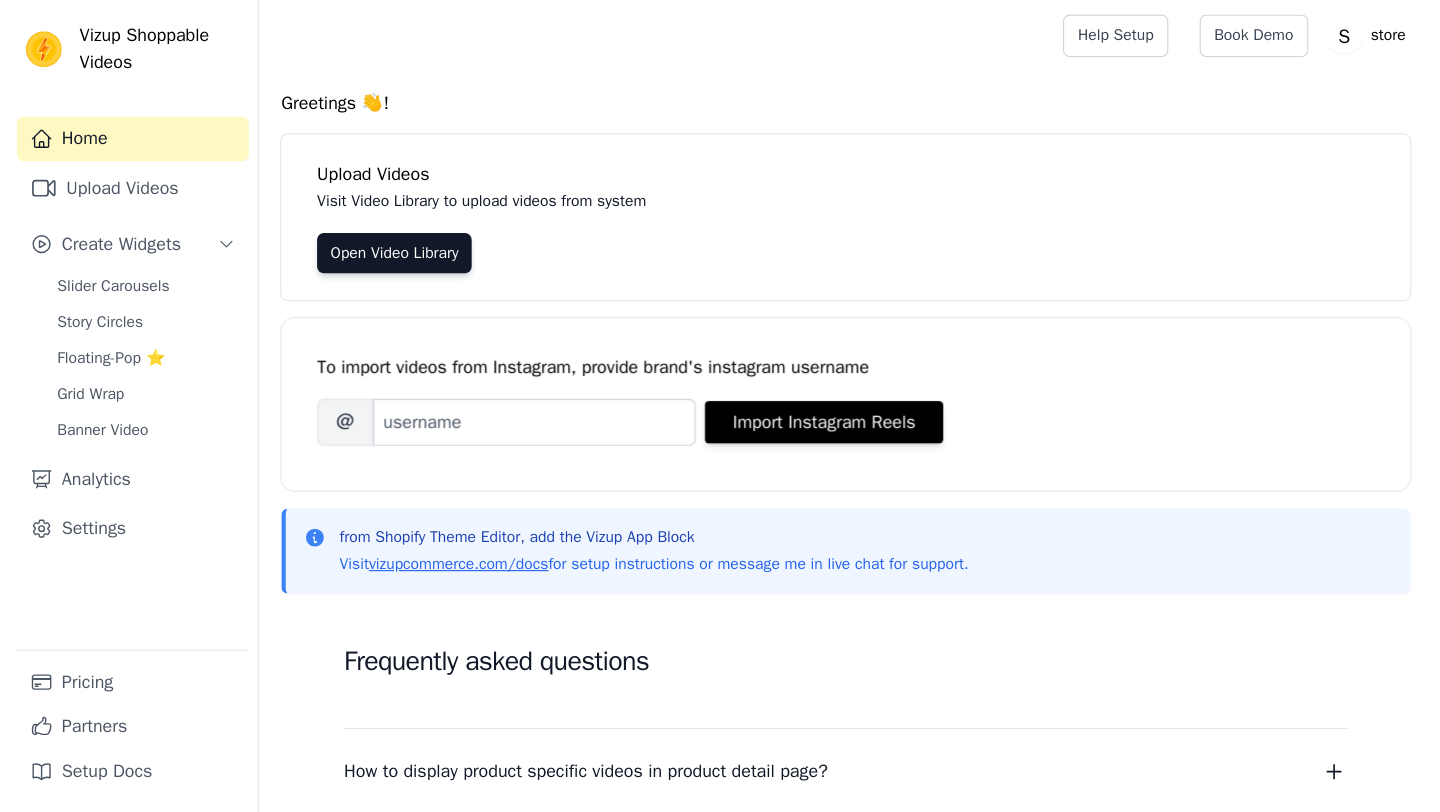 scroll, scrollTop: 0, scrollLeft: 0, axis: both 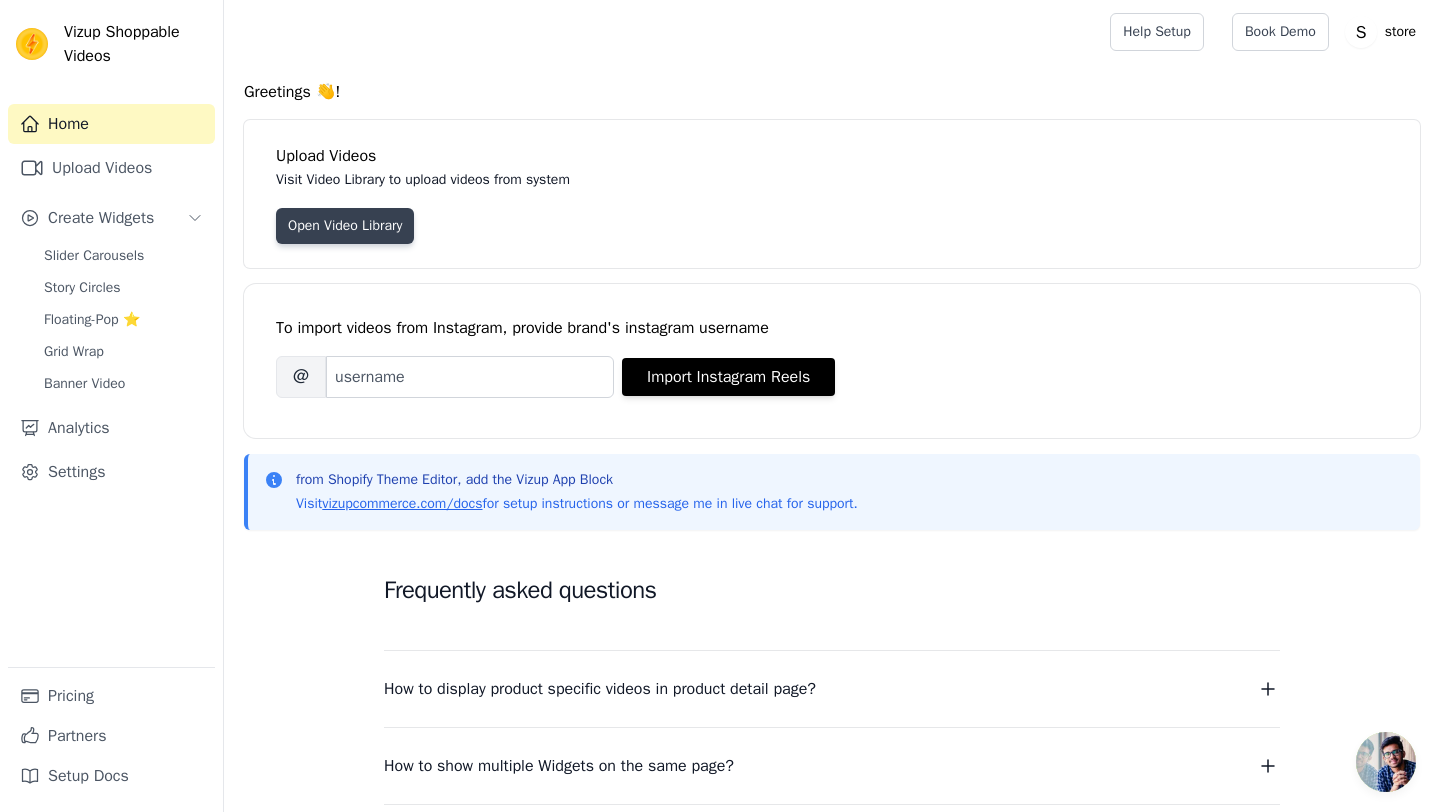 click on "Open Video Library" at bounding box center (345, 226) 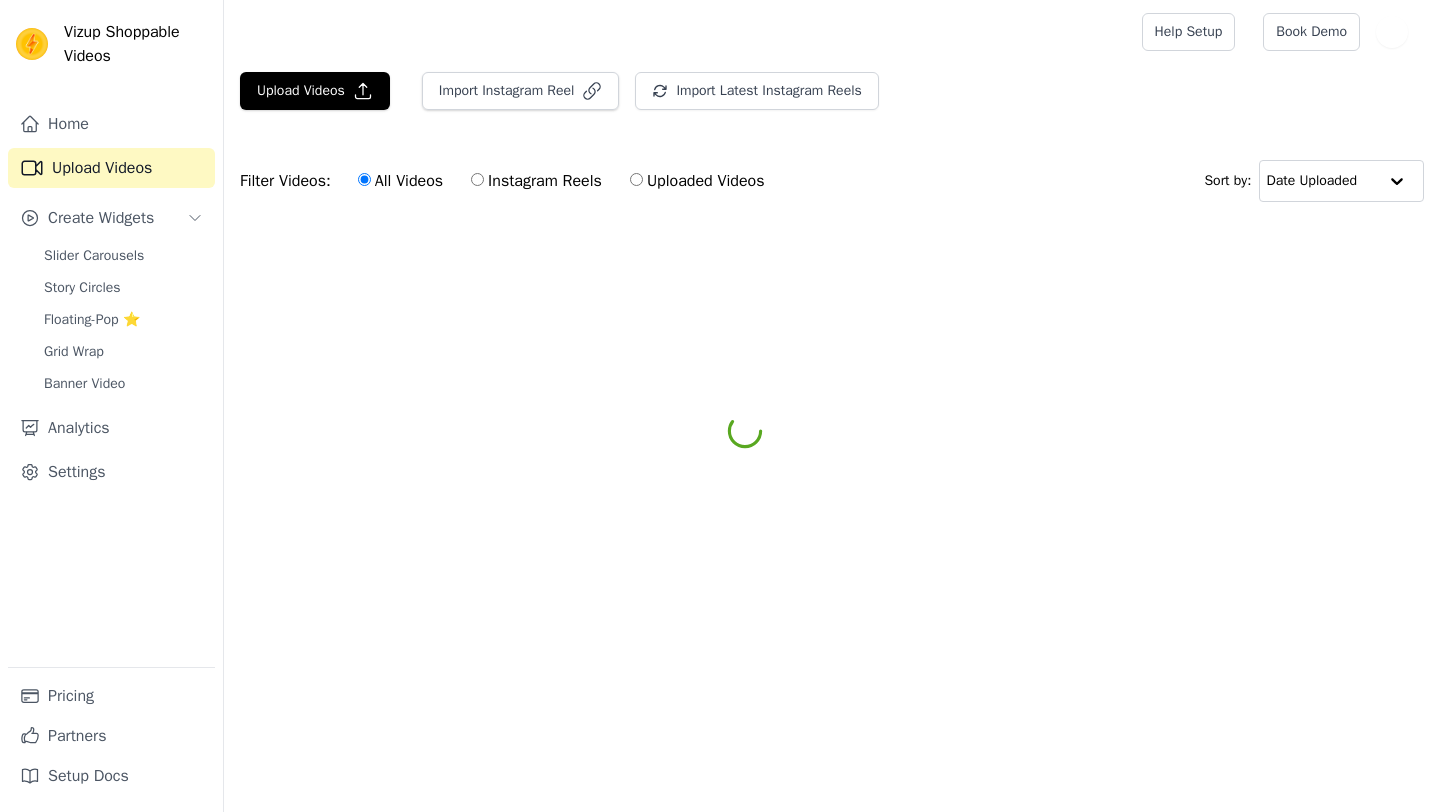 scroll, scrollTop: 0, scrollLeft: 0, axis: both 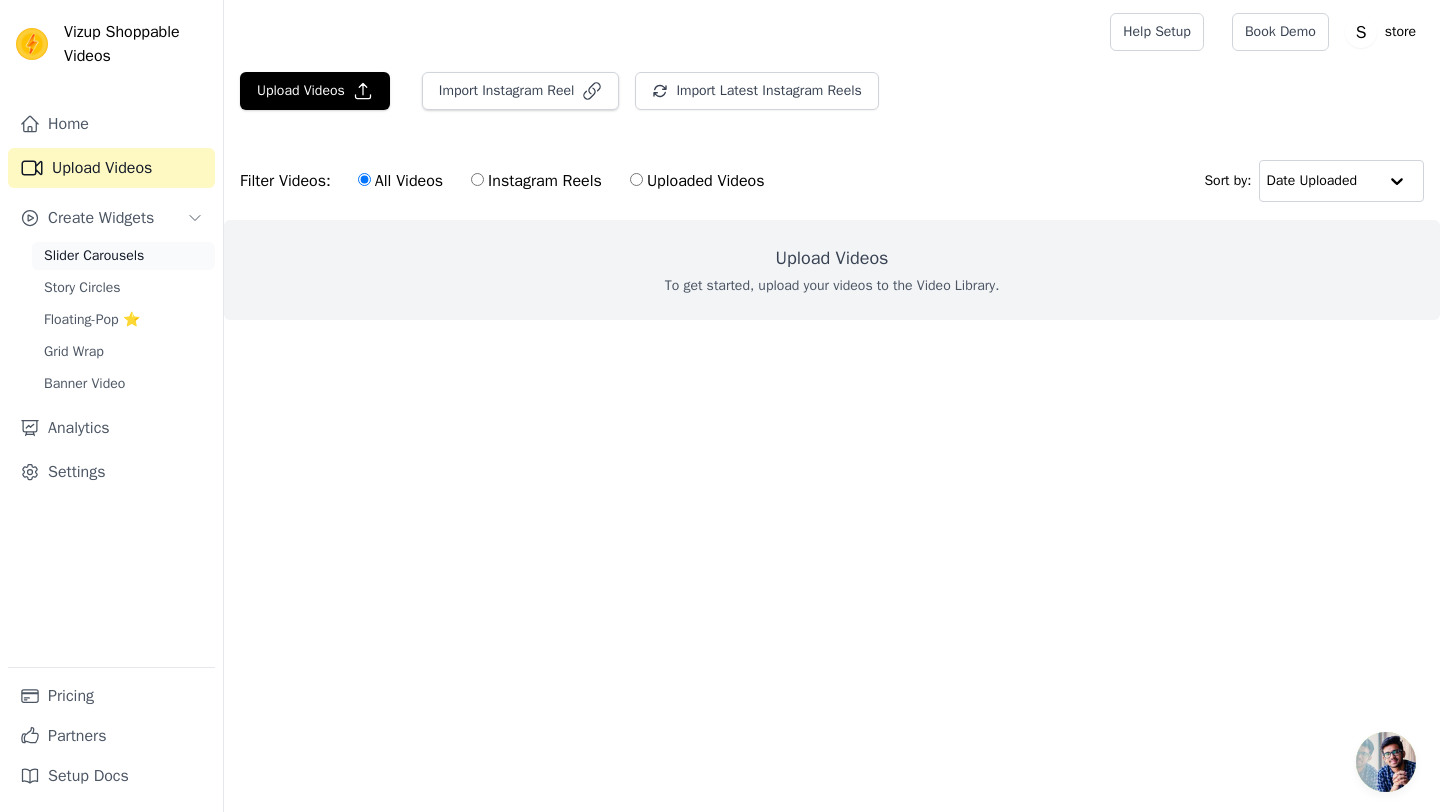 click on "Slider Carousels" at bounding box center (94, 256) 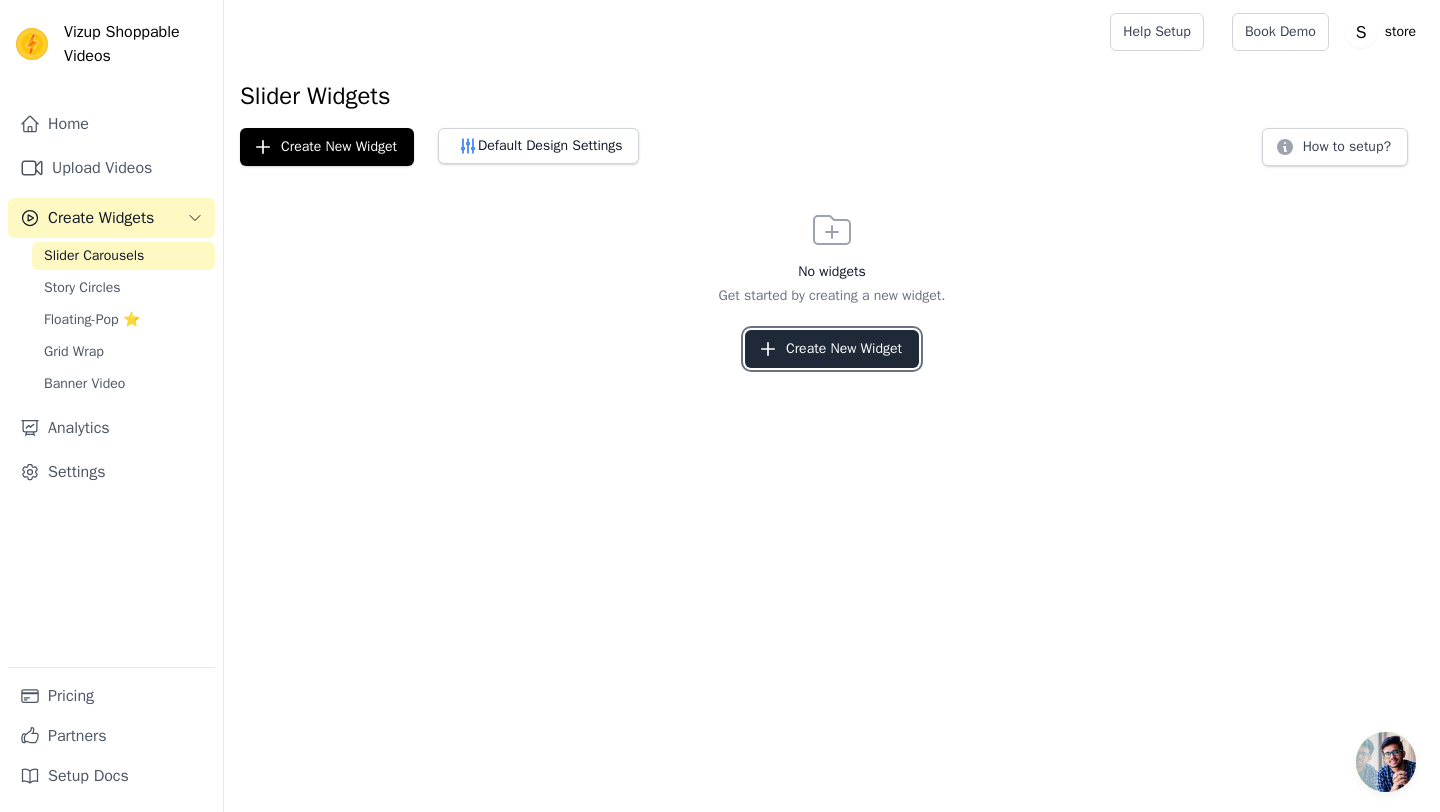 click on "Create New Widget" at bounding box center [832, 349] 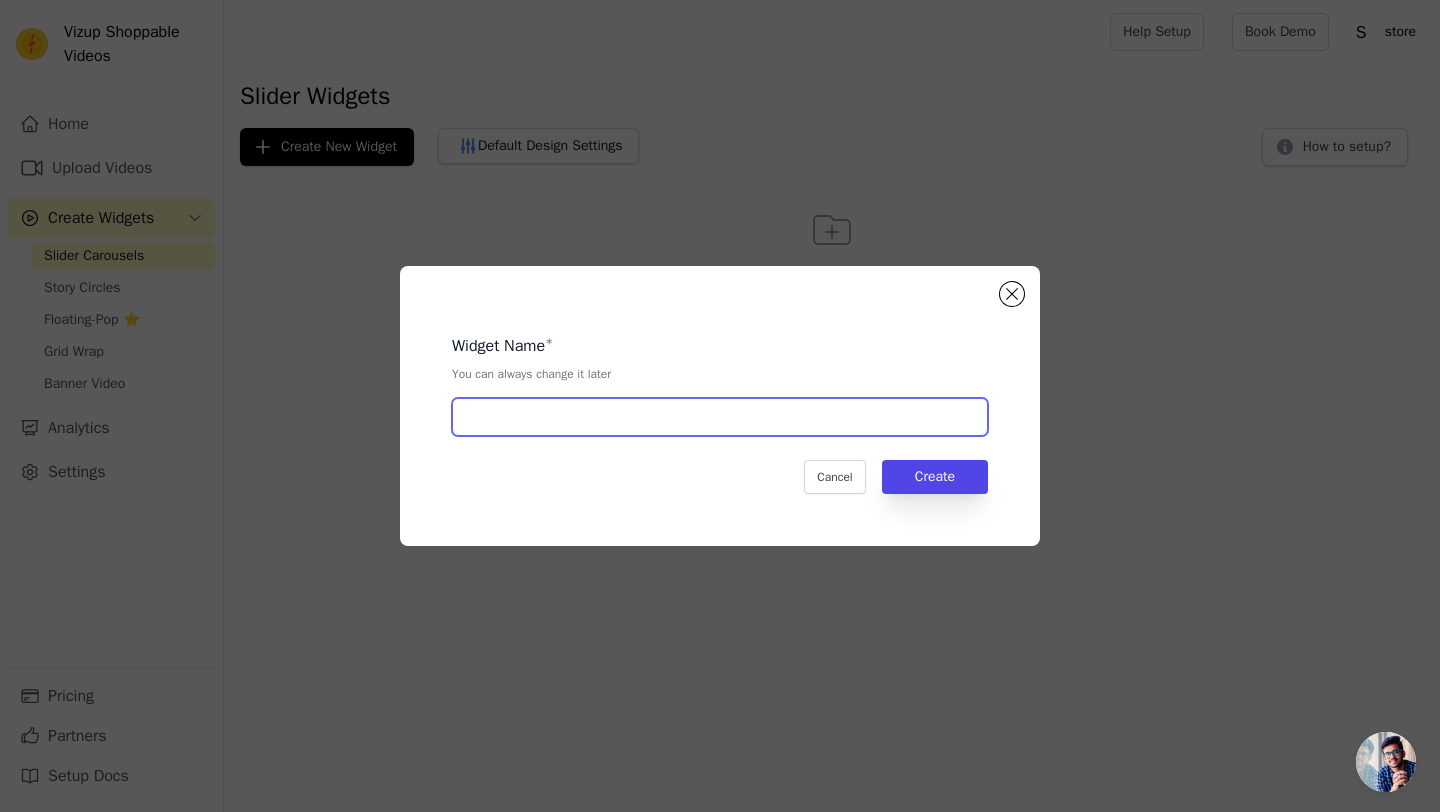 click at bounding box center (720, 417) 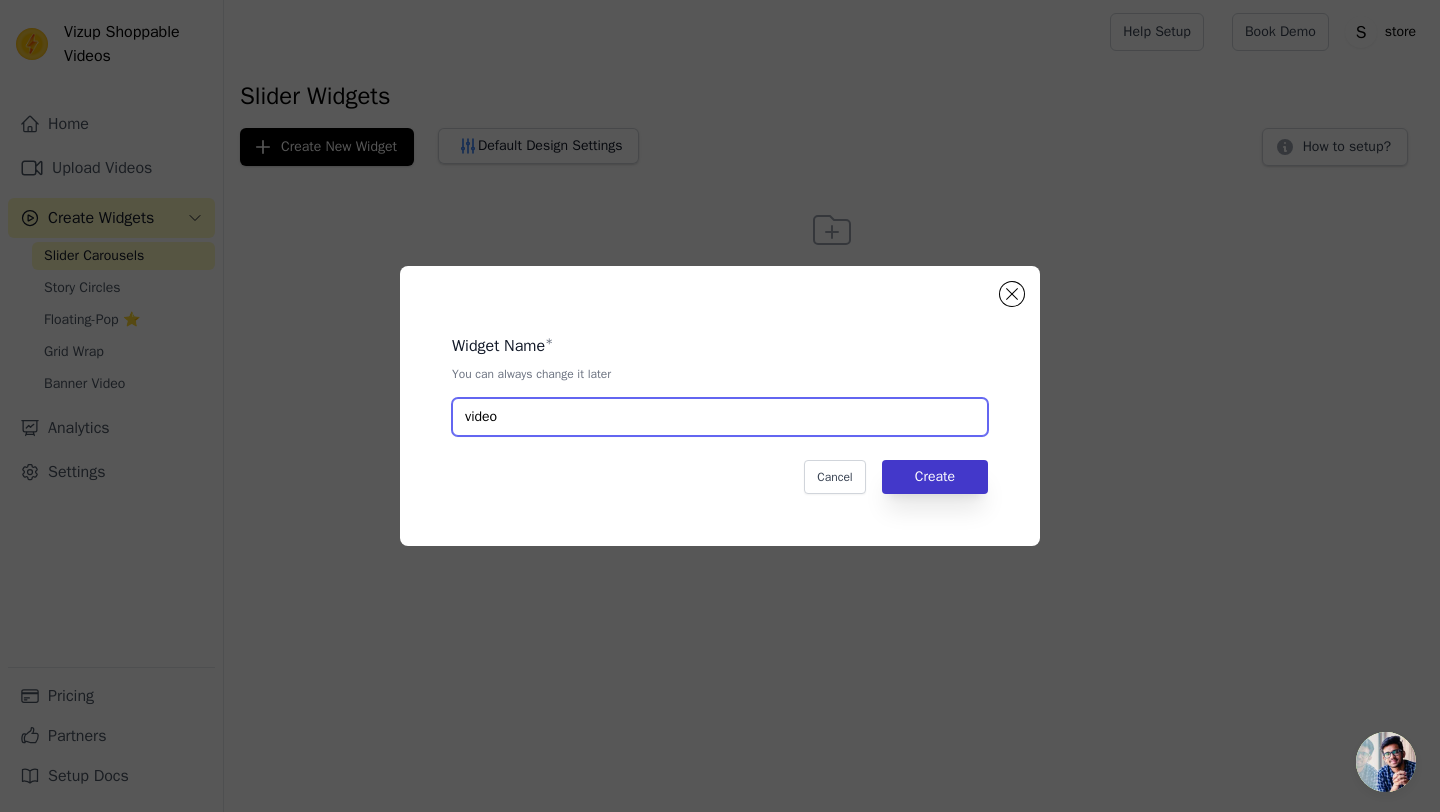 type on "video" 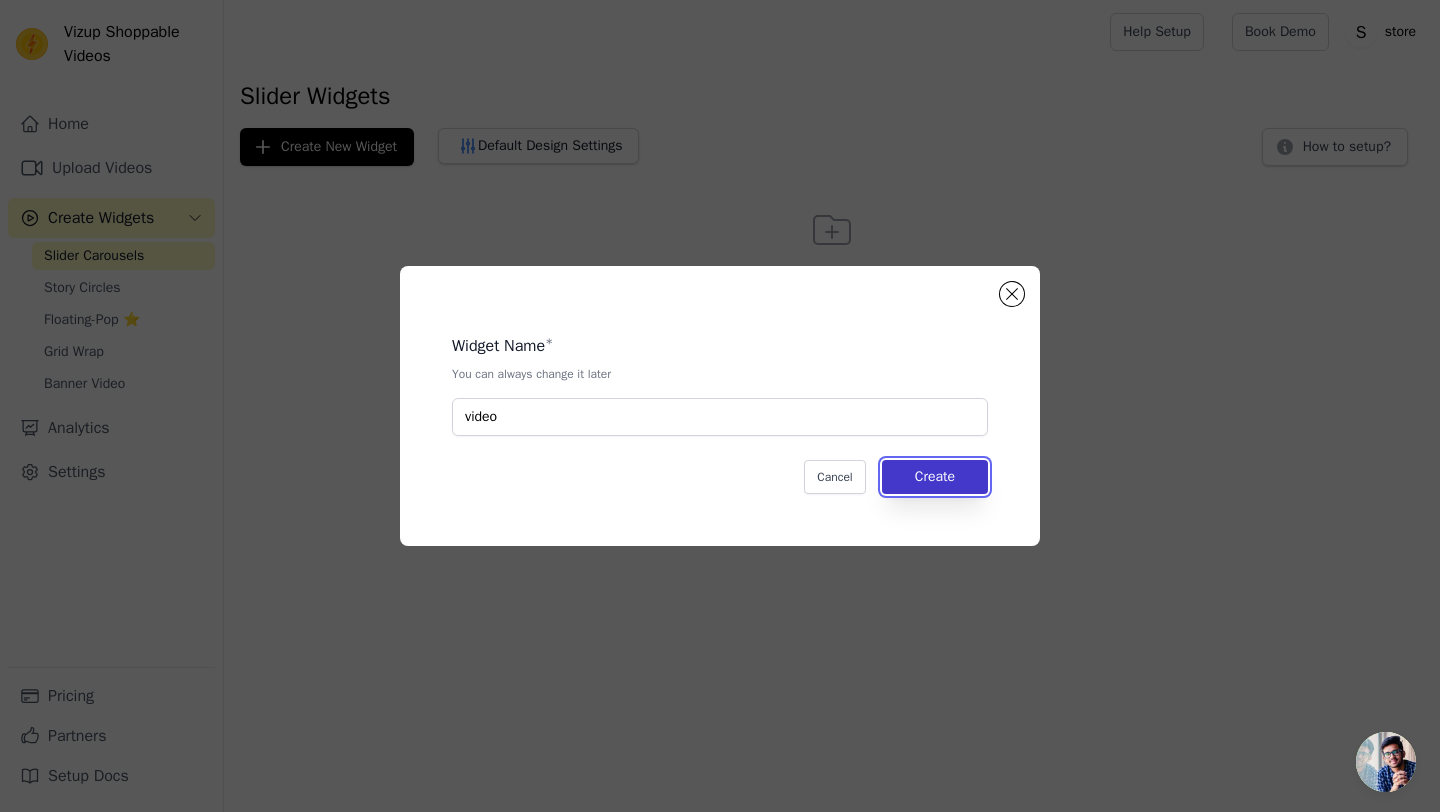 click on "Create" at bounding box center (935, 477) 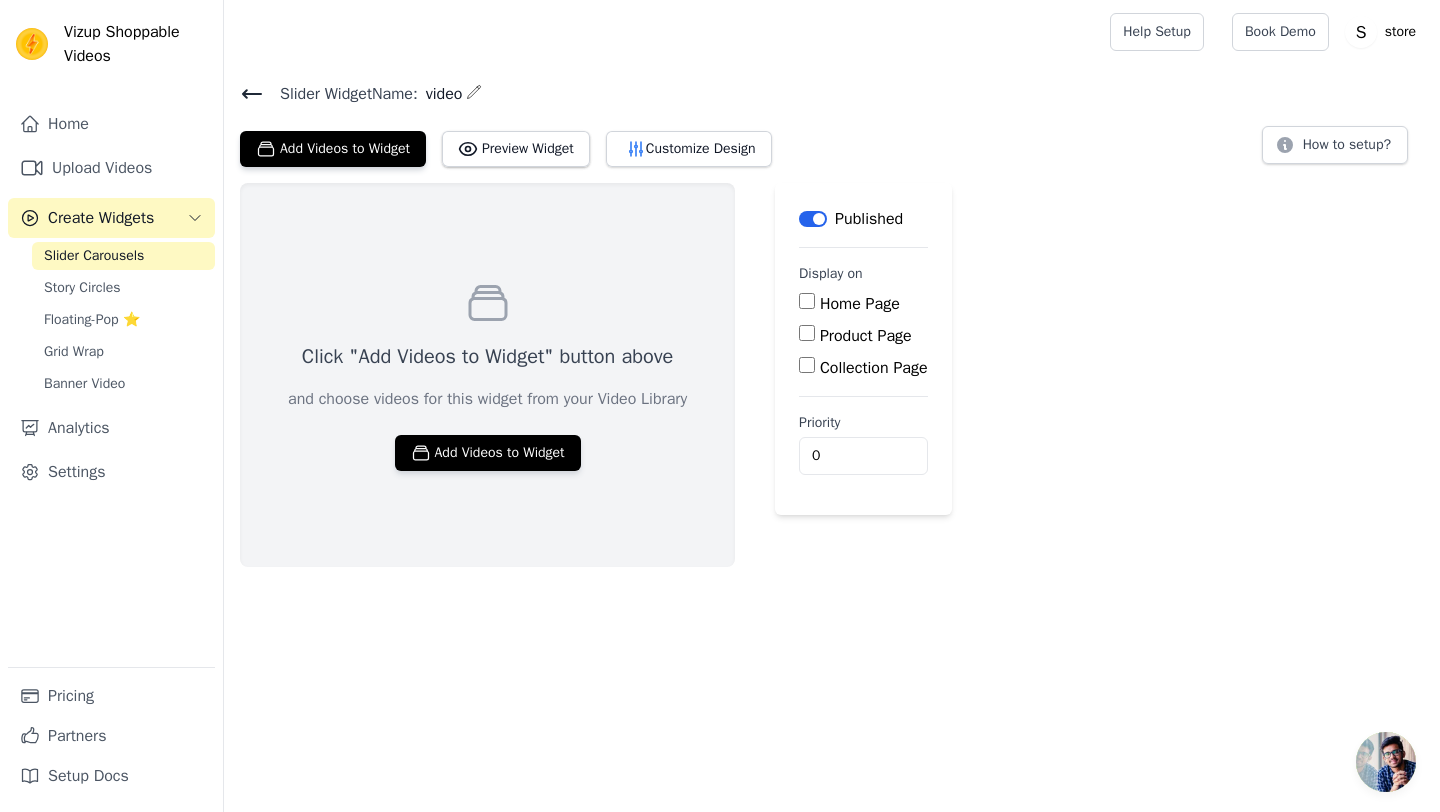 click on "Home Page" at bounding box center (807, 301) 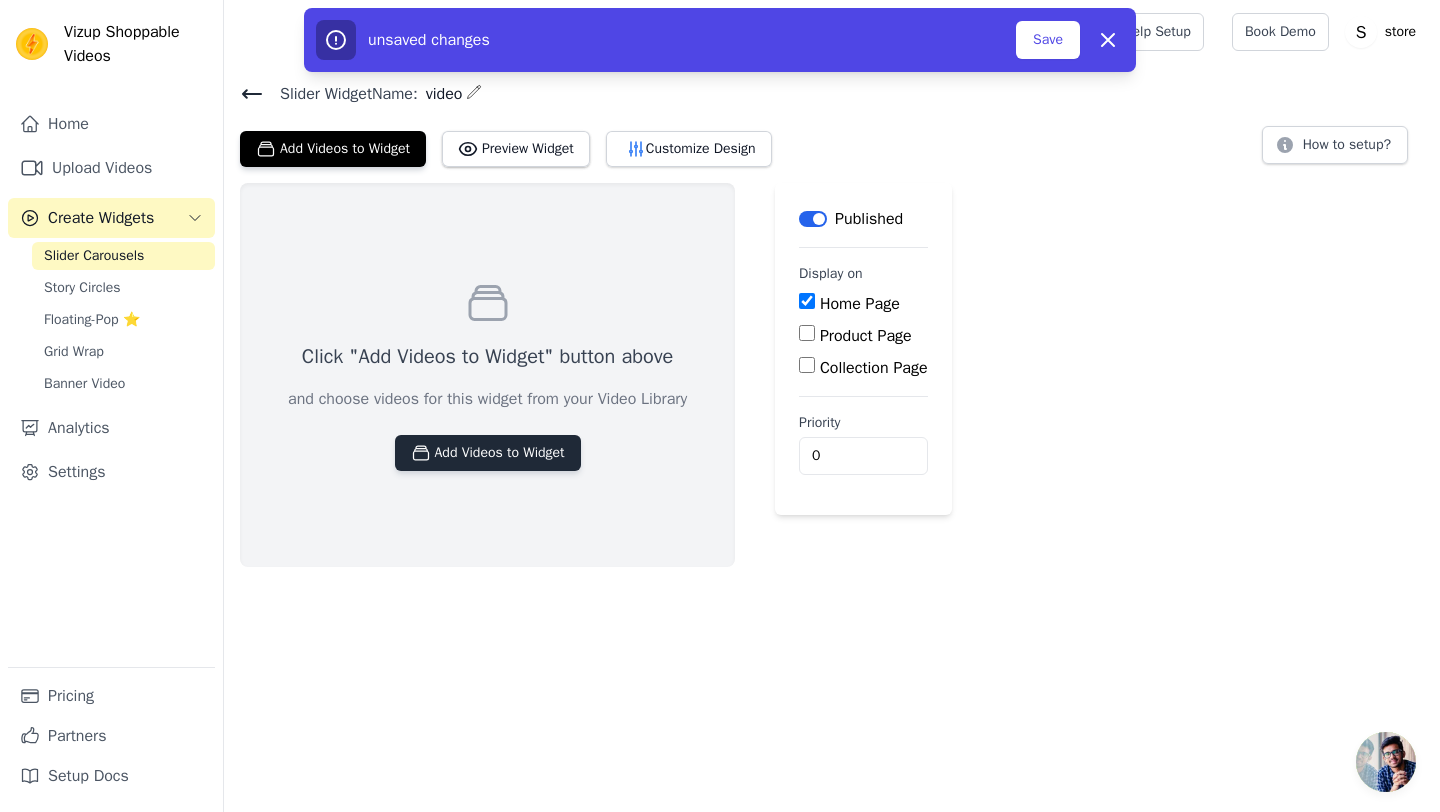 click on "Add Videos to Widget" at bounding box center (488, 453) 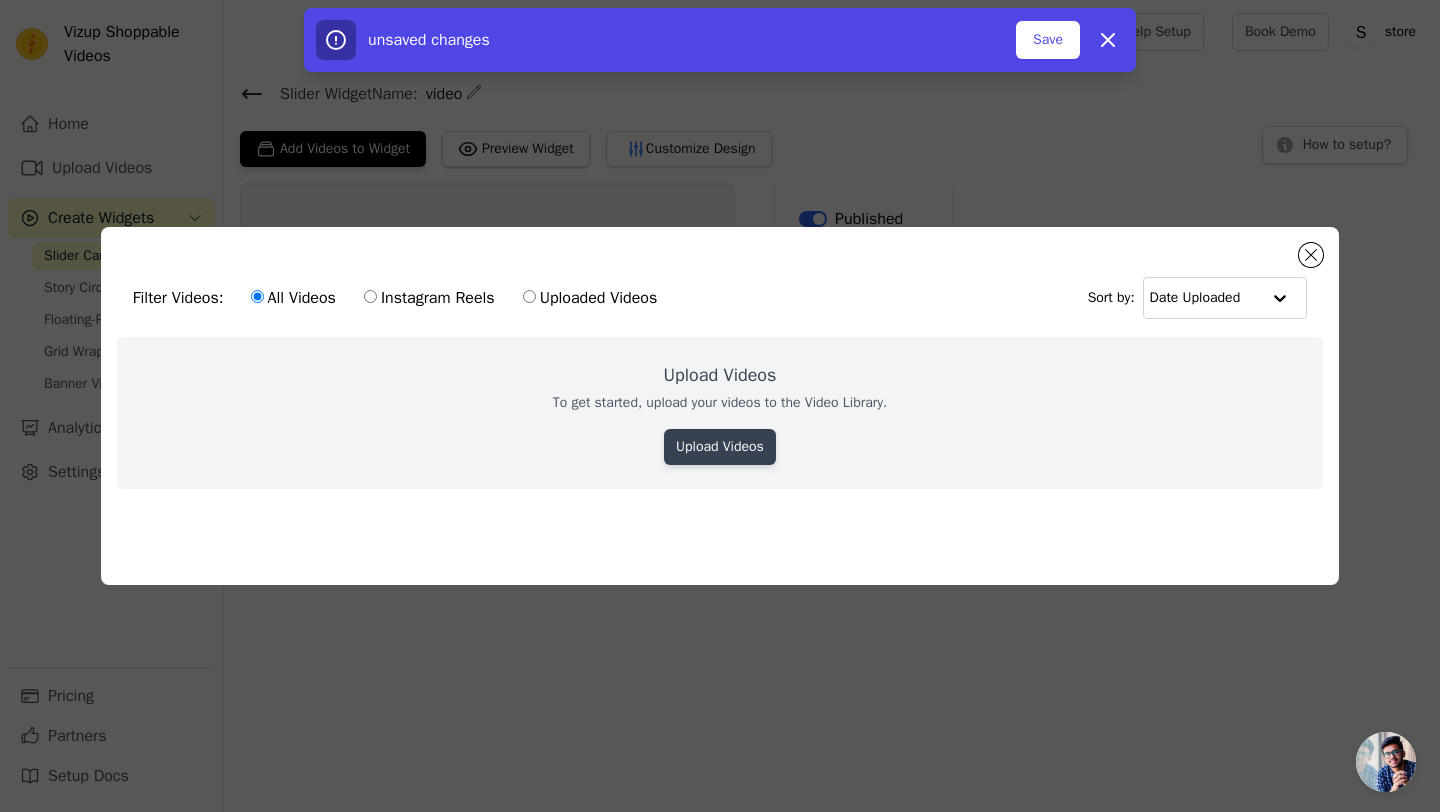 click on "Upload Videos" at bounding box center [720, 447] 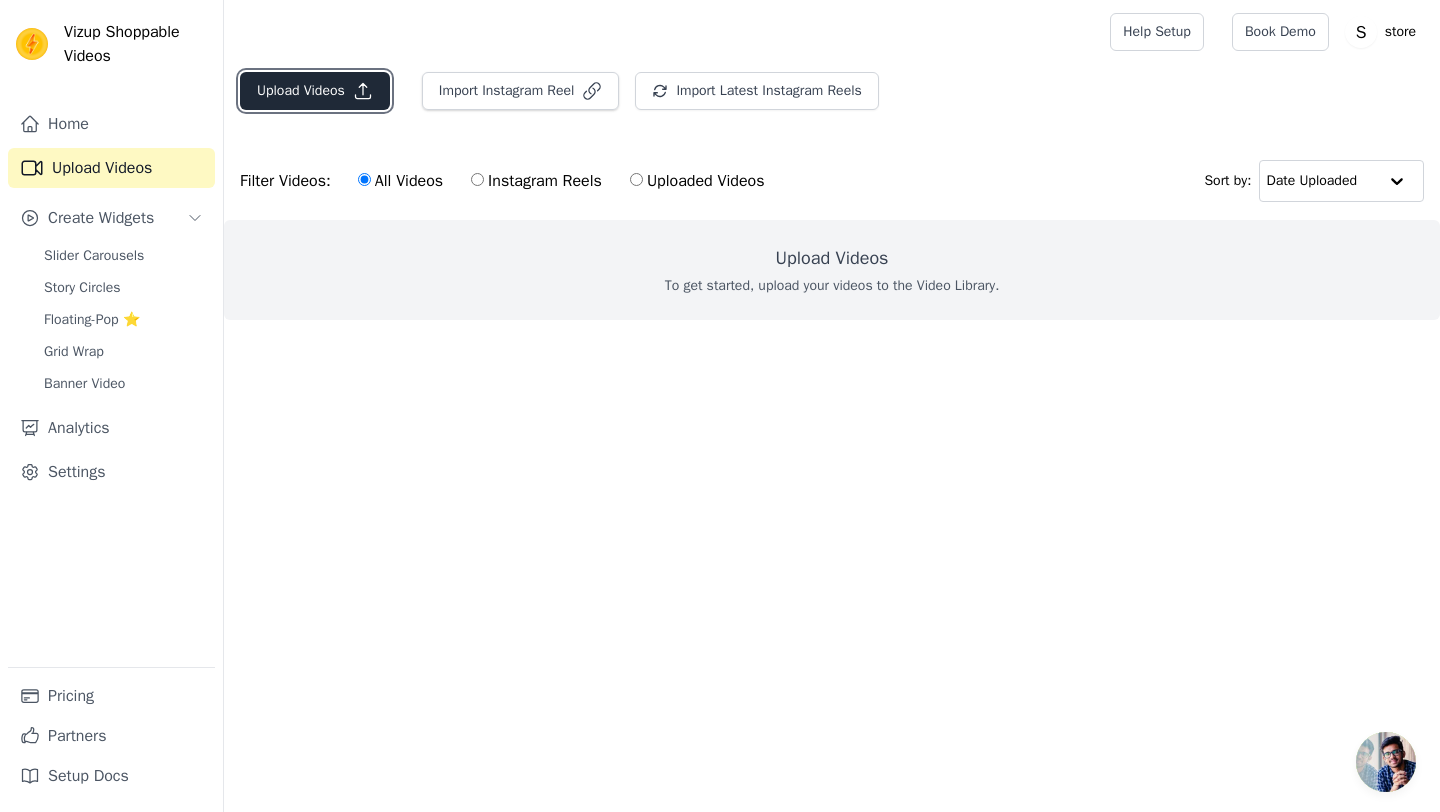 click on "Upload Videos" at bounding box center (315, 91) 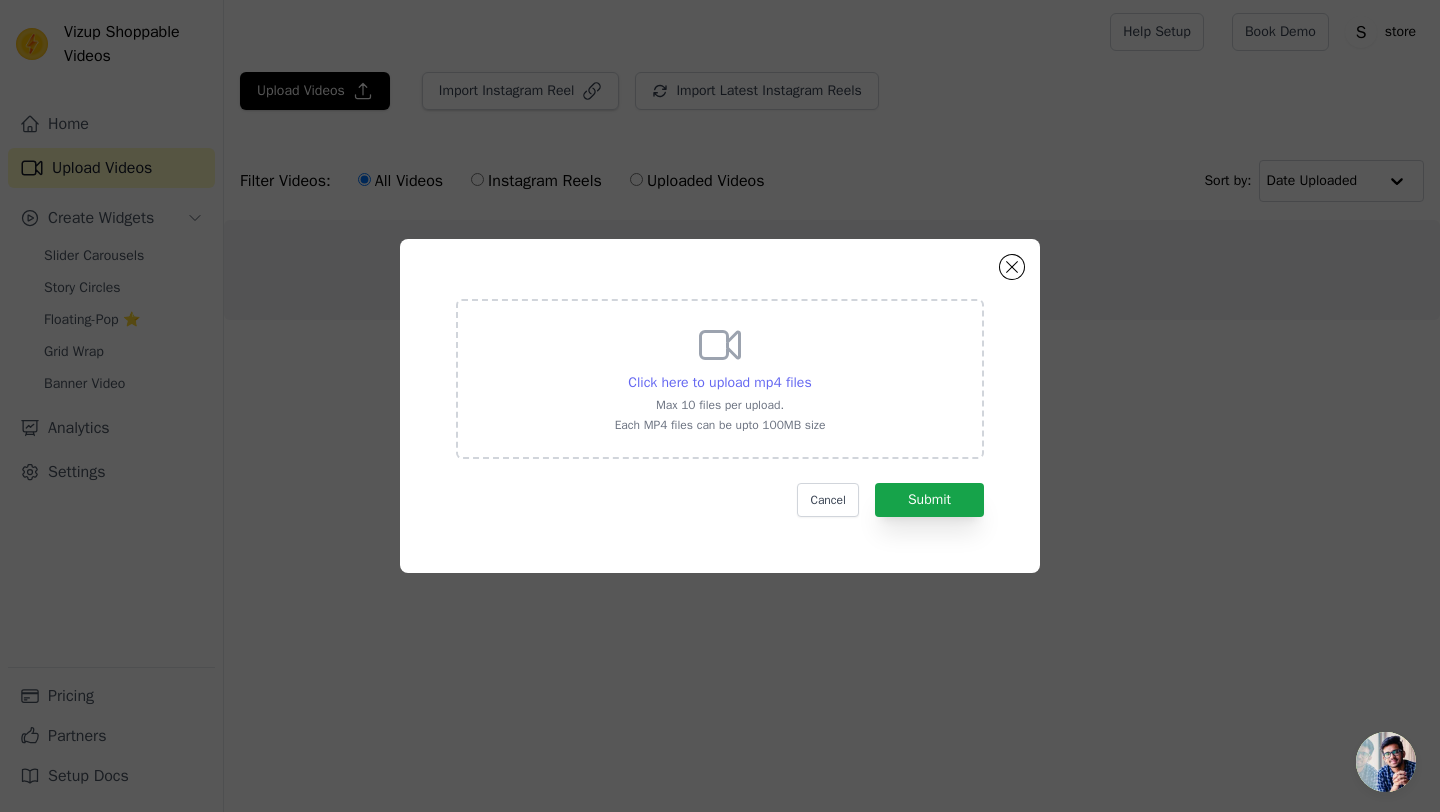 click on "Click here to upload mp4 files" at bounding box center (719, 382) 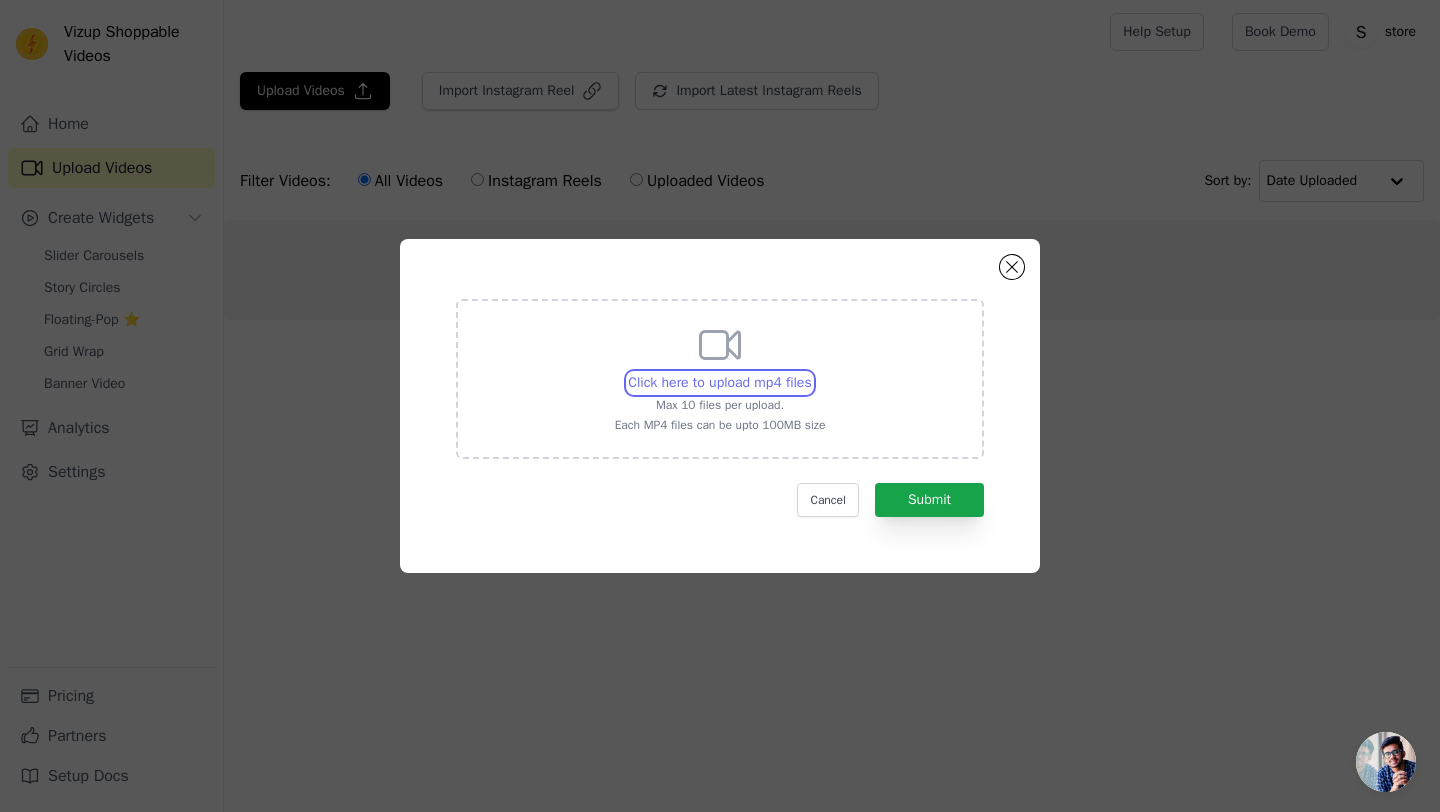 click on "Click here to upload mp4 files     Max 10 files per upload.   Each MP4 files can be upto 100MB size" at bounding box center [811, 372] 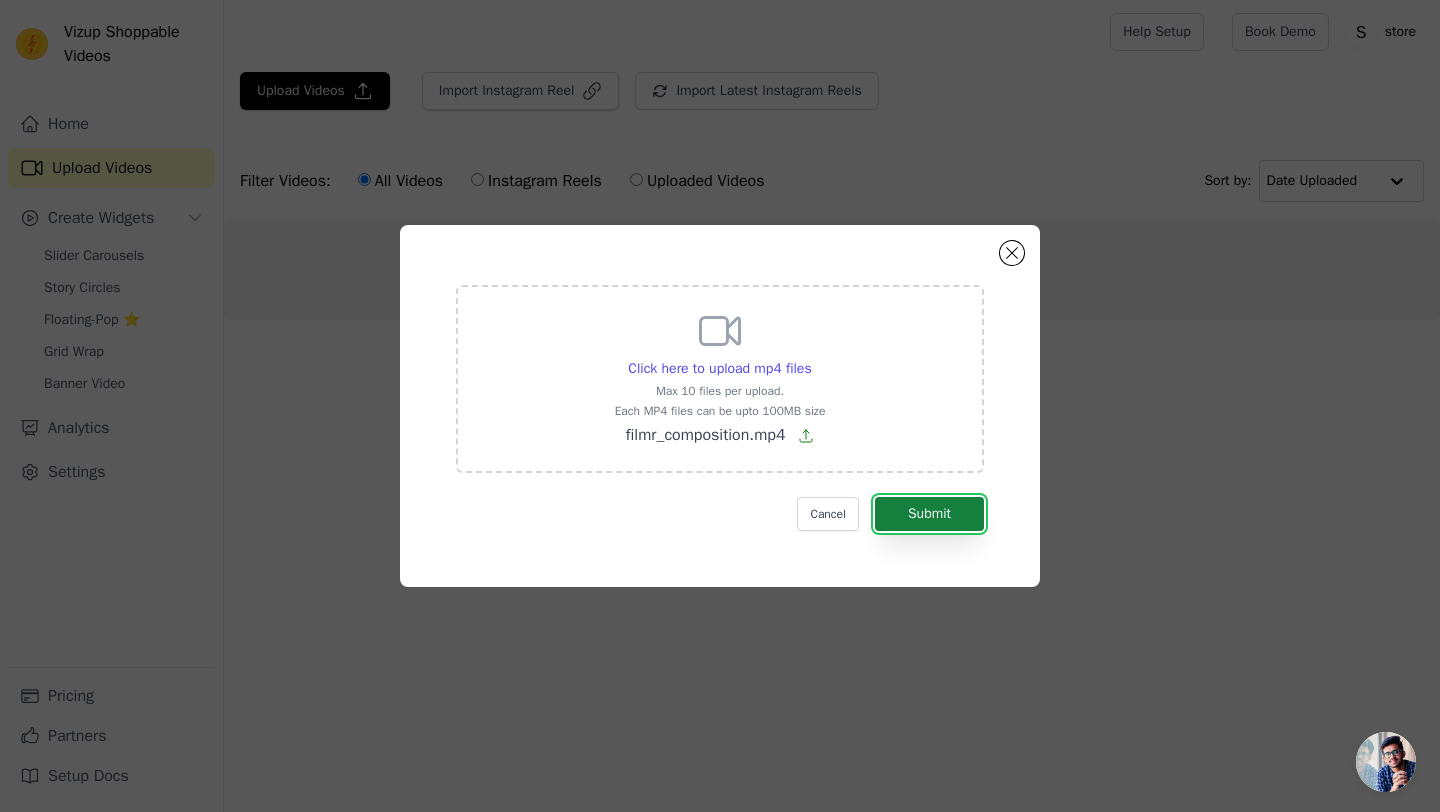 click on "Submit" at bounding box center (929, 514) 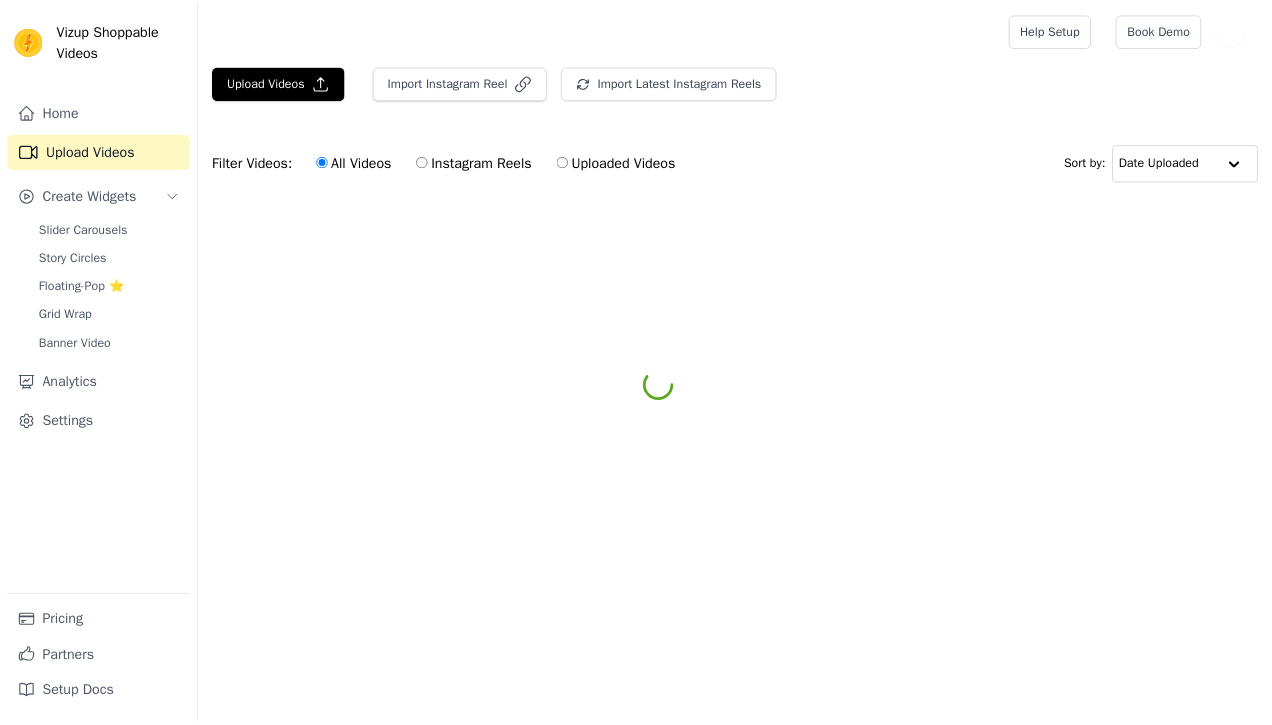 scroll, scrollTop: 0, scrollLeft: 0, axis: both 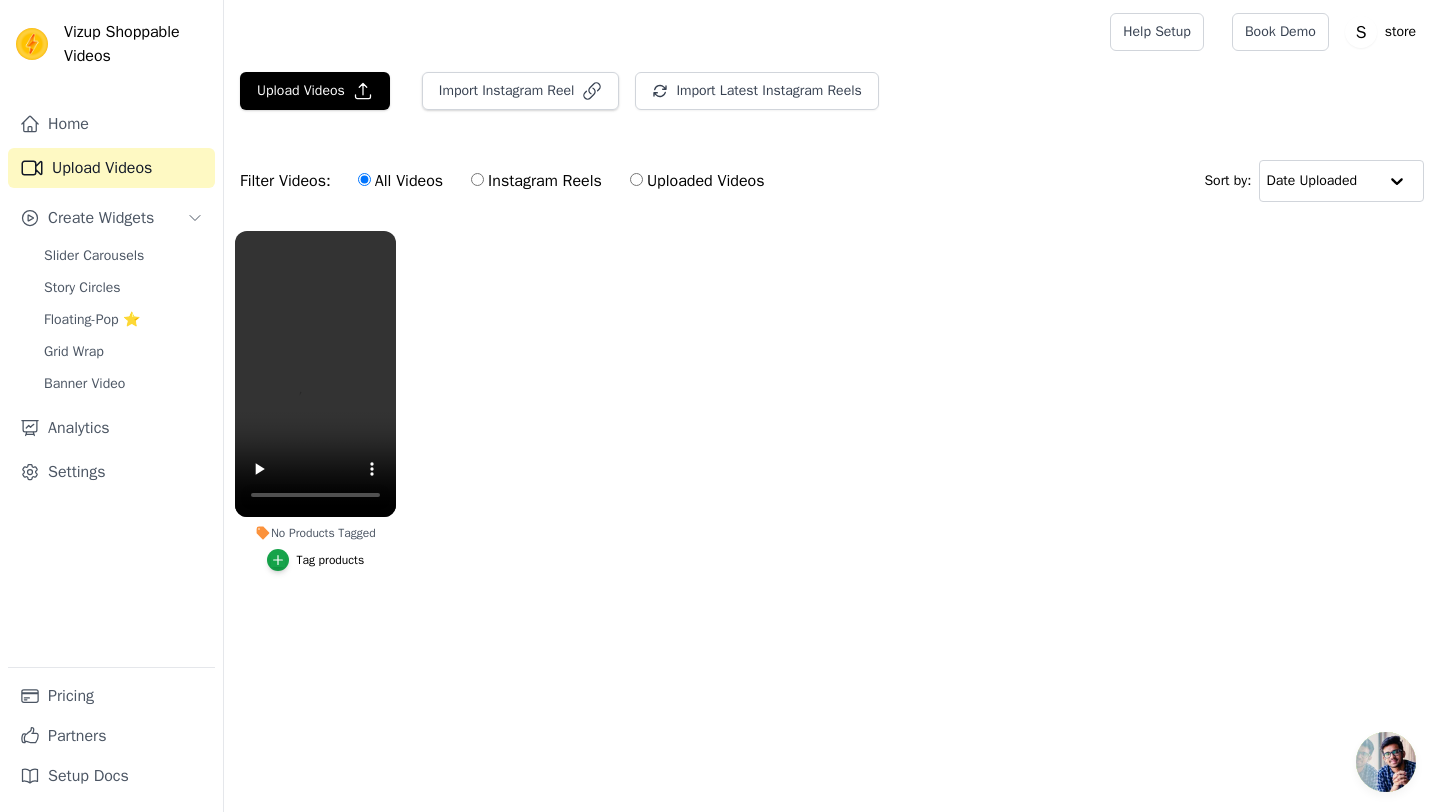 click on "Tag products" at bounding box center [331, 560] 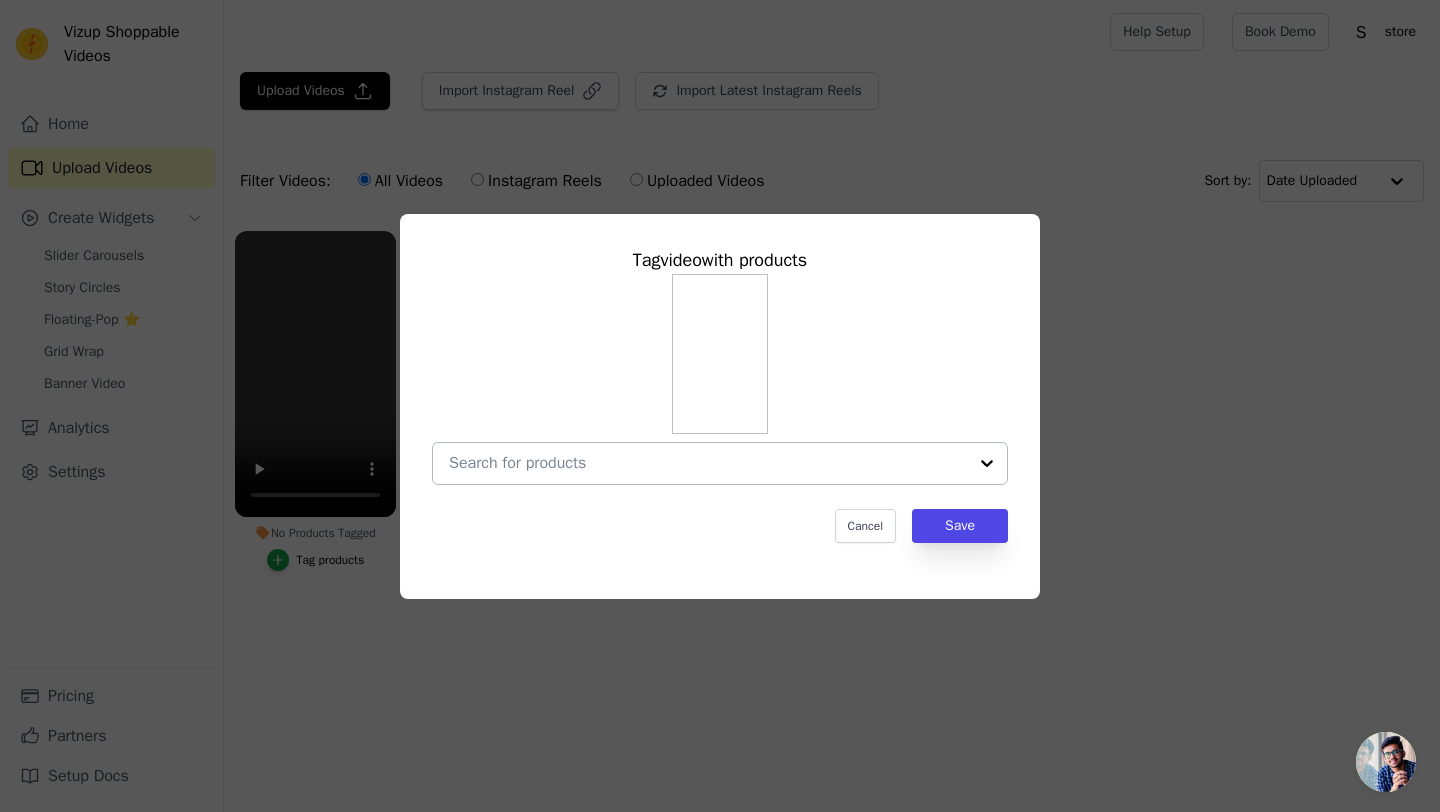 click at bounding box center (987, 463) 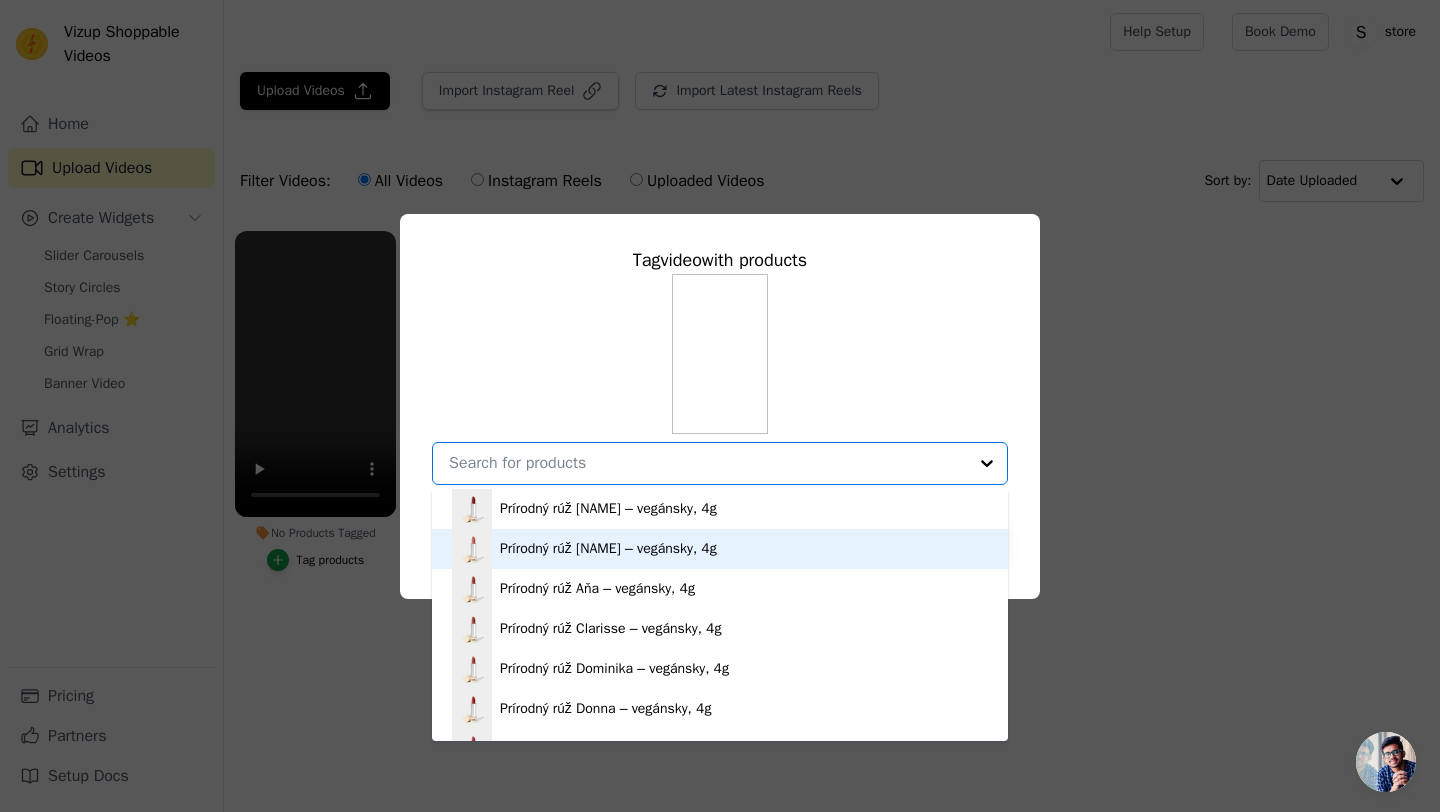 click on "Prírodný rúž [NAME] – vegánsky, 4g" at bounding box center [720, 549] 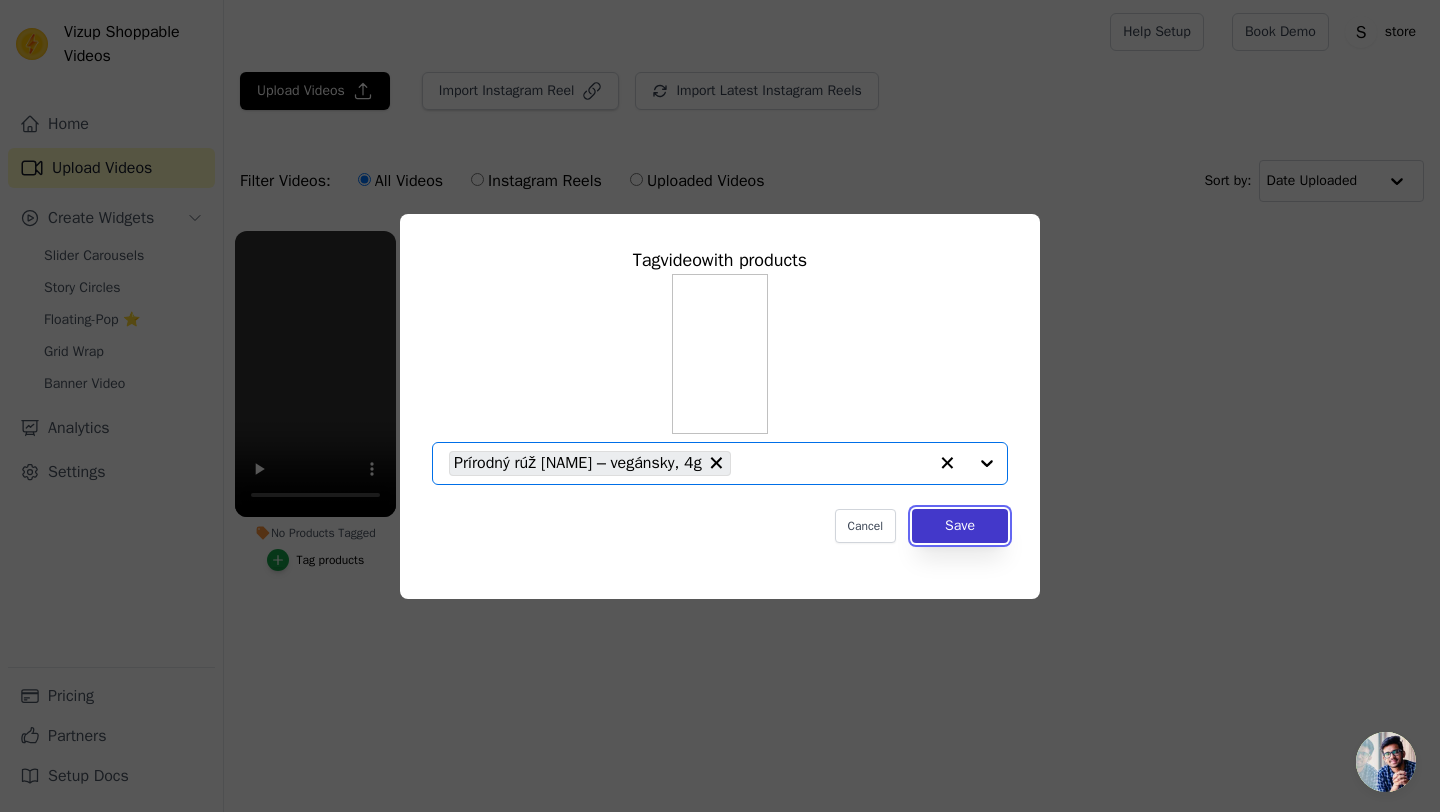 click on "Save" at bounding box center (960, 526) 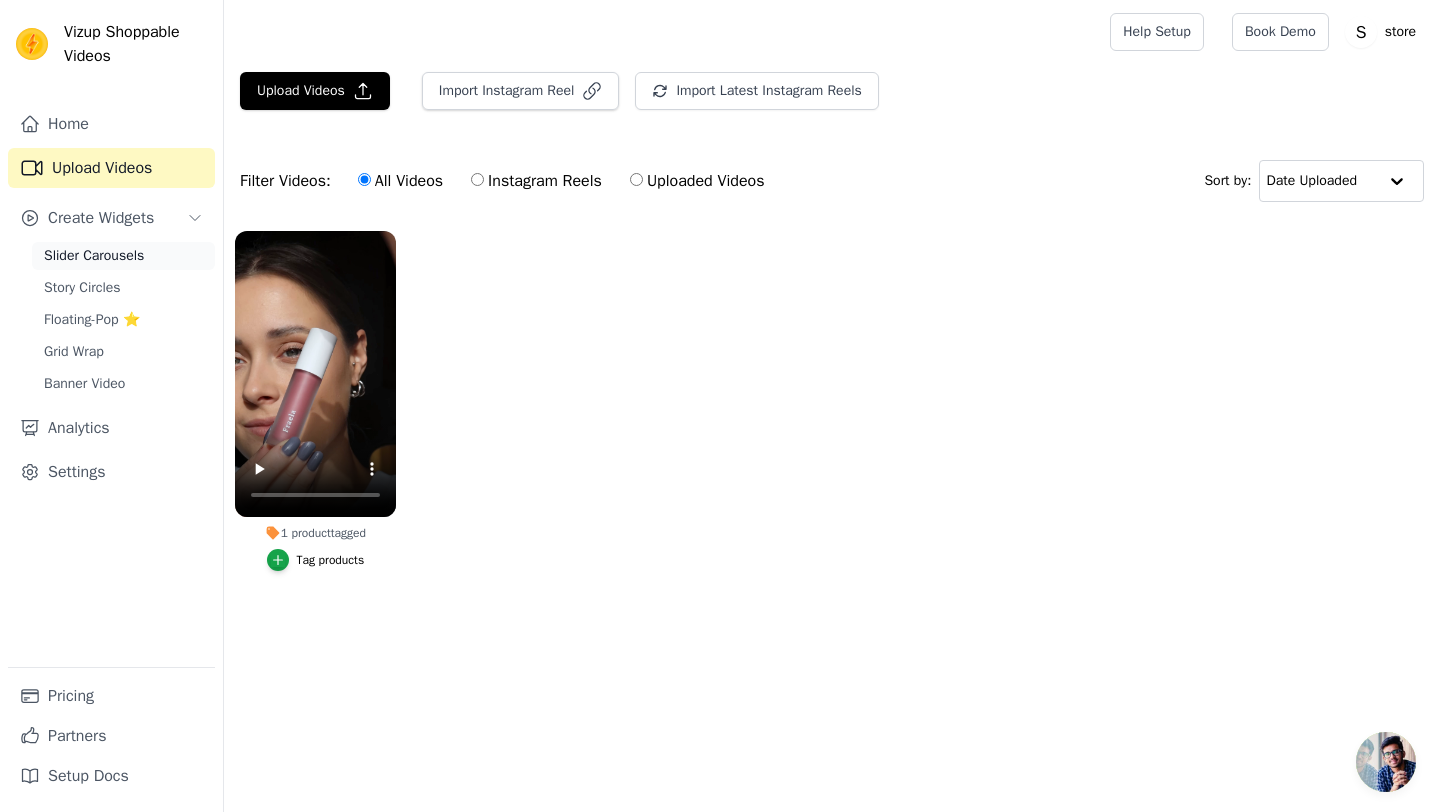 click on "Slider Carousels" at bounding box center (94, 256) 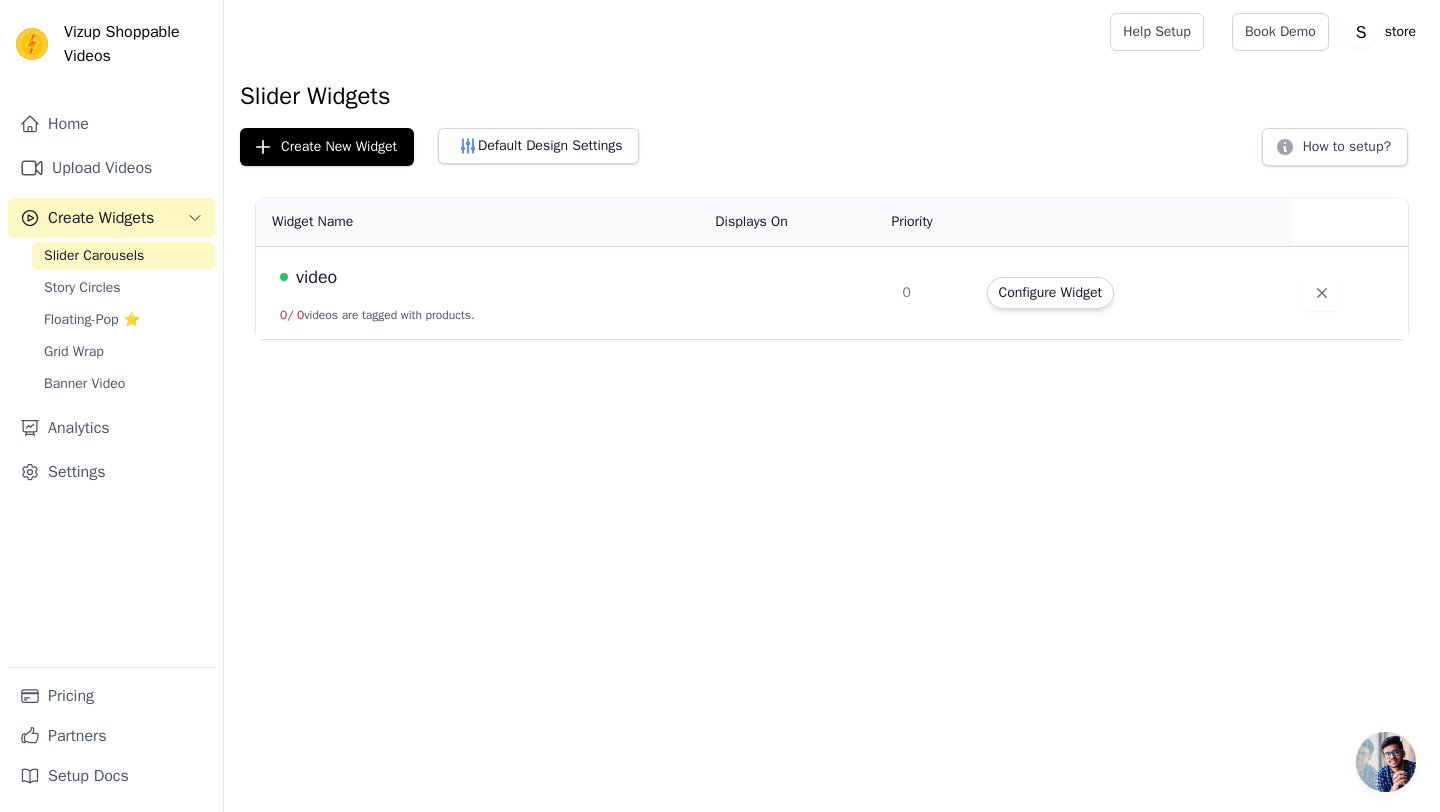 click on "video   0  /   0  videos are tagged with products." at bounding box center (479, 293) 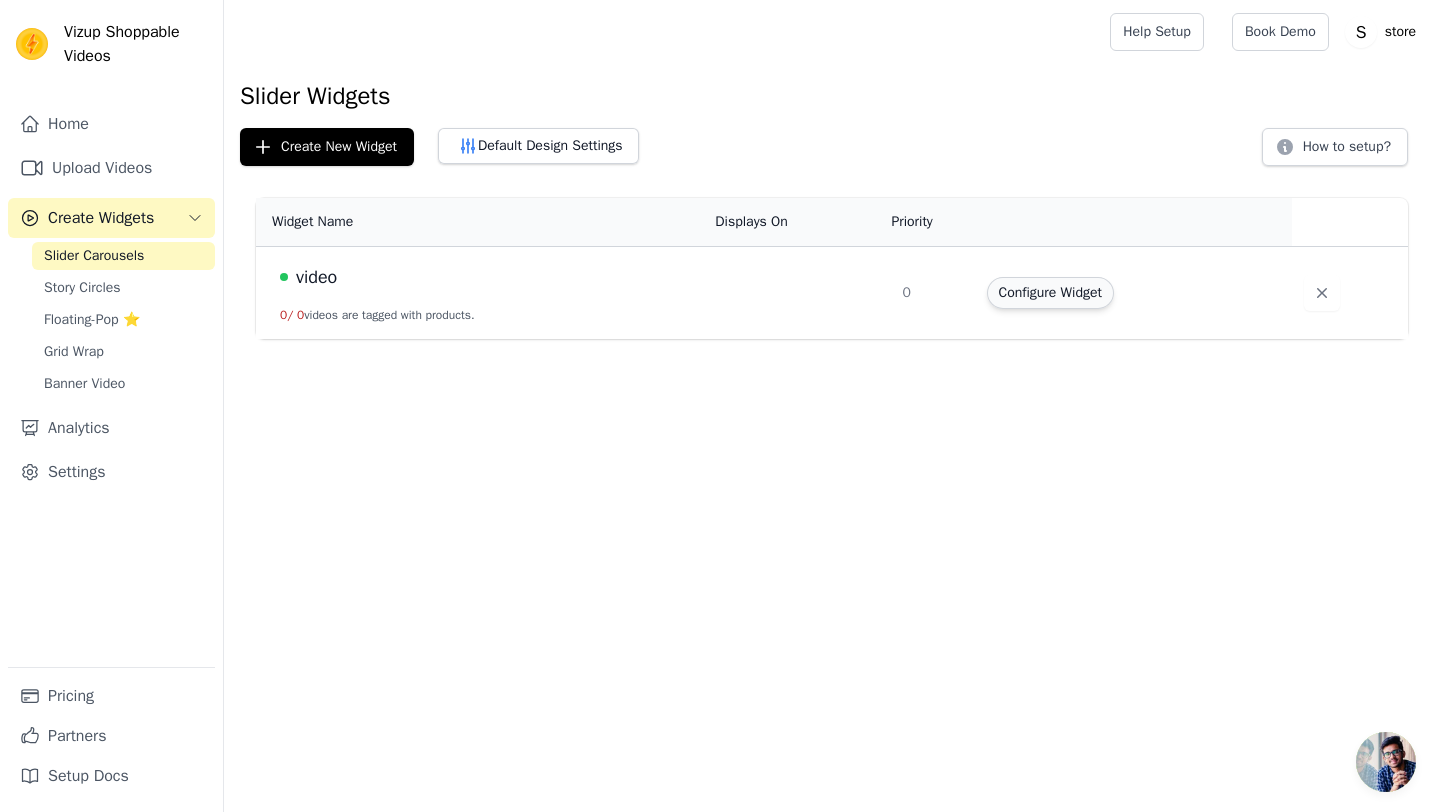 click on "Configure Widget" at bounding box center [1050, 293] 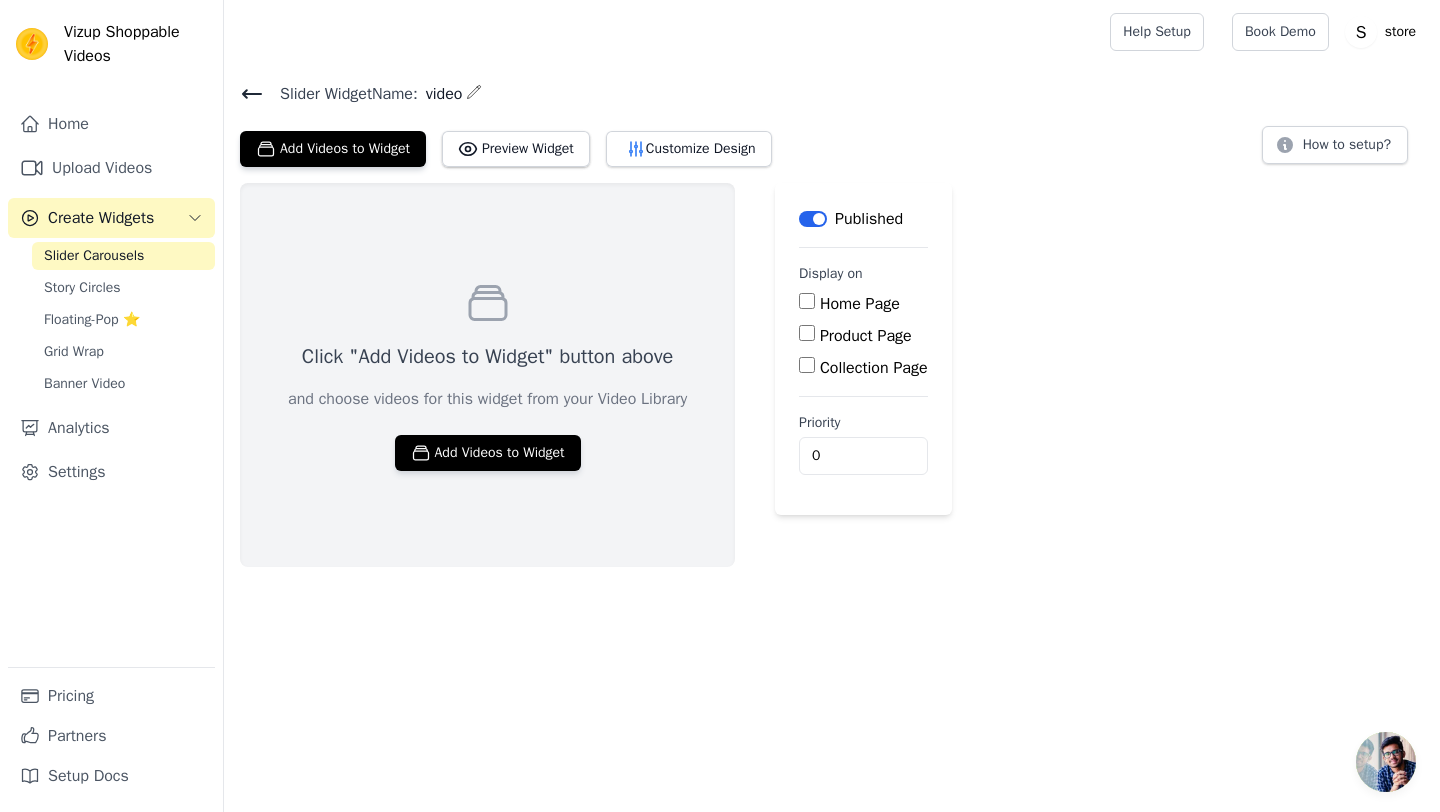 click on "Home Page" at bounding box center [807, 301] 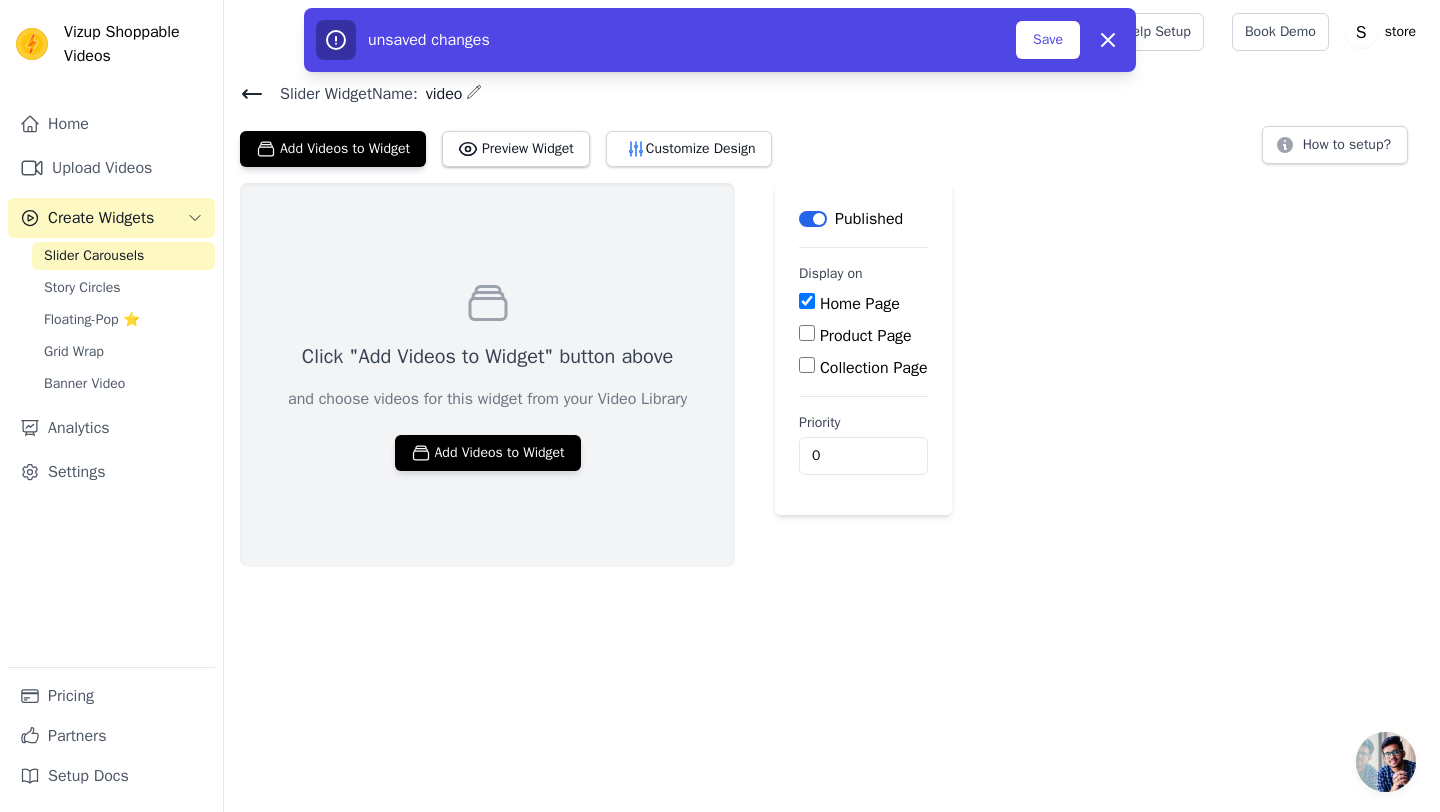 click on "Home Page" at bounding box center [807, 301] 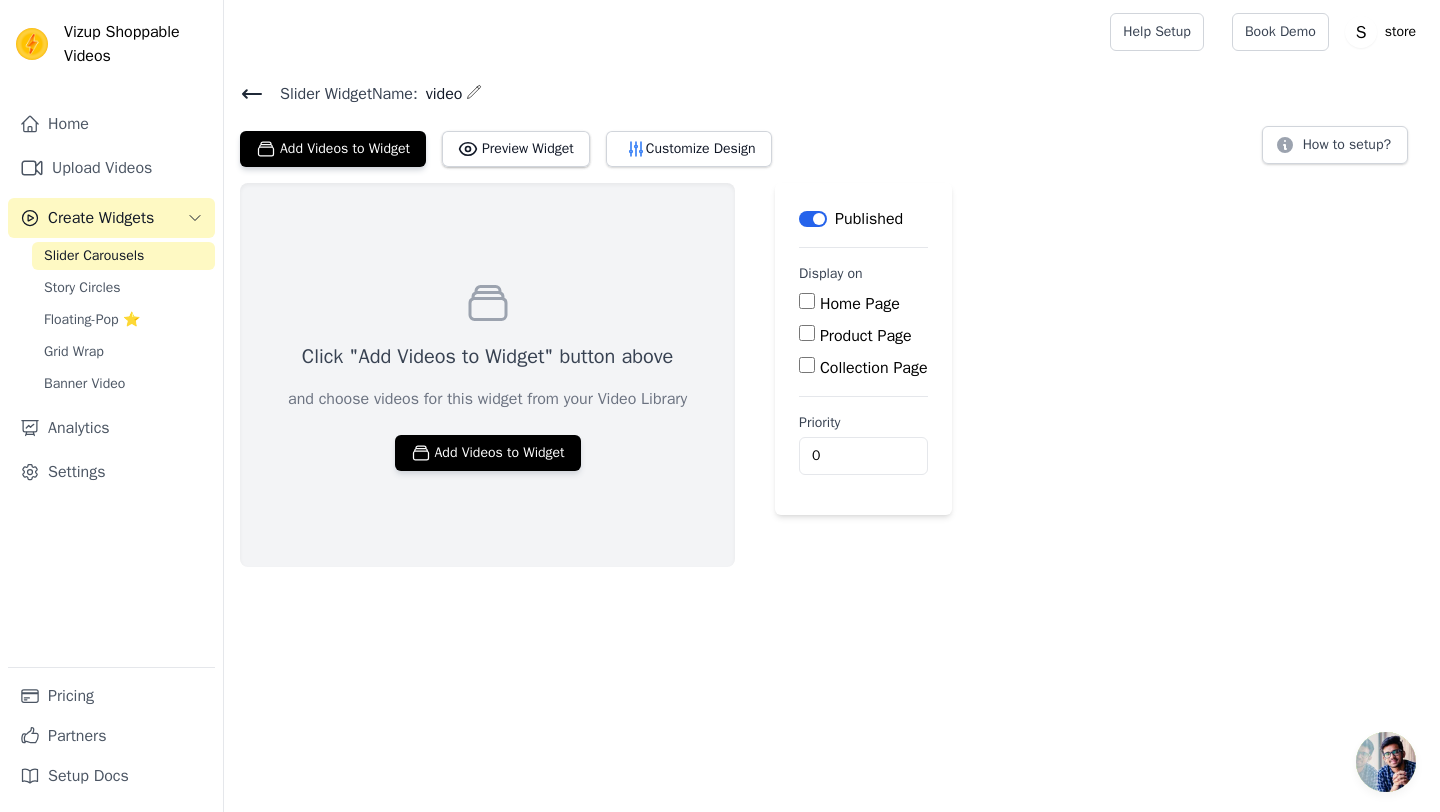 click 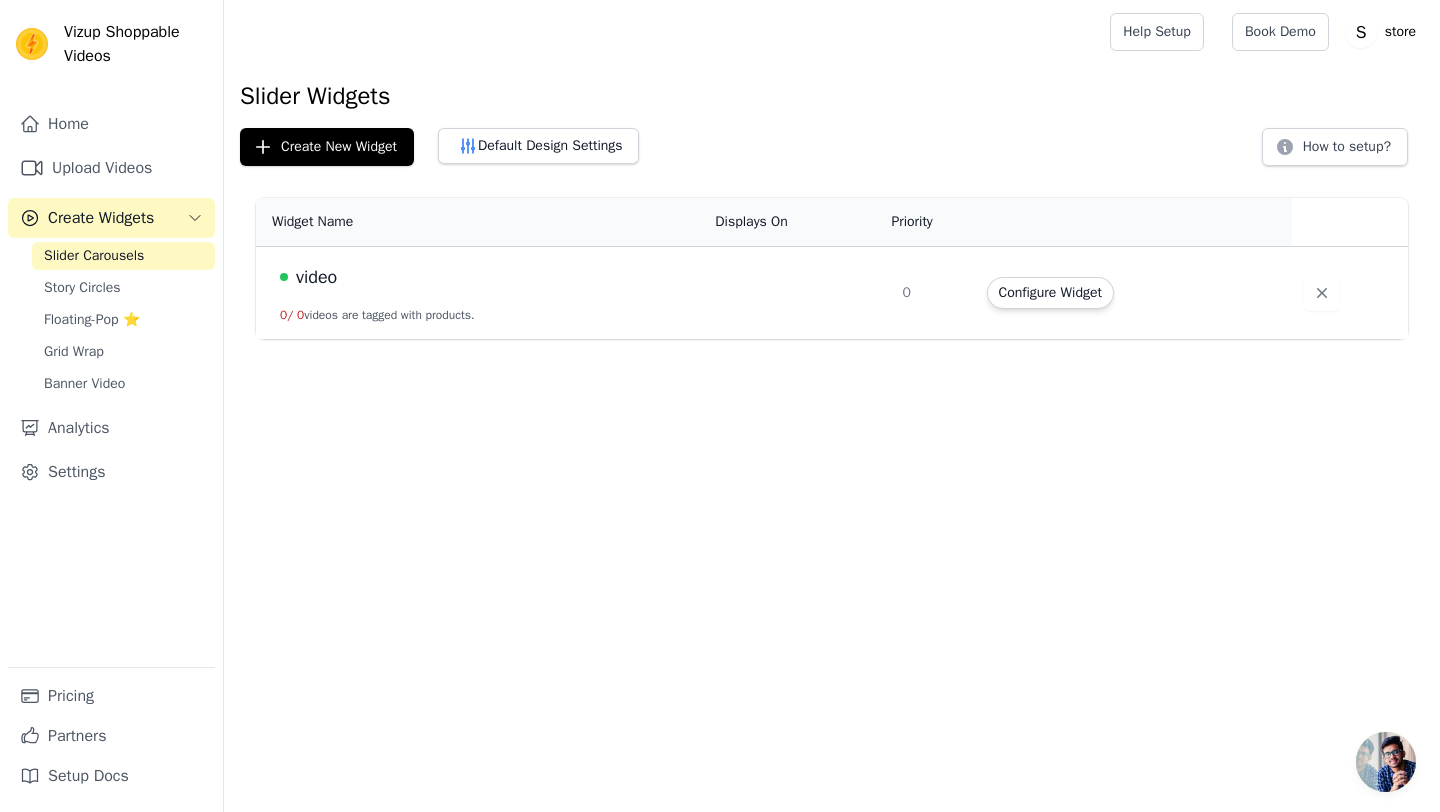 click on "video" at bounding box center [316, 277] 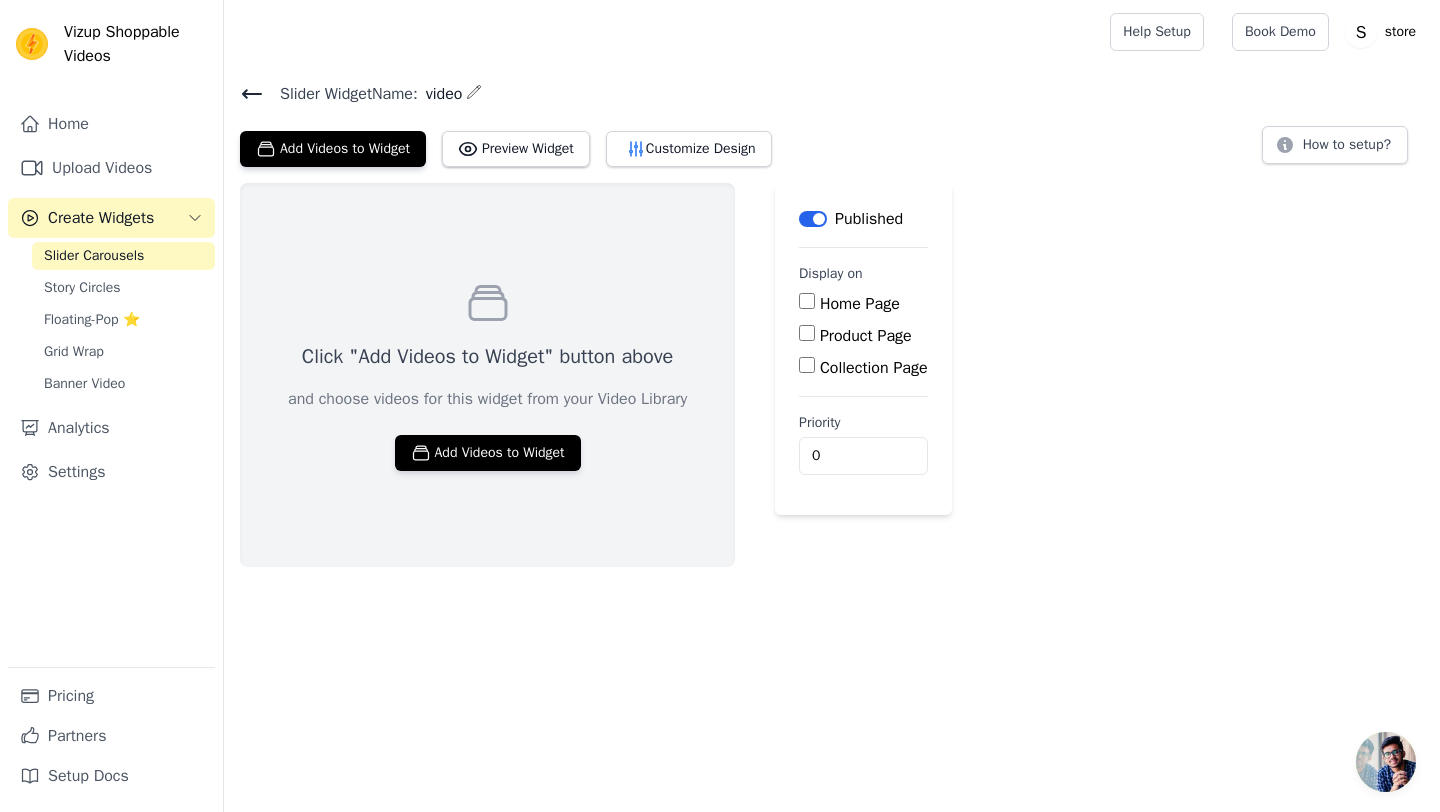 click on "Home Page" at bounding box center [807, 301] 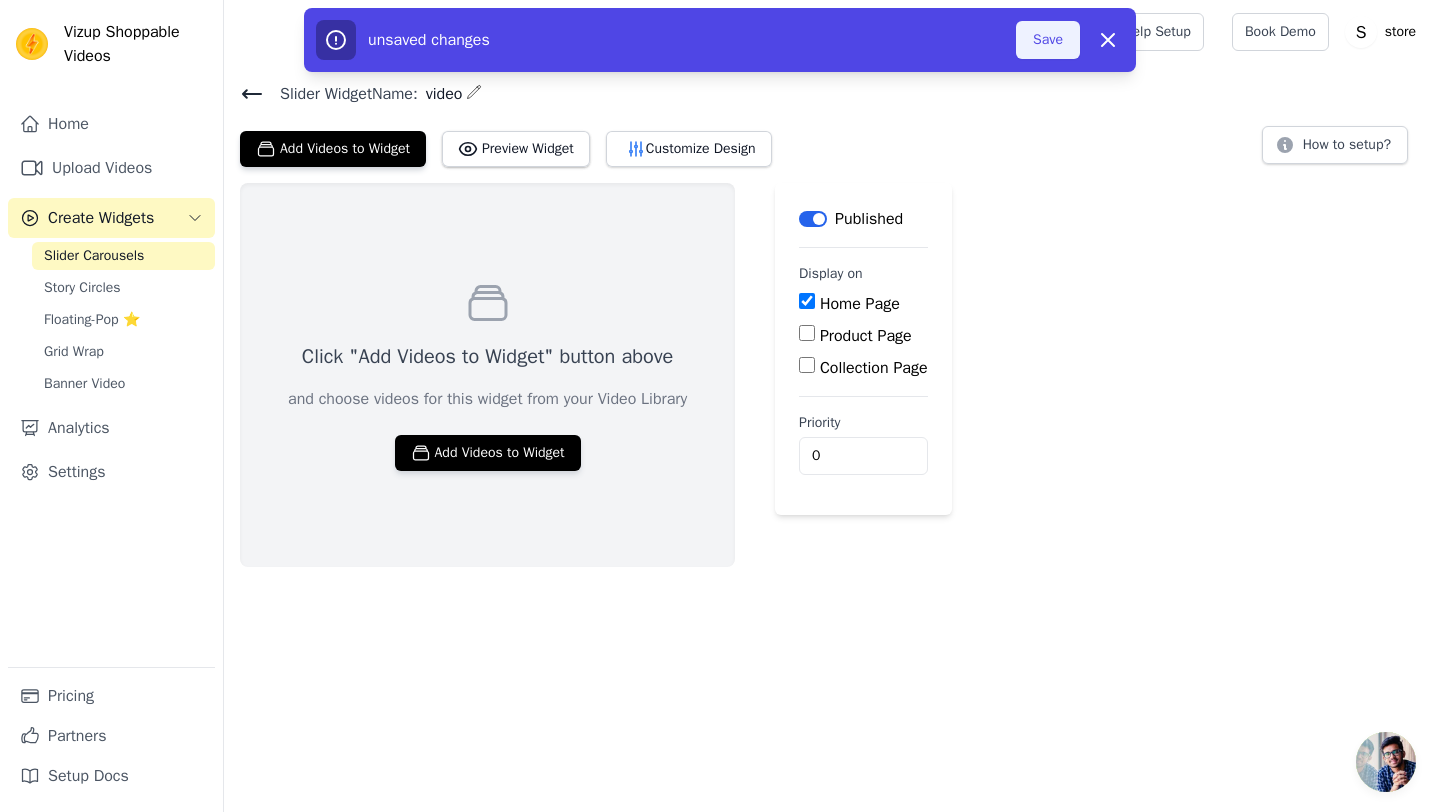 click on "Save" at bounding box center [1048, 40] 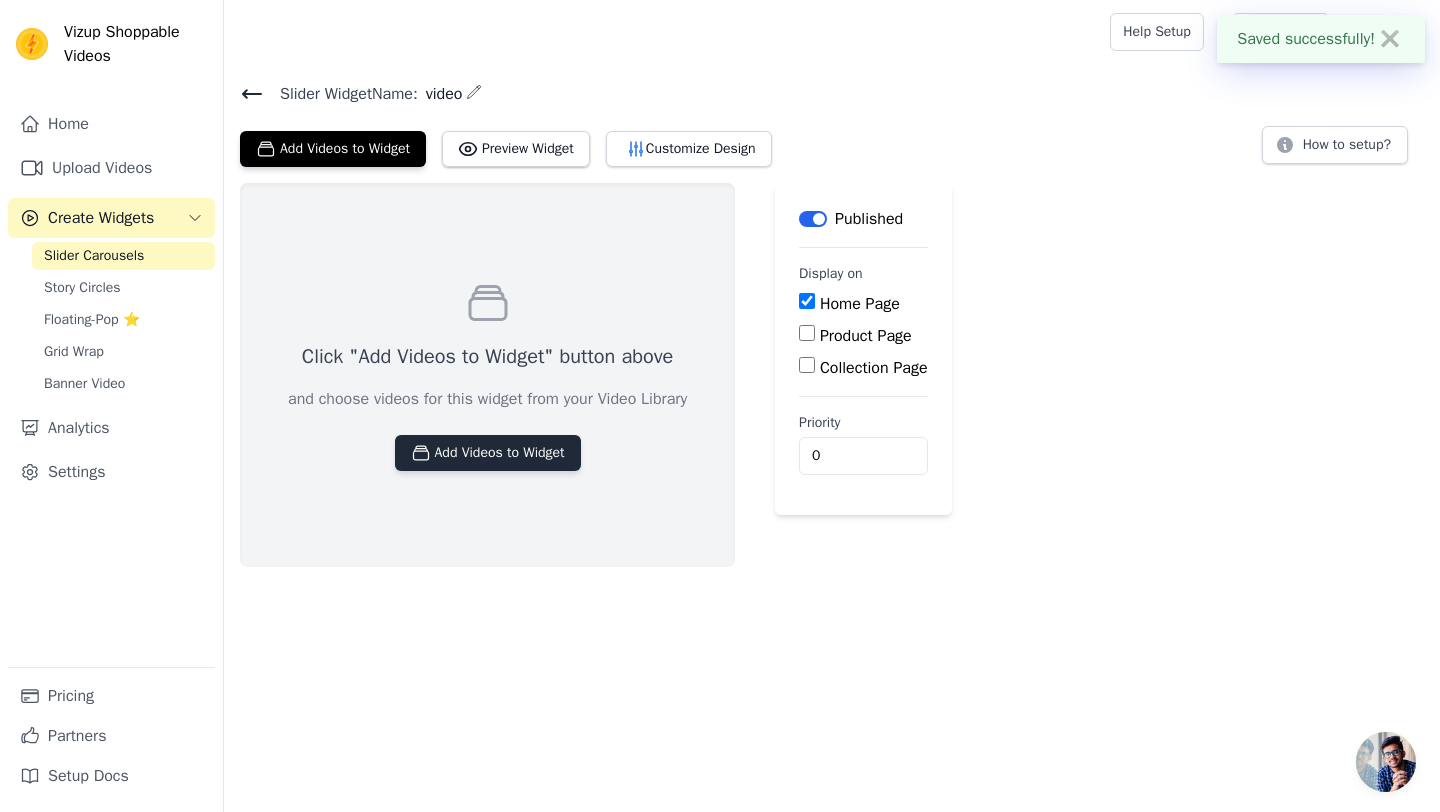 click on "Add Videos to Widget" at bounding box center [488, 453] 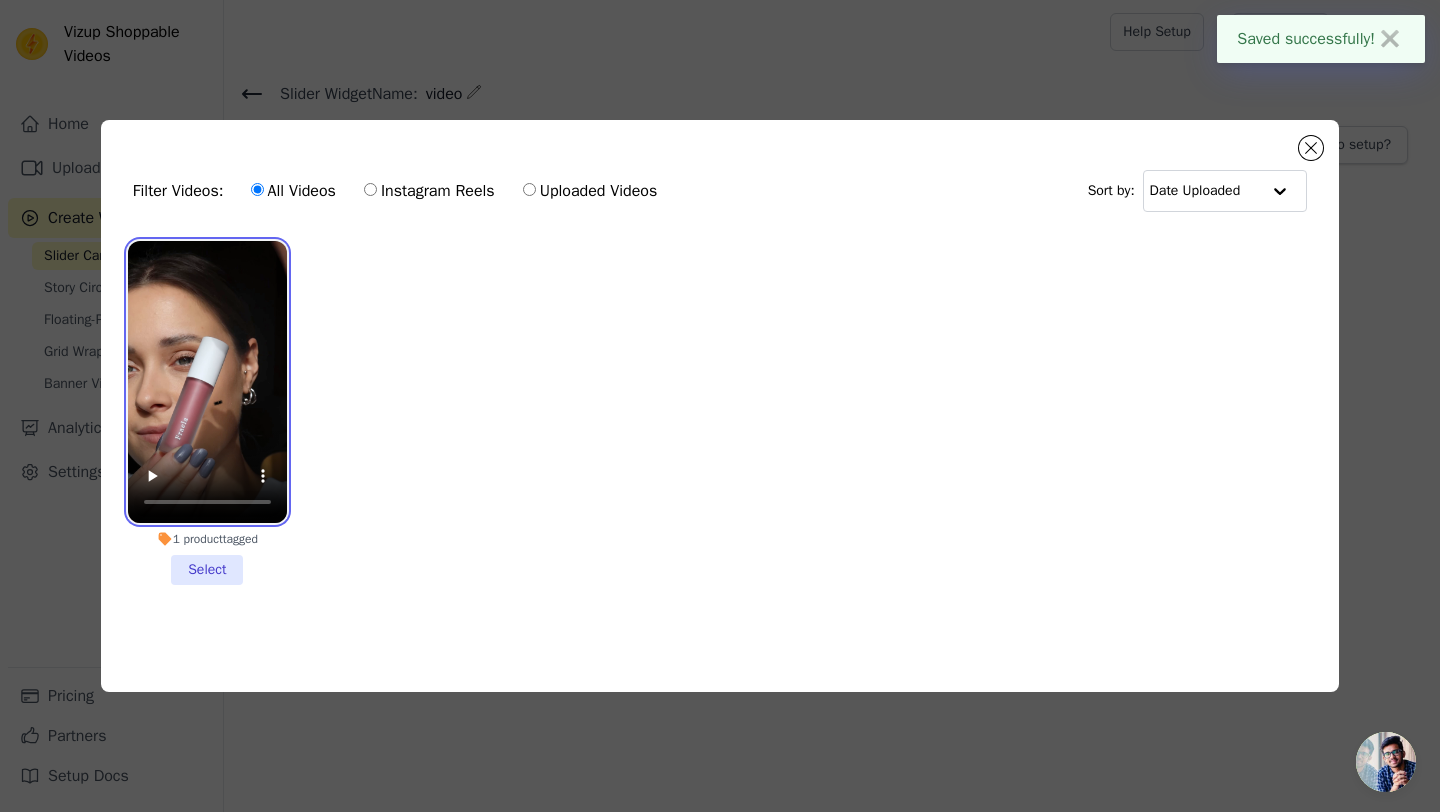click at bounding box center [207, 382] 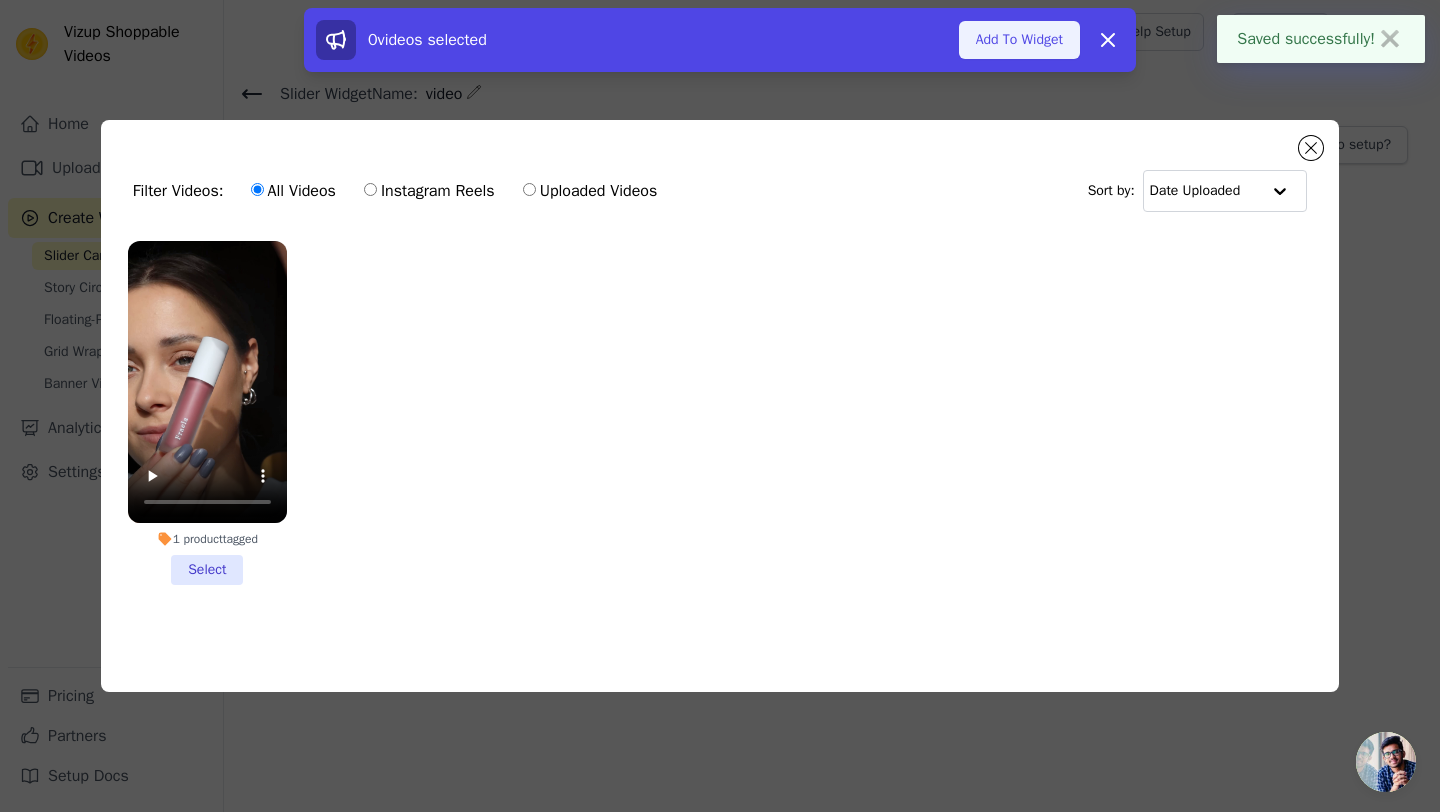 click on "Add To Widget" at bounding box center (1019, 40) 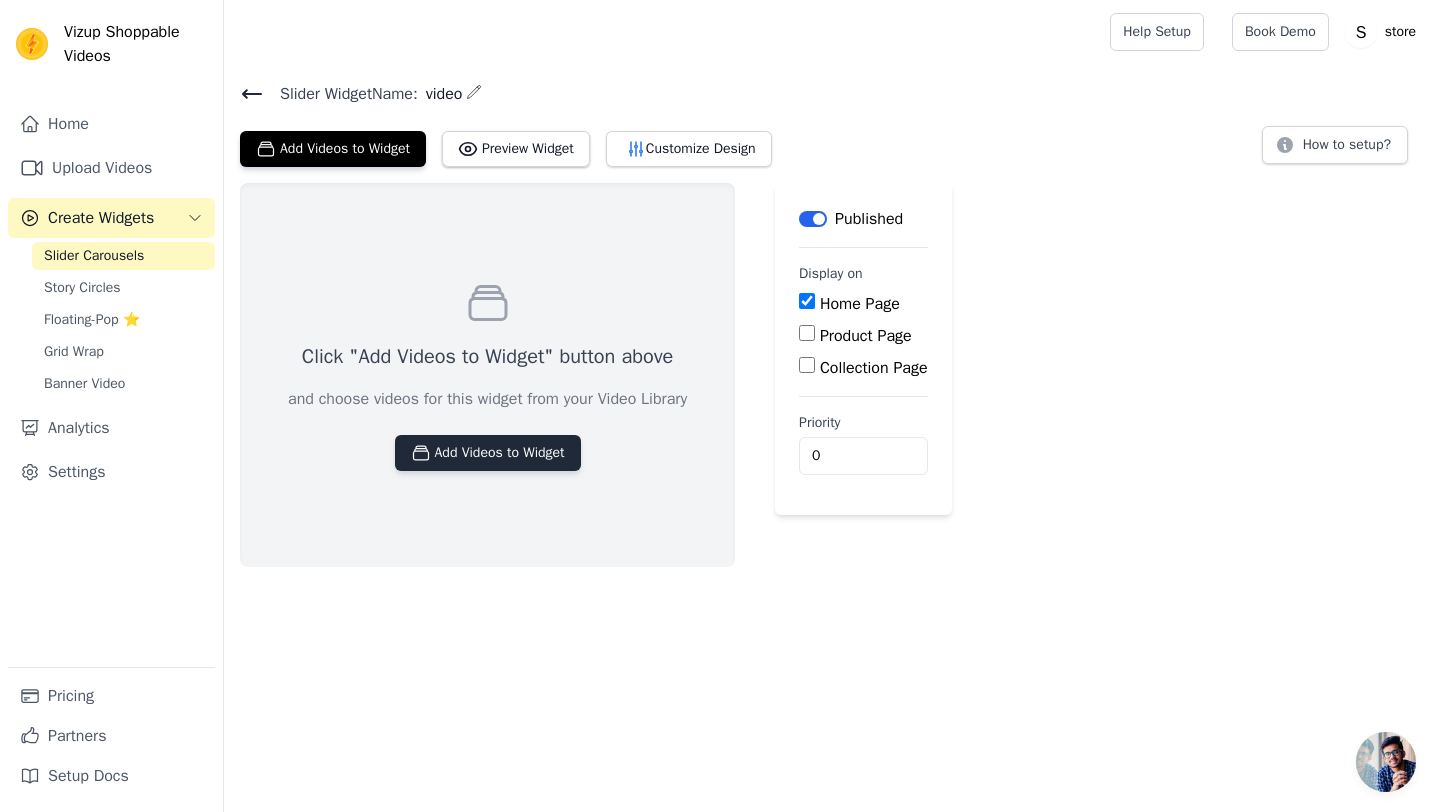 click on "Add Videos to Widget" at bounding box center (488, 453) 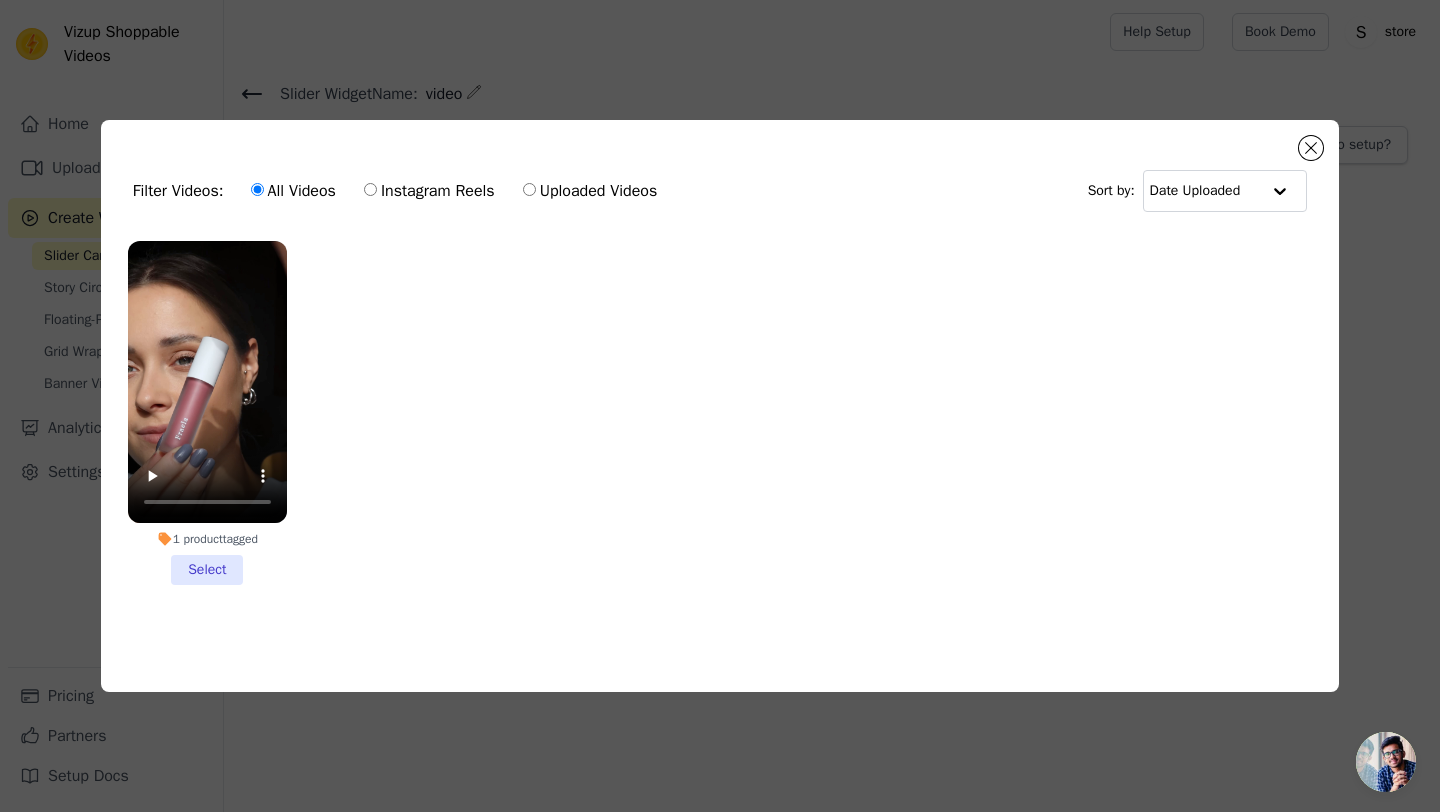 click on "1   product  tagged     Select" at bounding box center [207, 413] 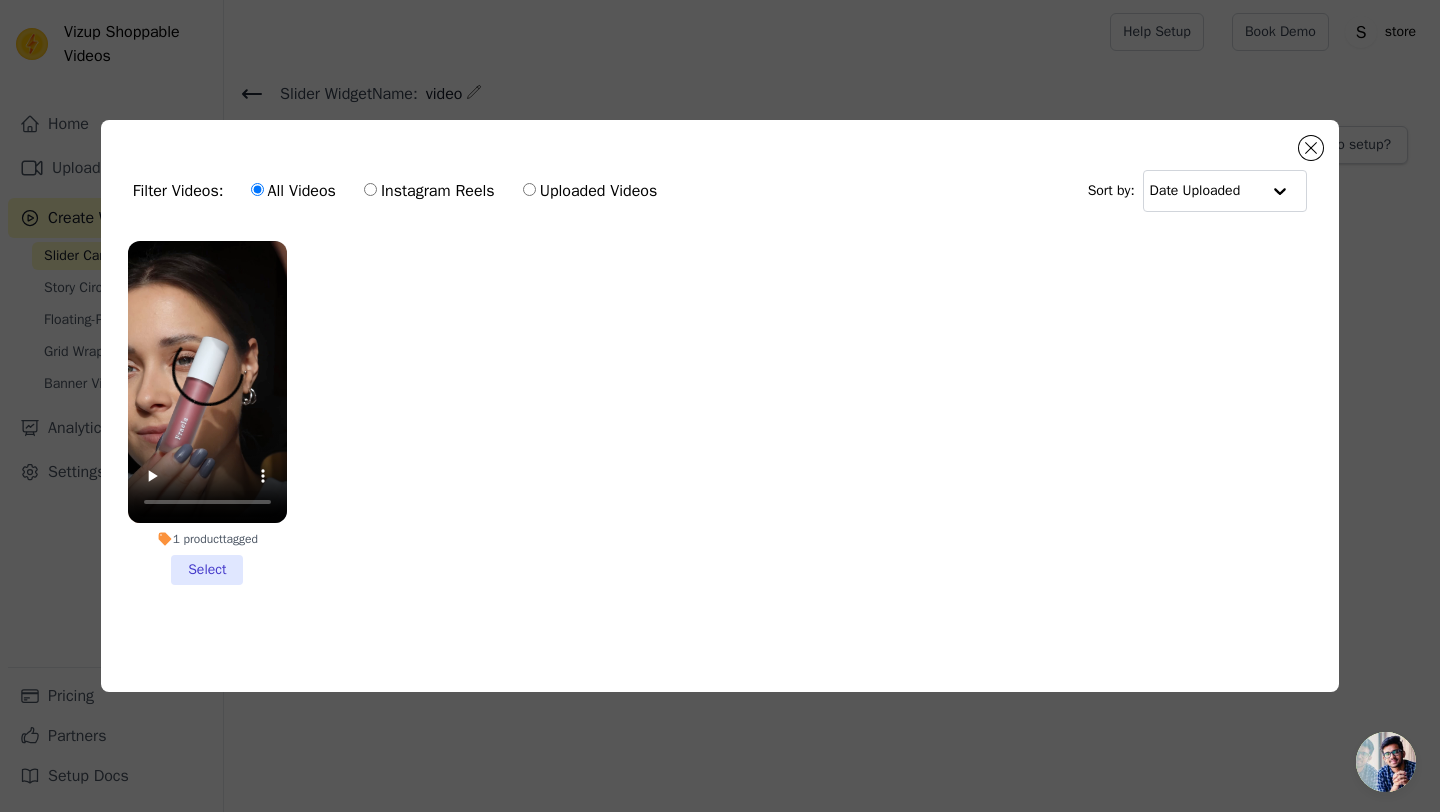 click on "1   product  tagged     Select" at bounding box center [0, 0] 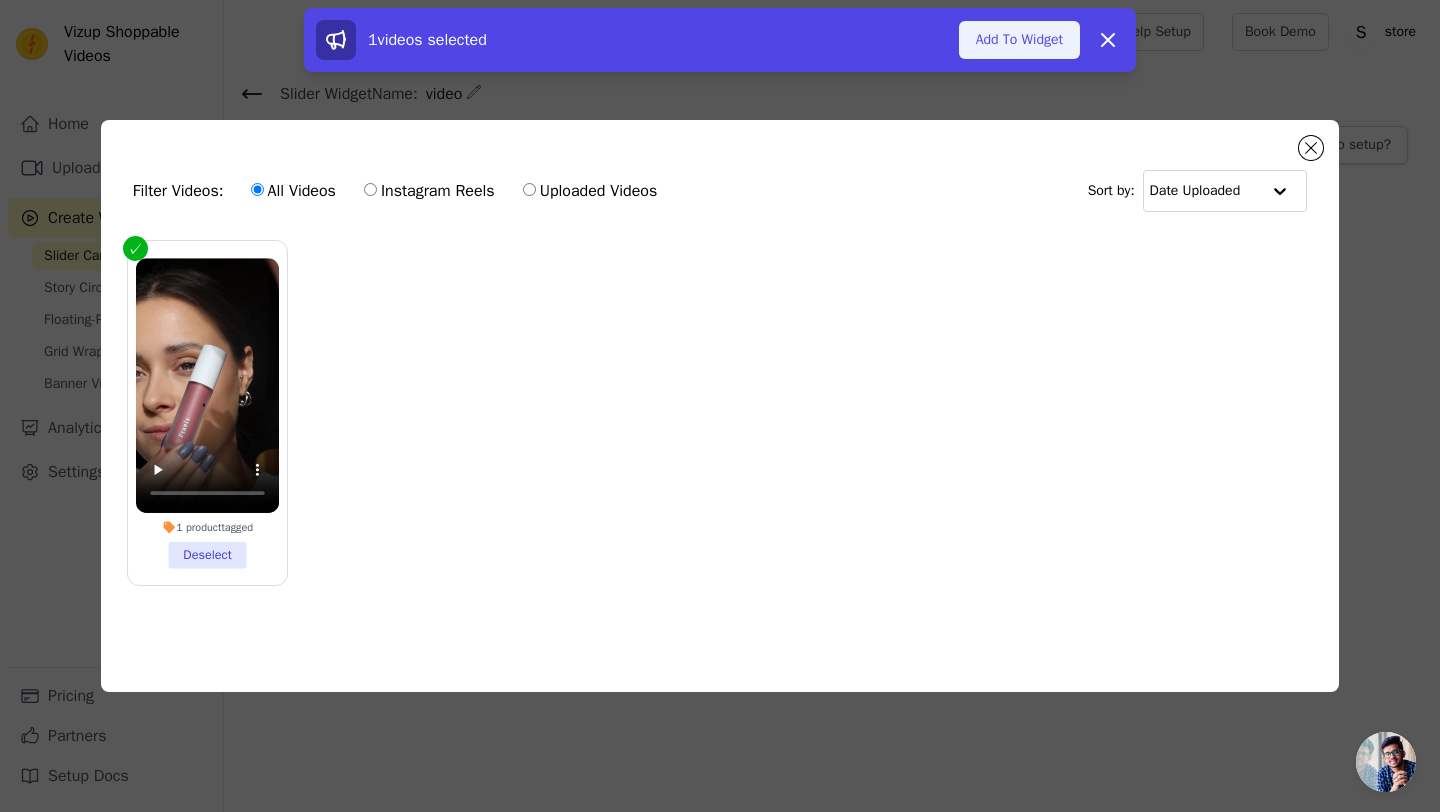 click on "Add To Widget" at bounding box center (1019, 40) 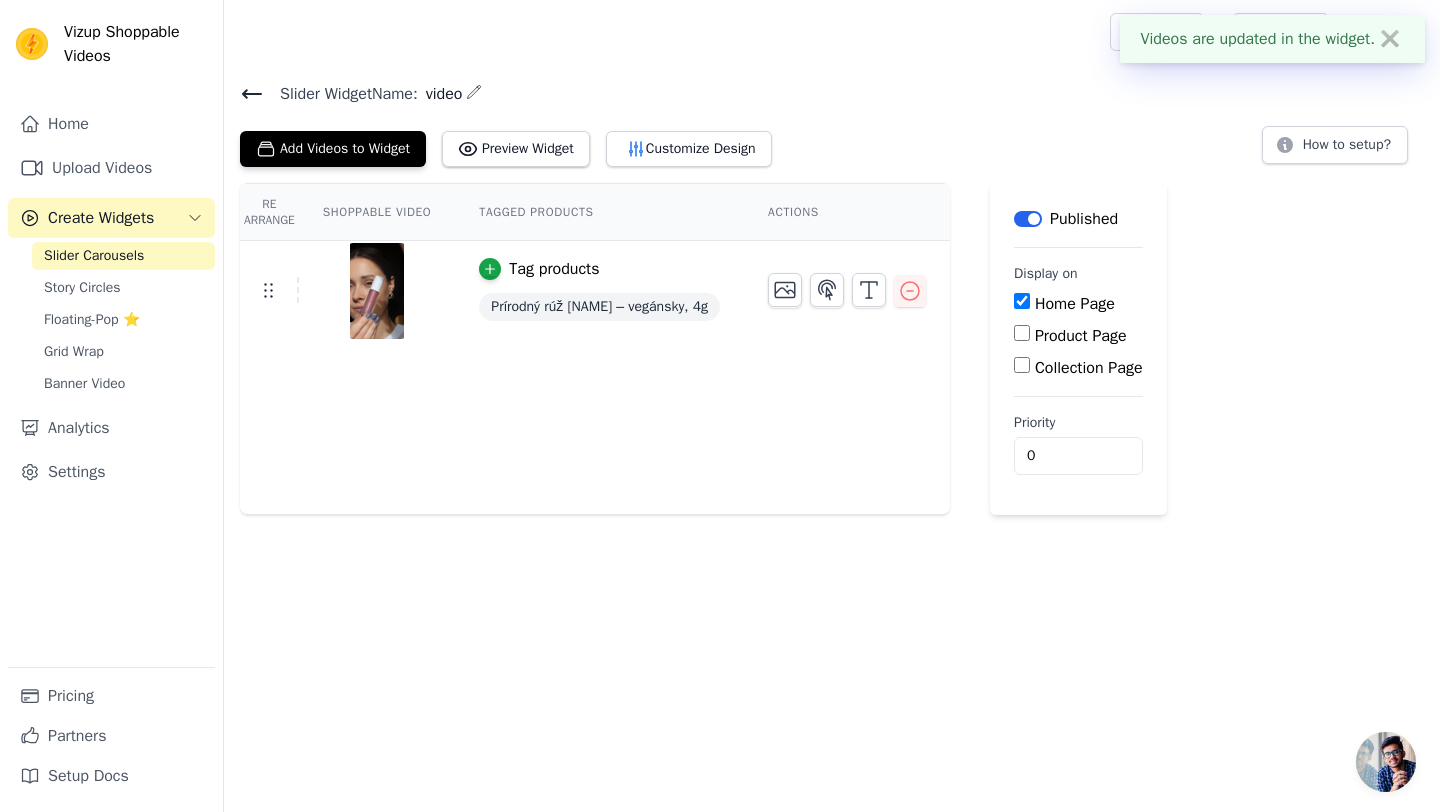 click on "✖" at bounding box center [1390, 39] 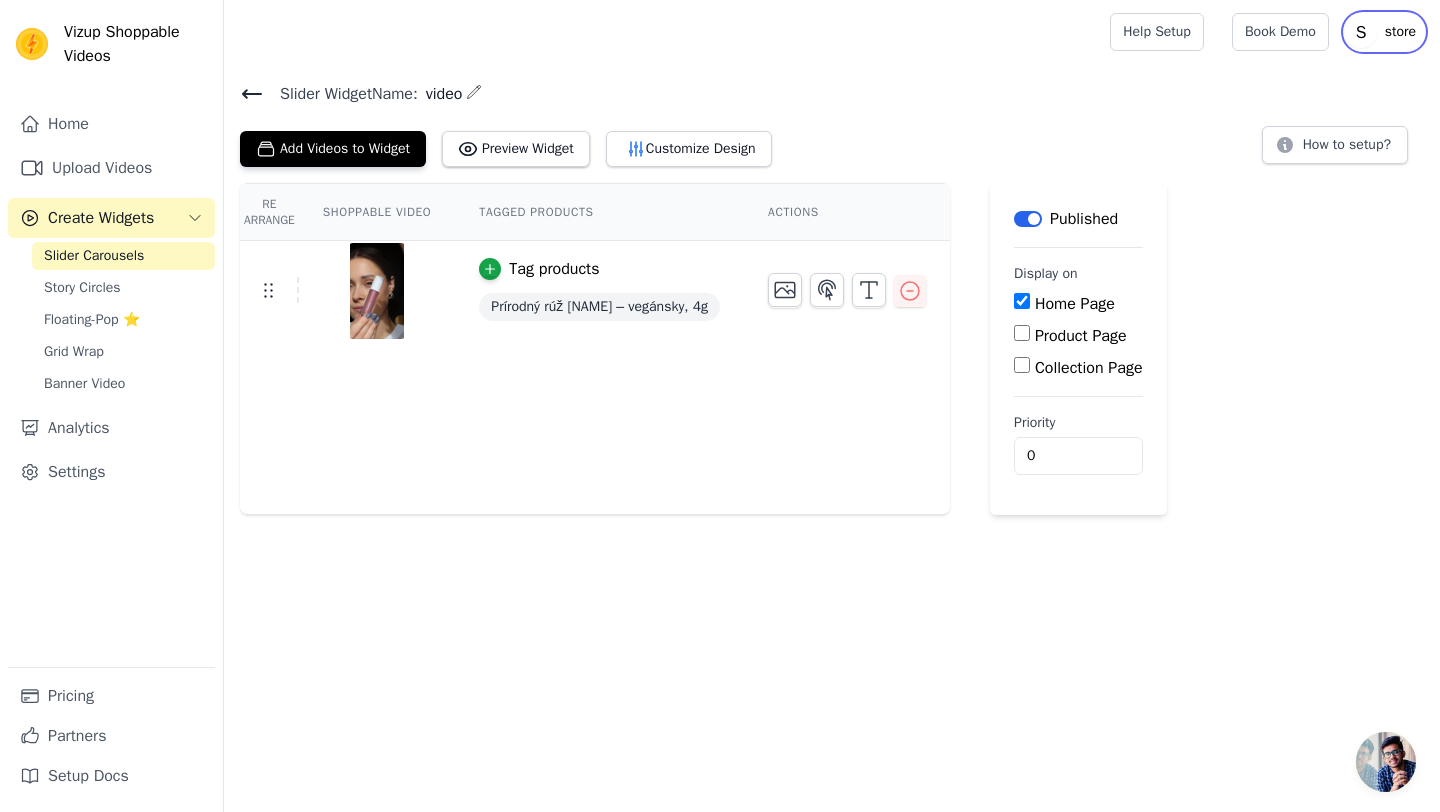 click on "store" at bounding box center [1400, 32] 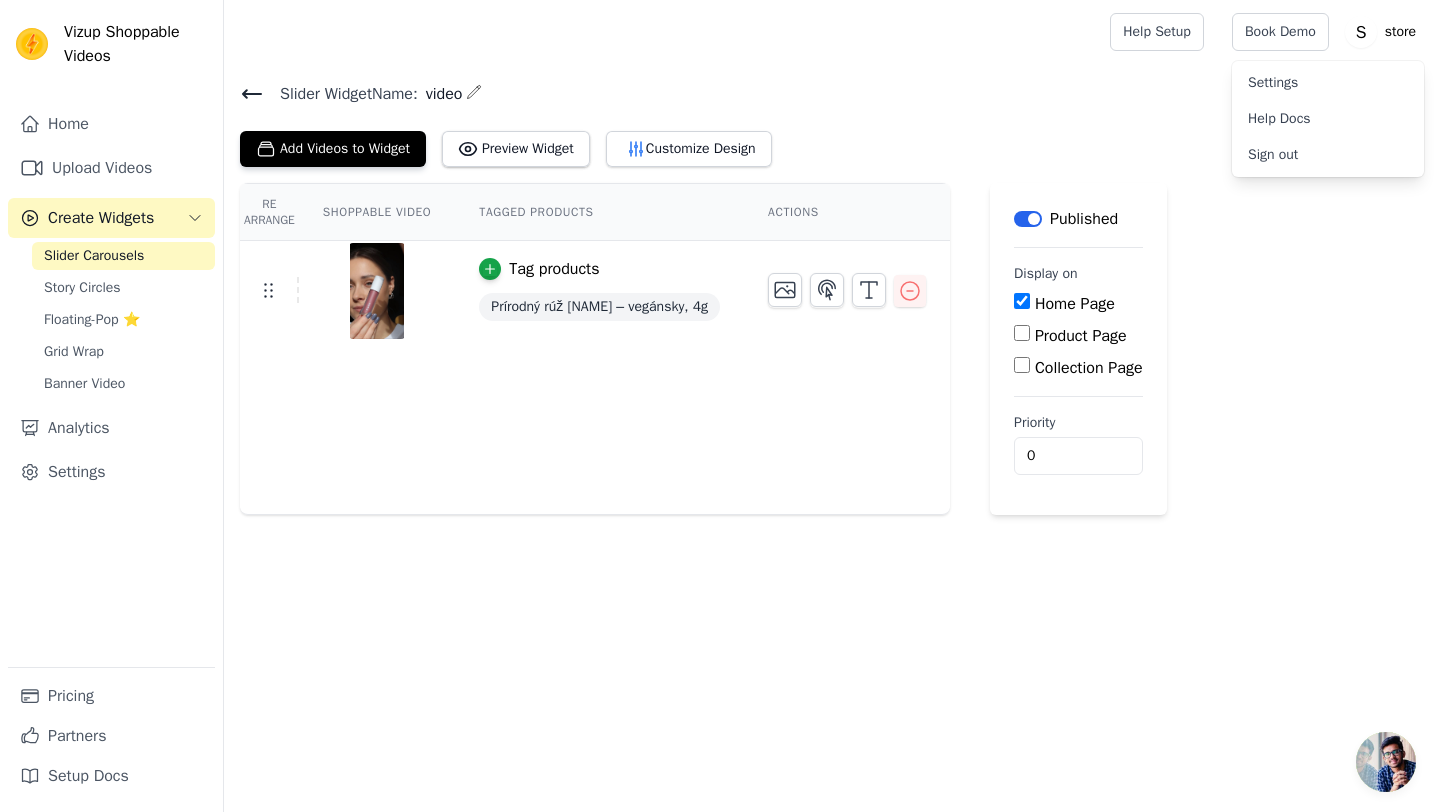 click on "Re Arrange   Shoppable Video   Tagged Products   Actions             Tag products   Prírodný rúž Alex – vegánsky, 4g                       Save Videos In This New Order   Save   Dismiss     Label     Published     Display on     Home Page     Product Page       Collection Page       Priority   0" at bounding box center (832, 349) 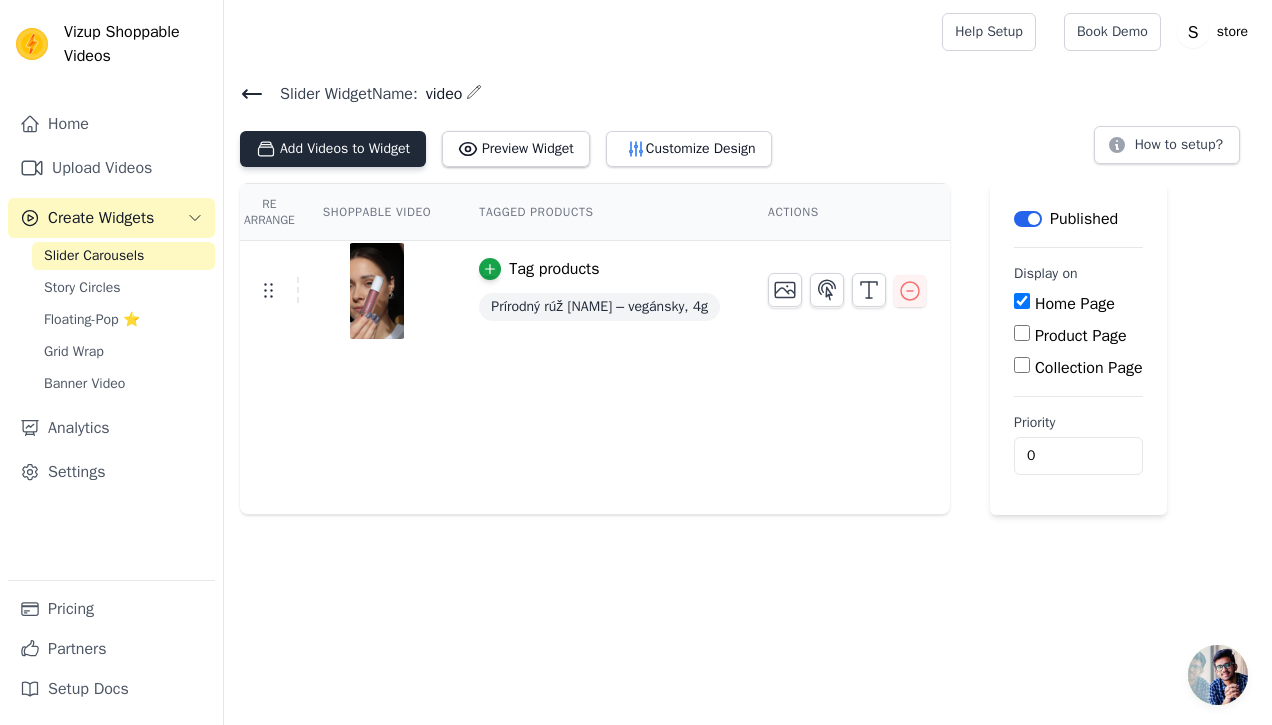 click on "Add Videos to Widget" at bounding box center (333, 149) 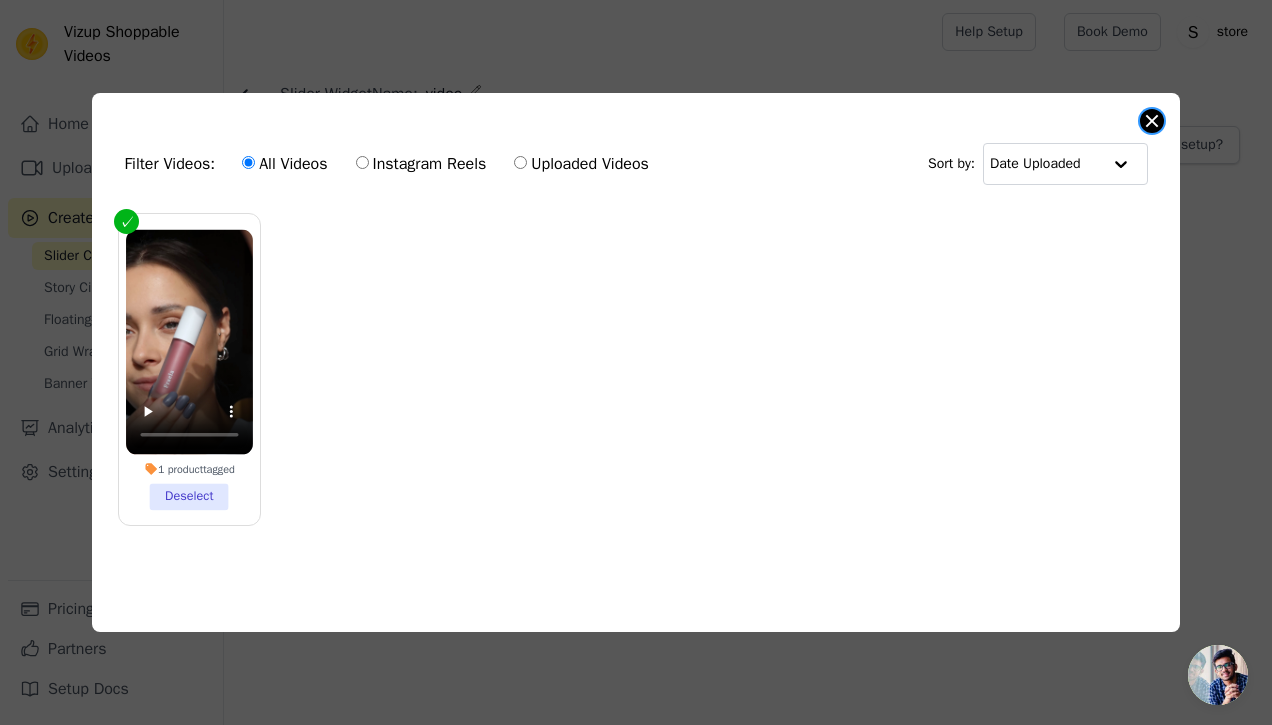click at bounding box center (1152, 121) 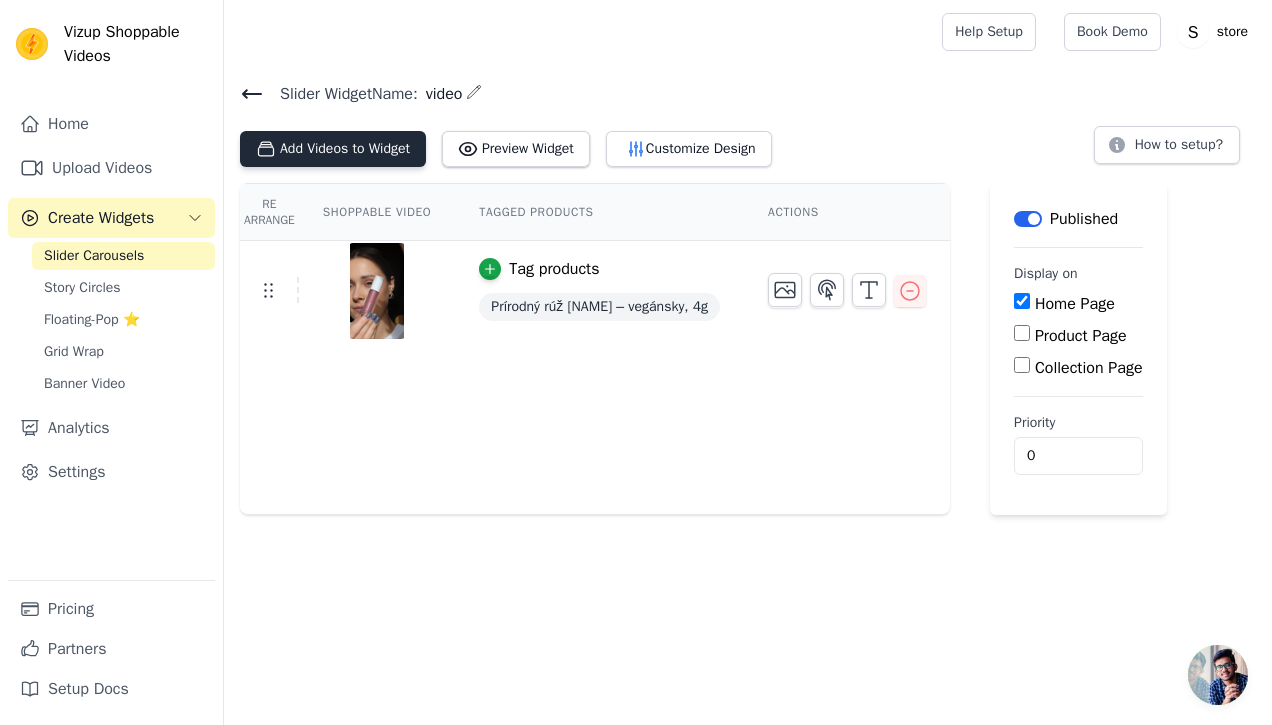 click on "Add Videos to Widget" at bounding box center (333, 149) 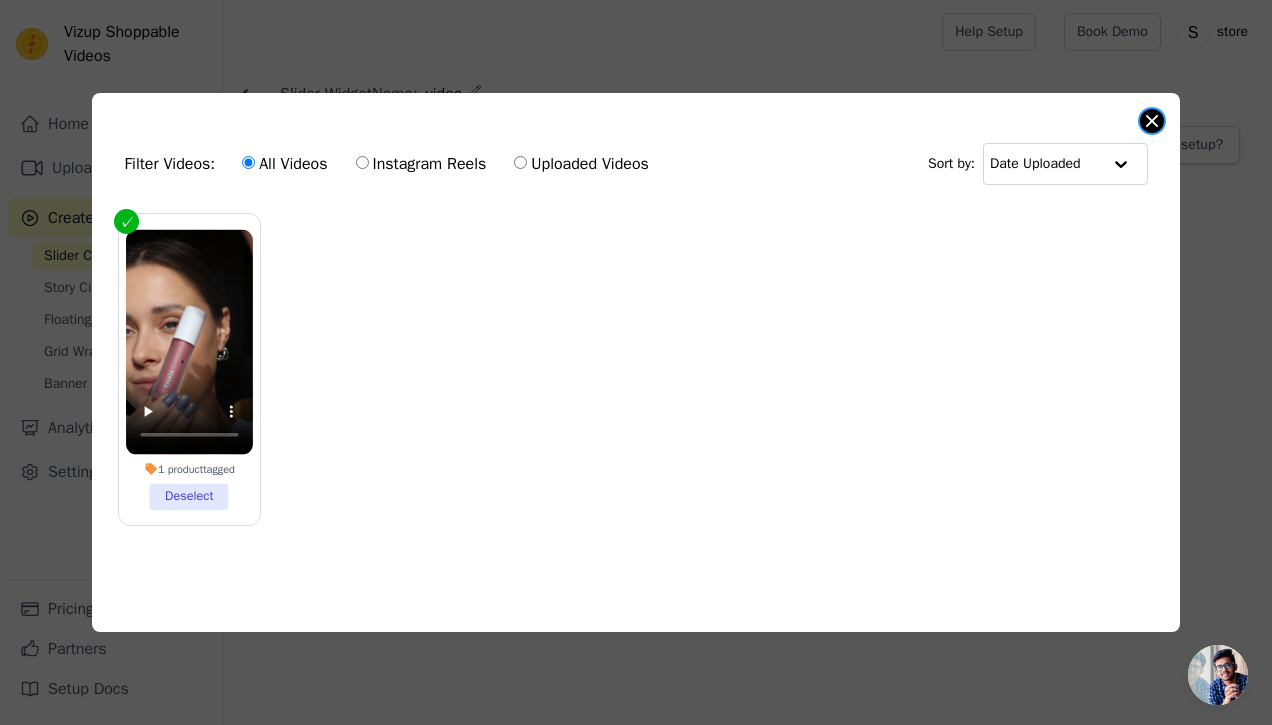 click at bounding box center [1152, 121] 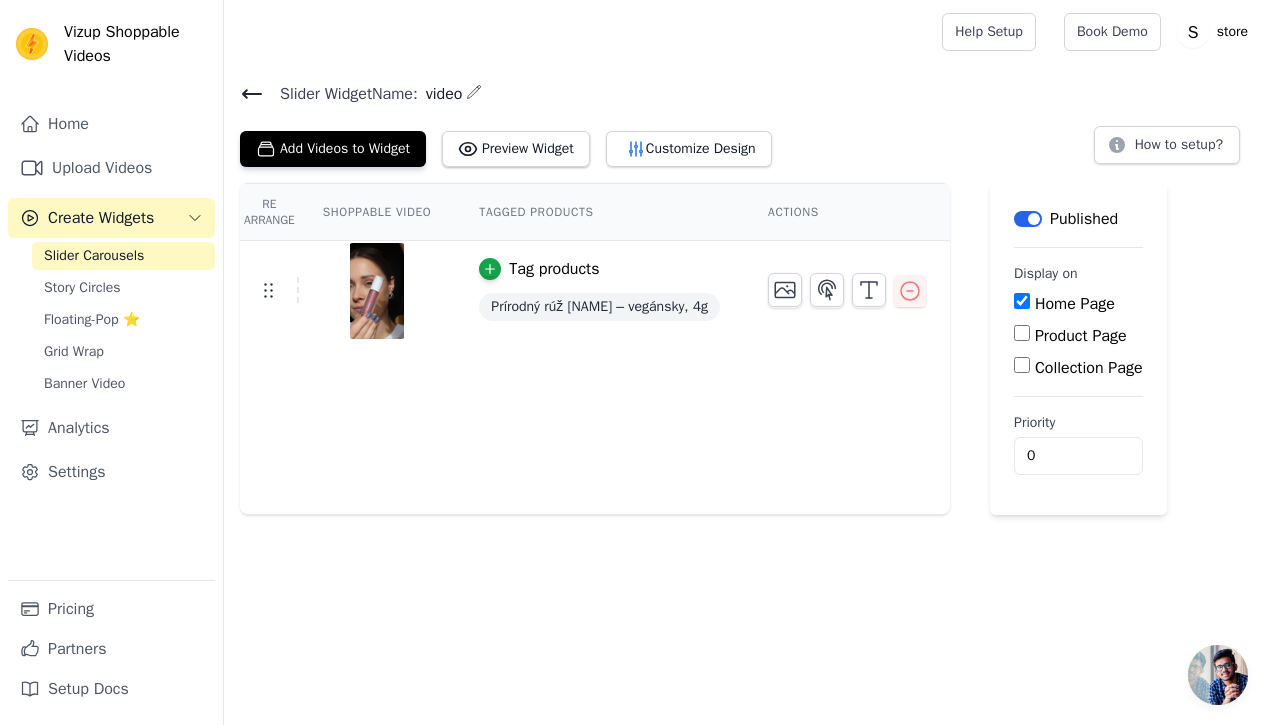 click 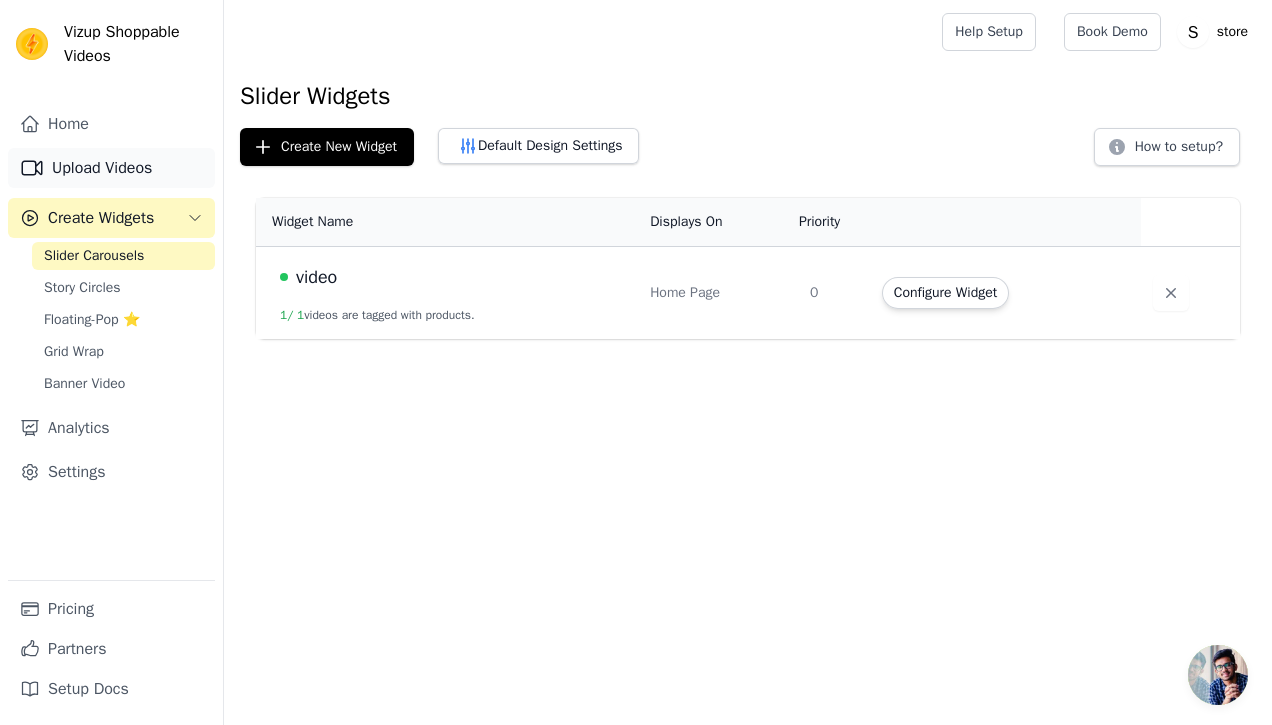click on "Upload Videos" at bounding box center (111, 168) 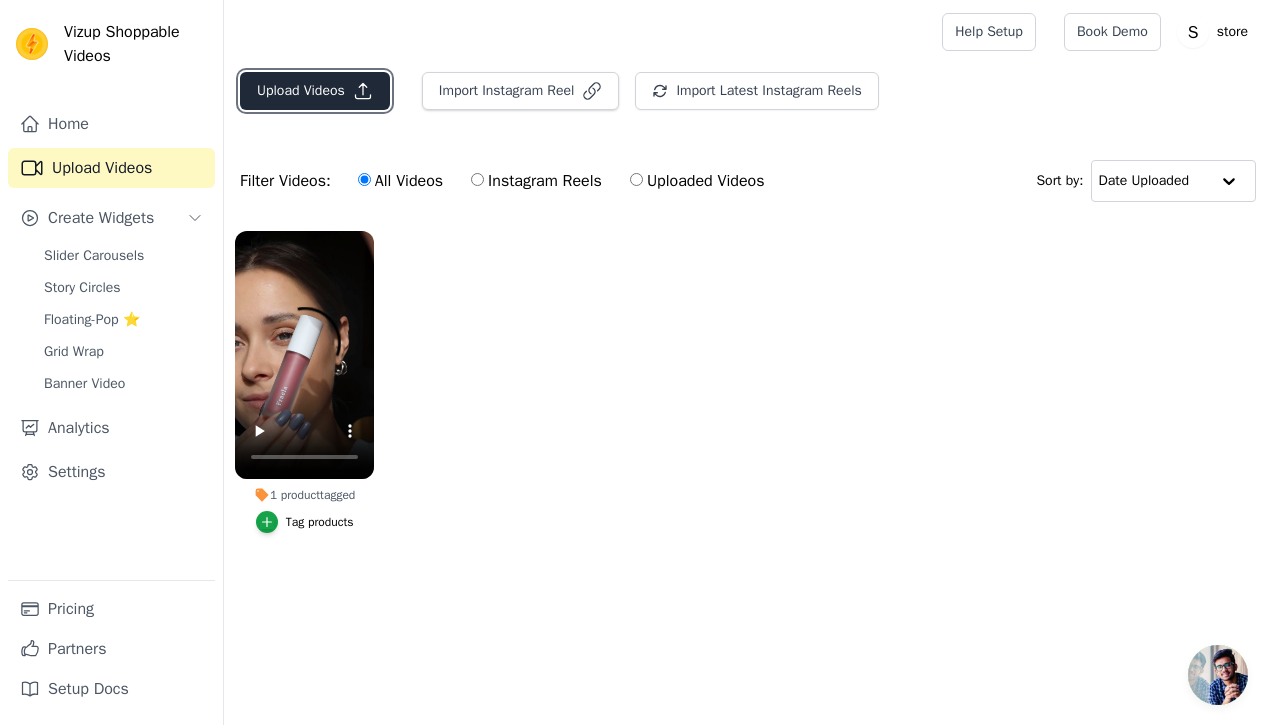 click on "Upload Videos" at bounding box center (315, 91) 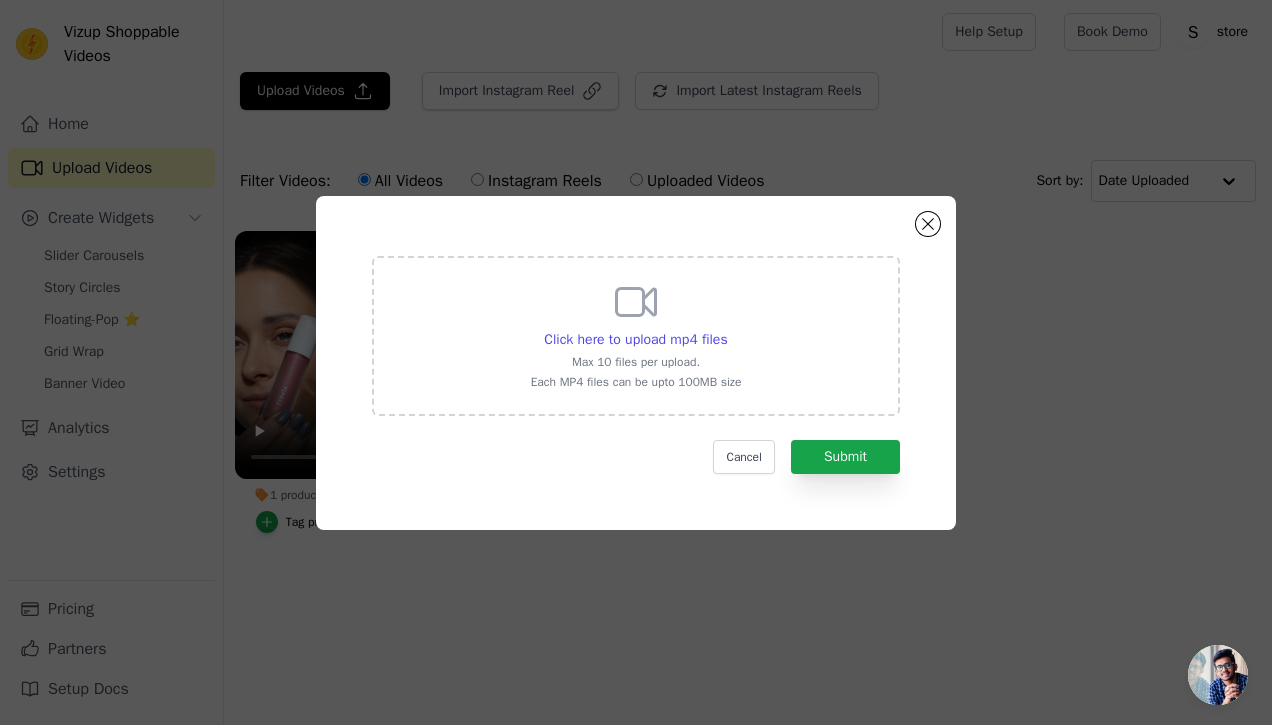 click on "Click here to upload mp4 files     Max 10 files per upload.   Each MP4 files can be upto 100MB size" at bounding box center [636, 334] 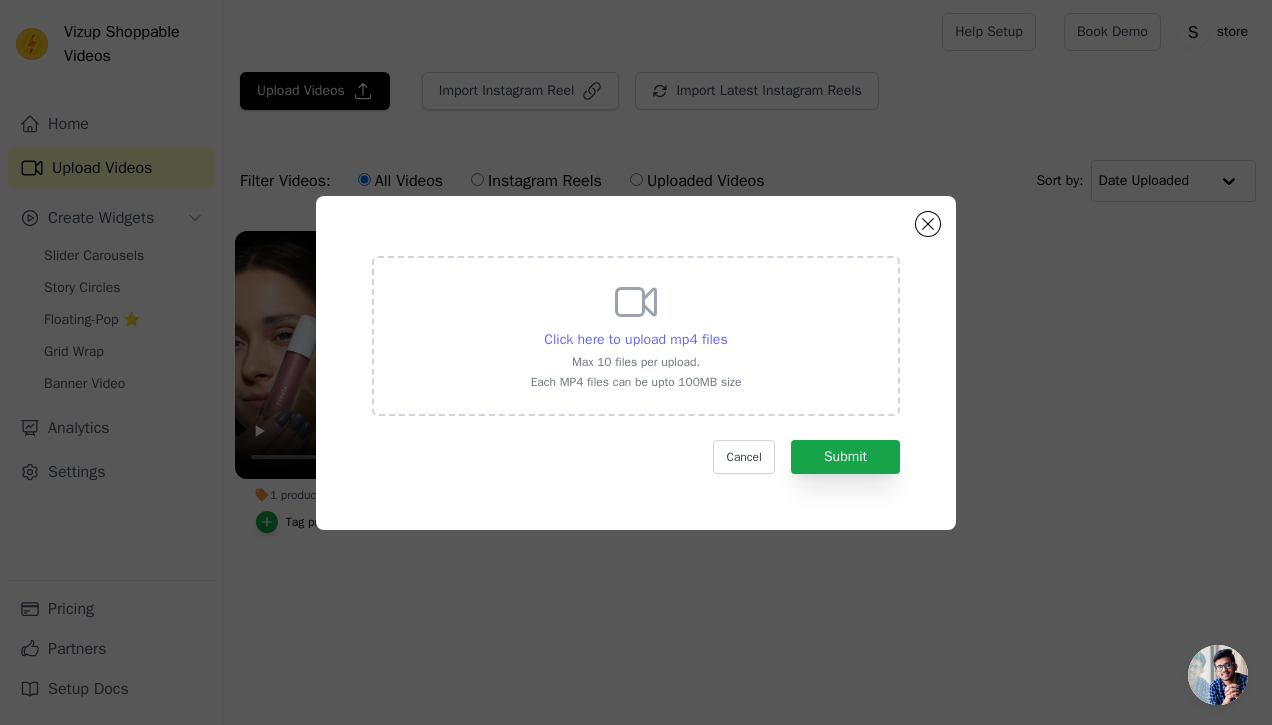 click on "Click here to upload mp4 files" at bounding box center (635, 339) 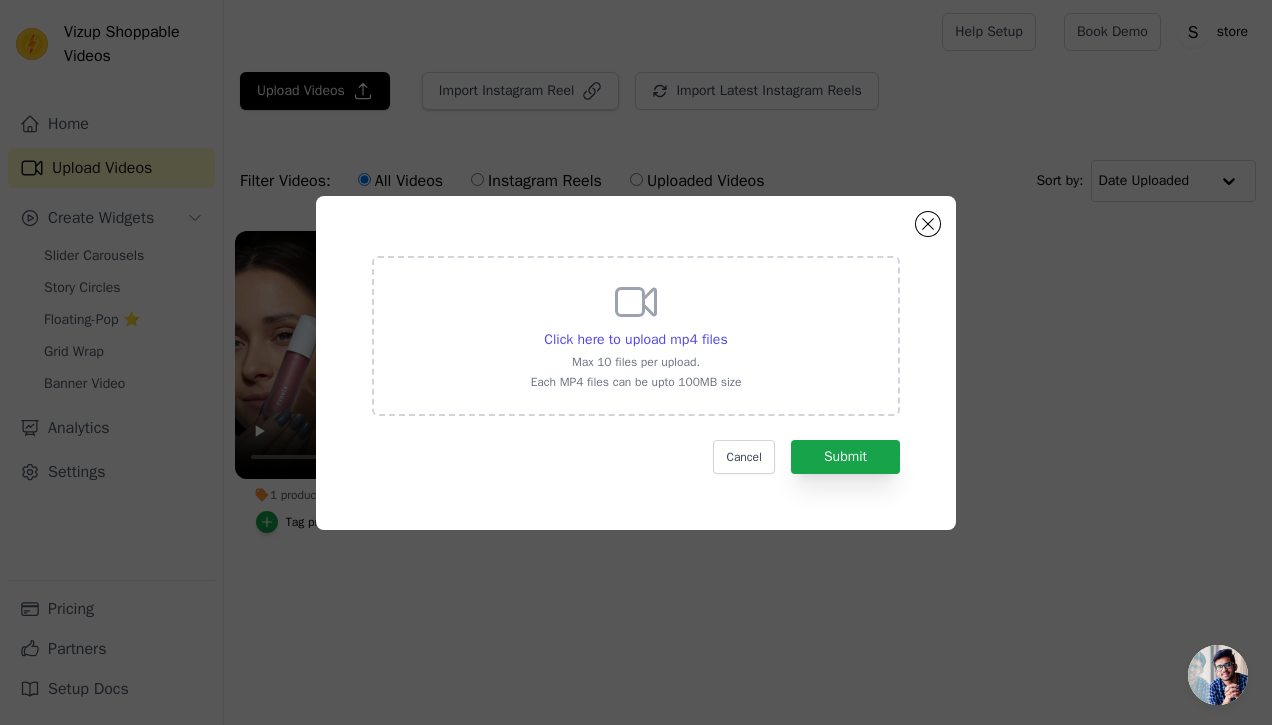 click on "Click here to upload mp4 files     Max 10 files per upload.   Each MP4 files can be upto 100MB size     Cancel   Submit" 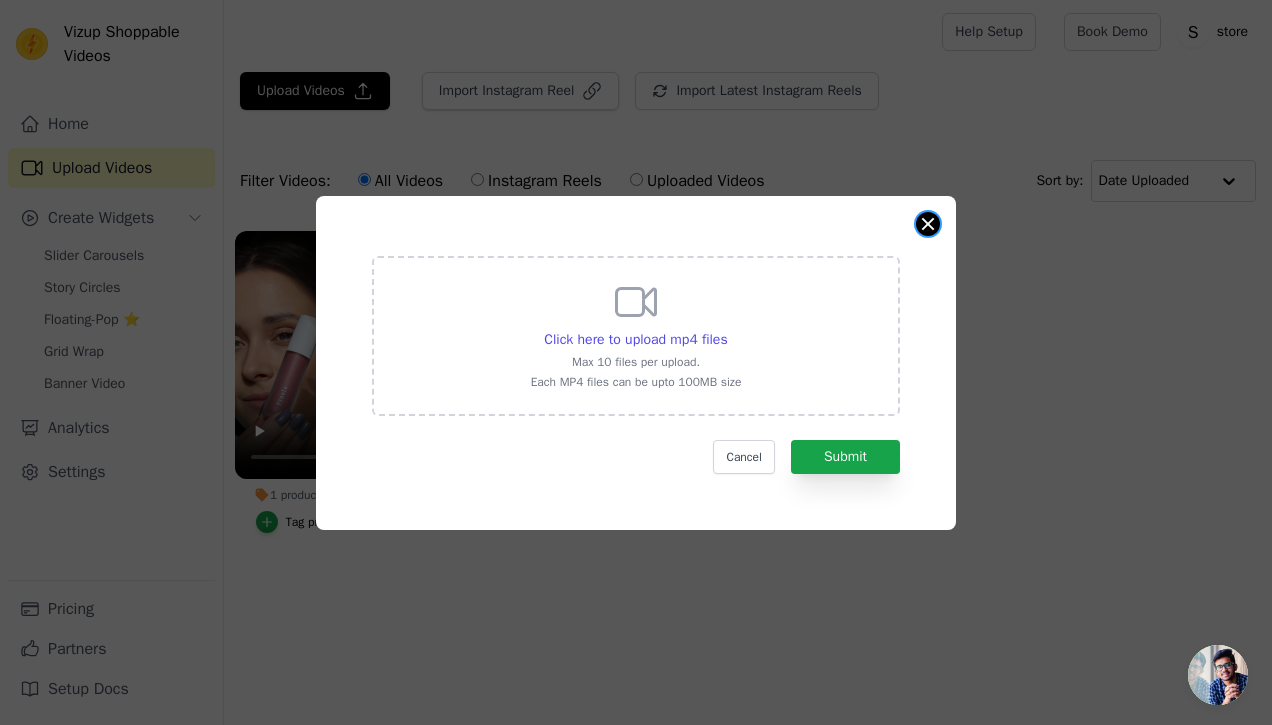 click at bounding box center (928, 224) 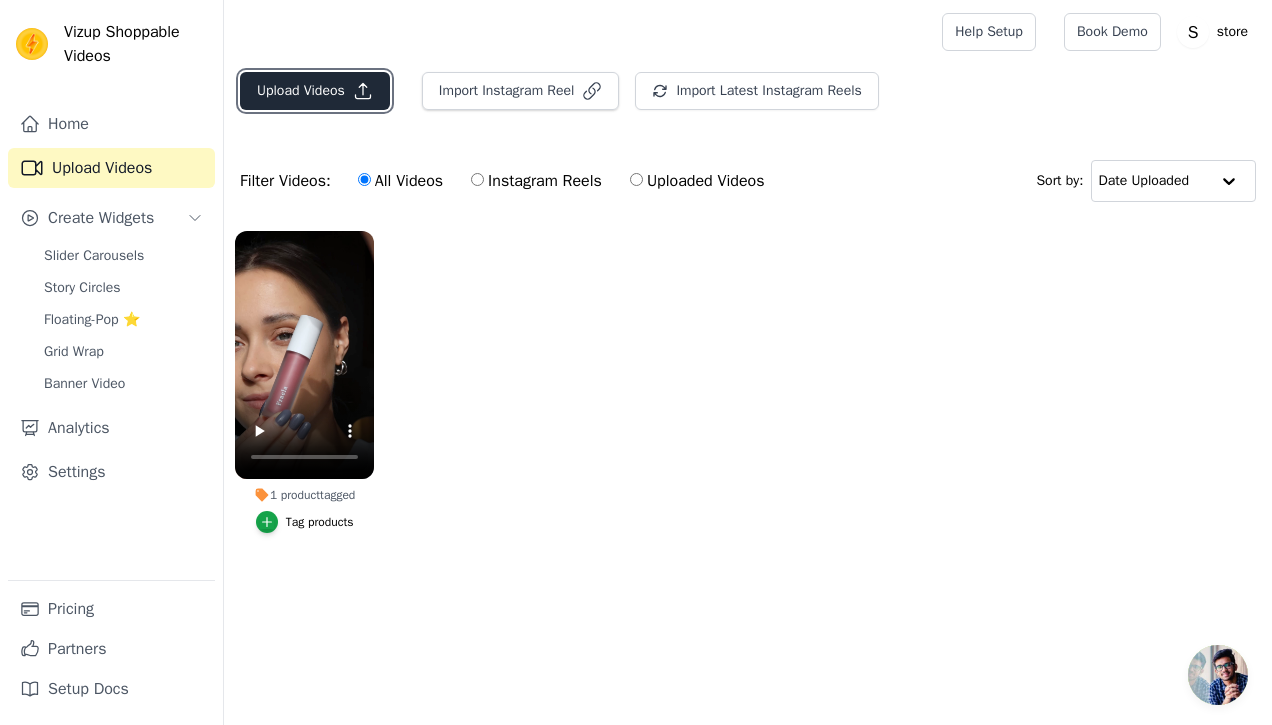 click on "Upload Videos" at bounding box center [315, 91] 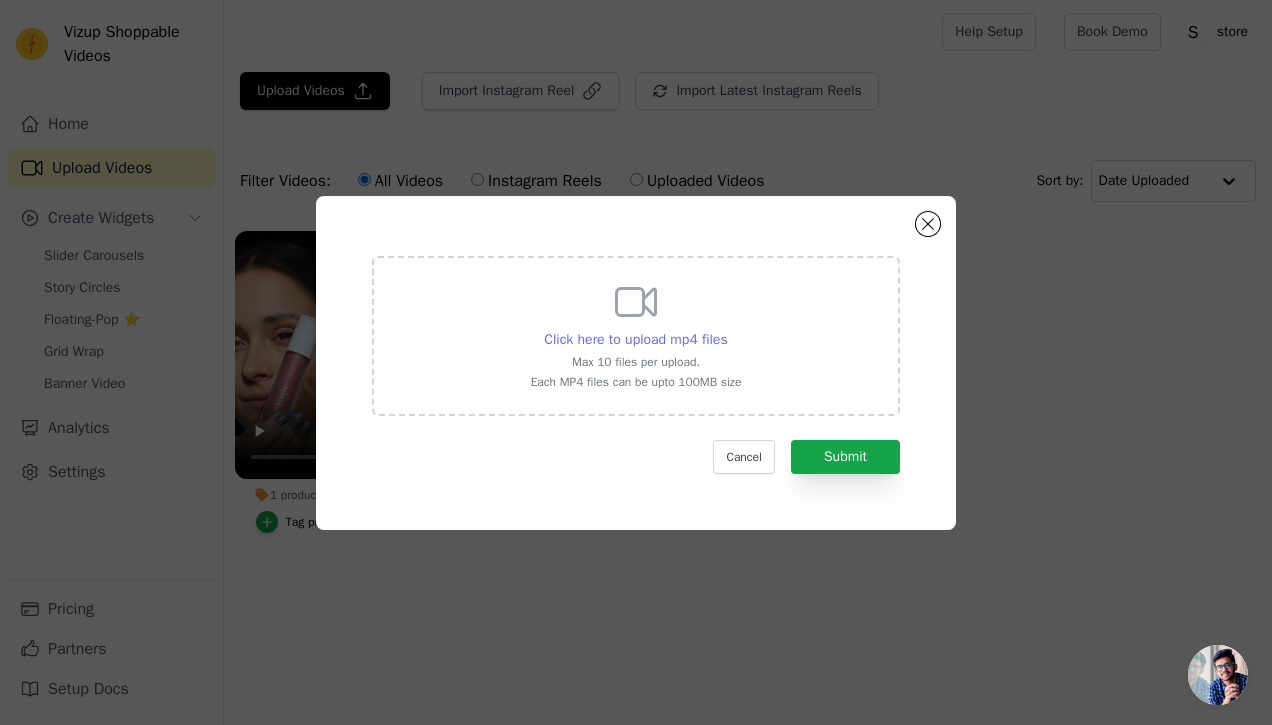 click on "Click here to upload mp4 files" at bounding box center (635, 339) 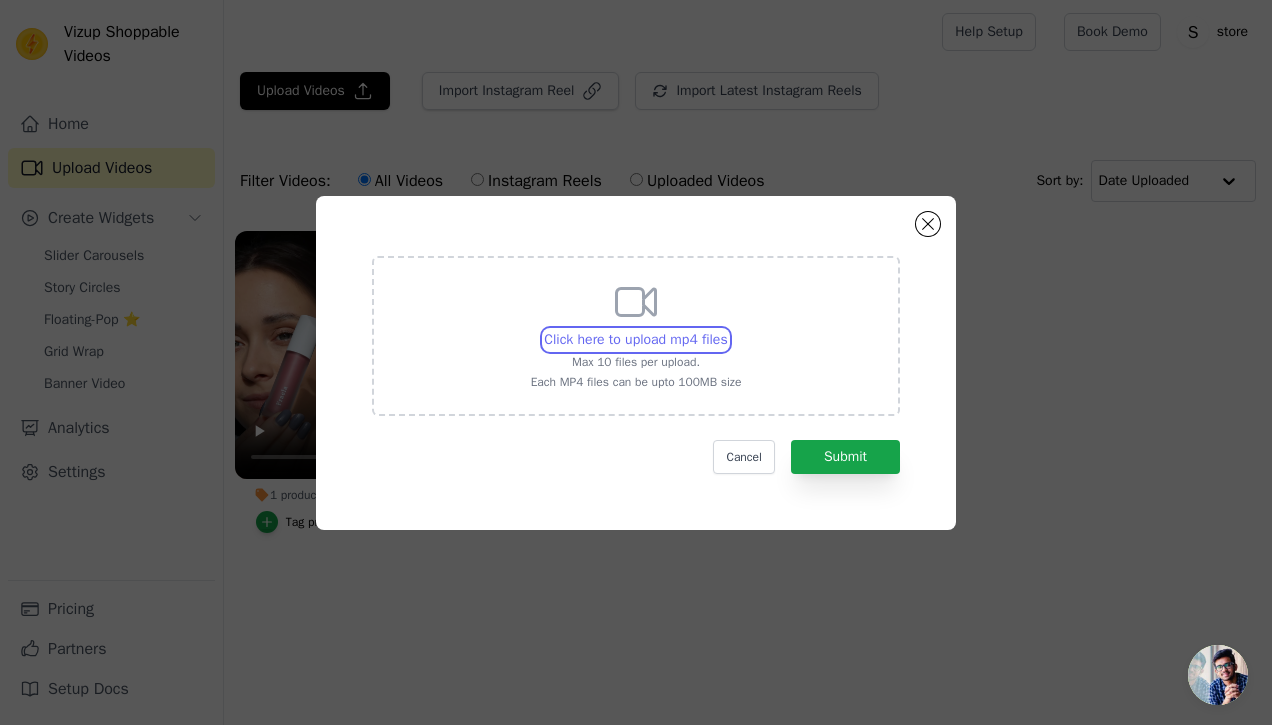 click on "Click here to upload mp4 files     Max 10 files per upload.   Each MP4 files can be upto 100MB size" at bounding box center (727, 329) 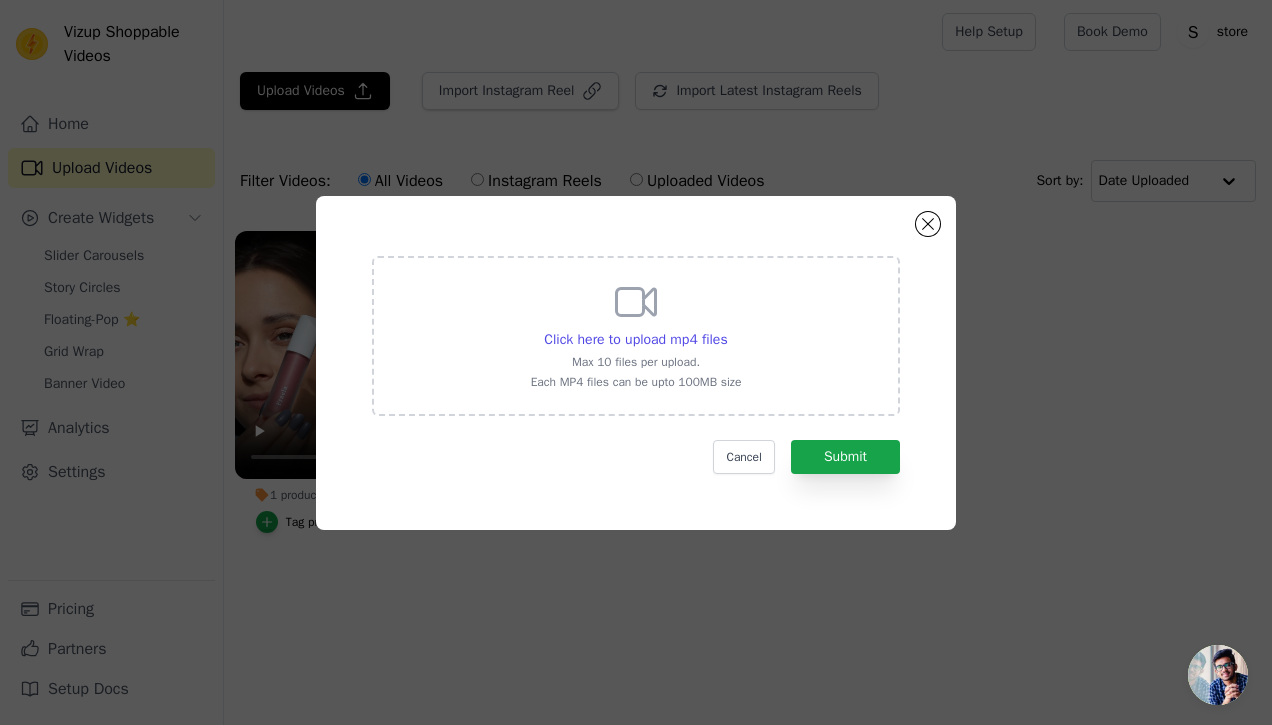 click on "Max 10 files per upload." at bounding box center [636, 362] 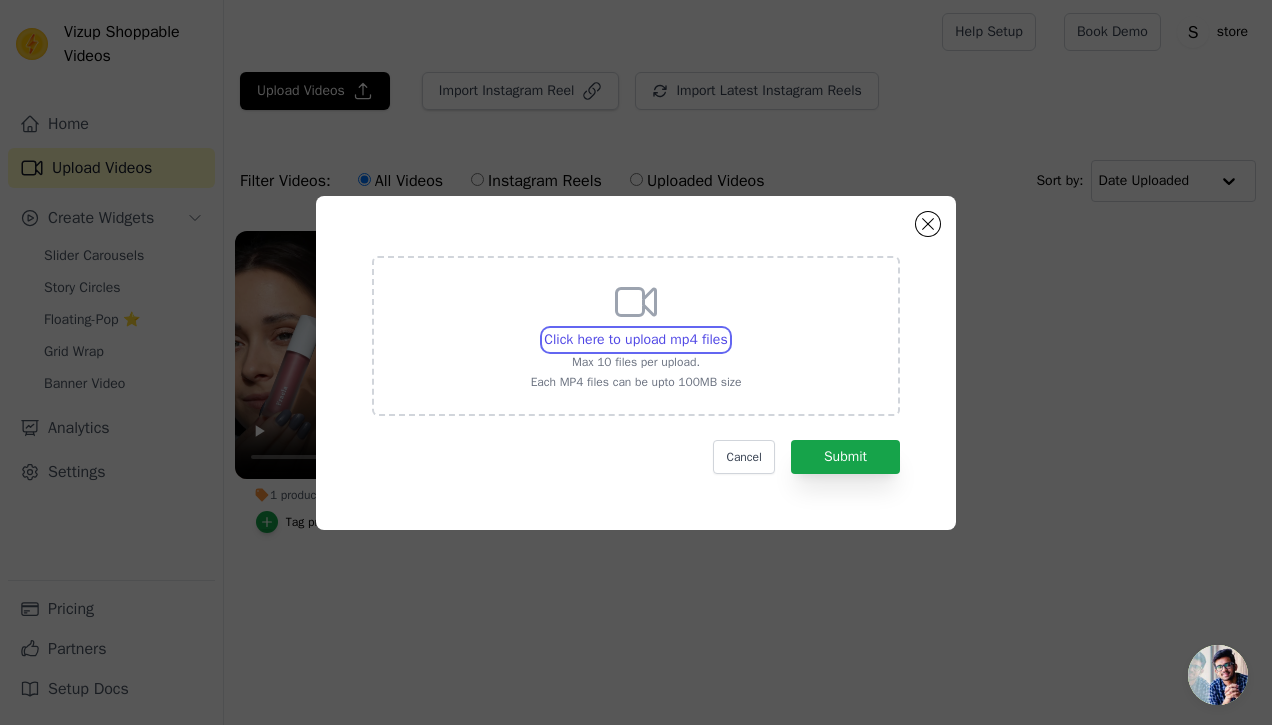 type on "C:\fakepath\ec01128254024cc5bd826db75a52e08c.mp4" 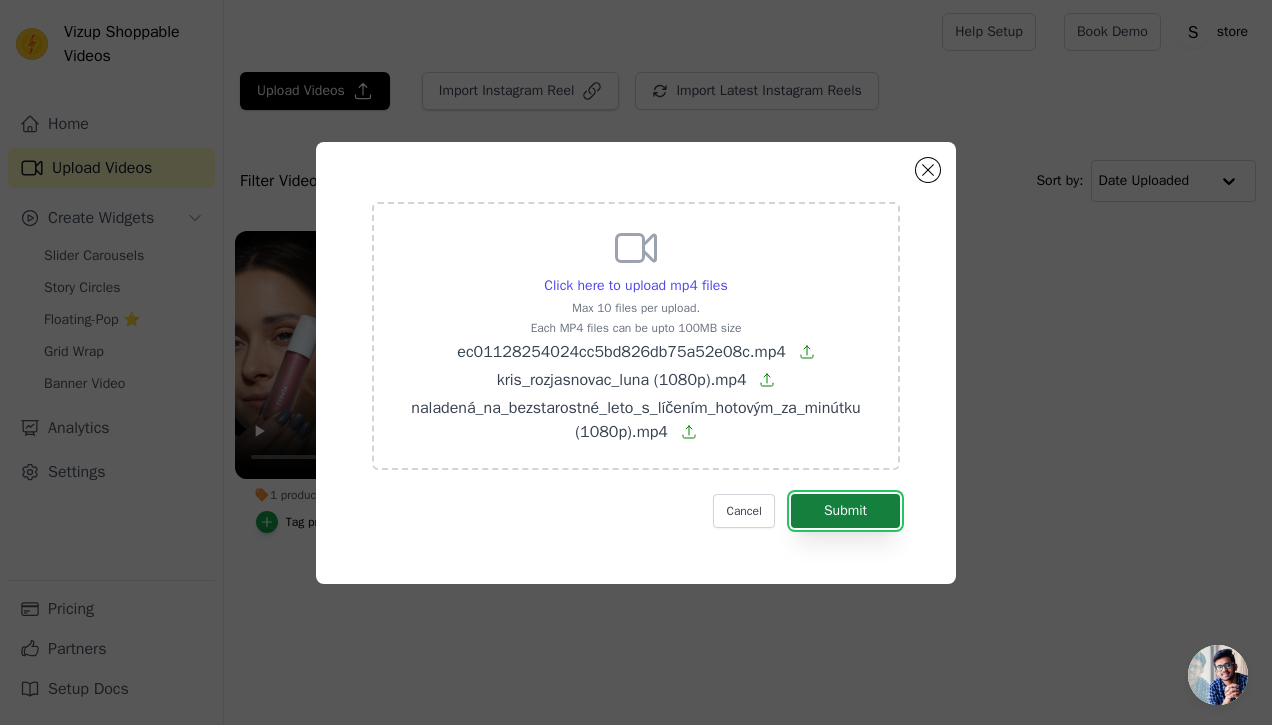 click on "Submit" at bounding box center [845, 511] 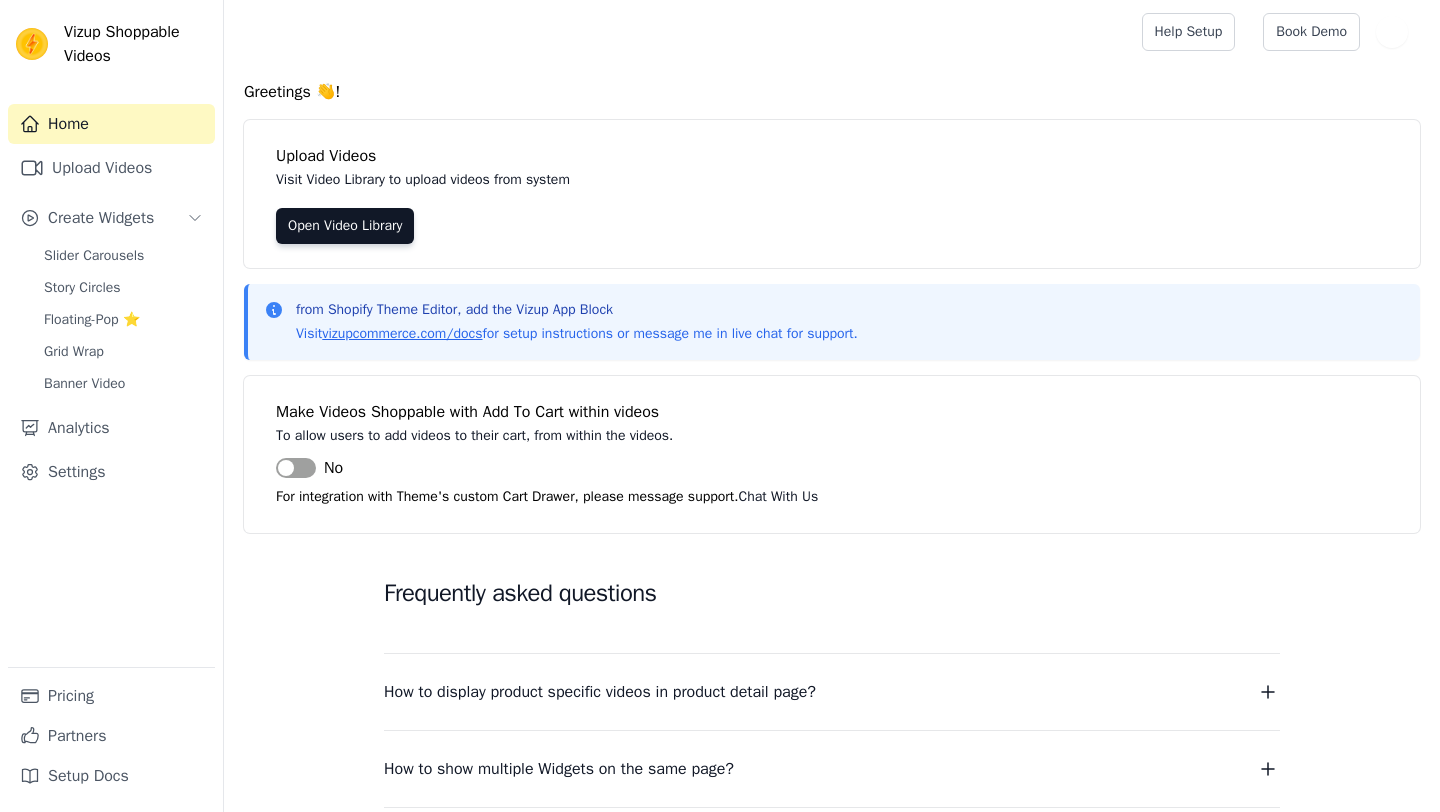 scroll, scrollTop: 0, scrollLeft: 0, axis: both 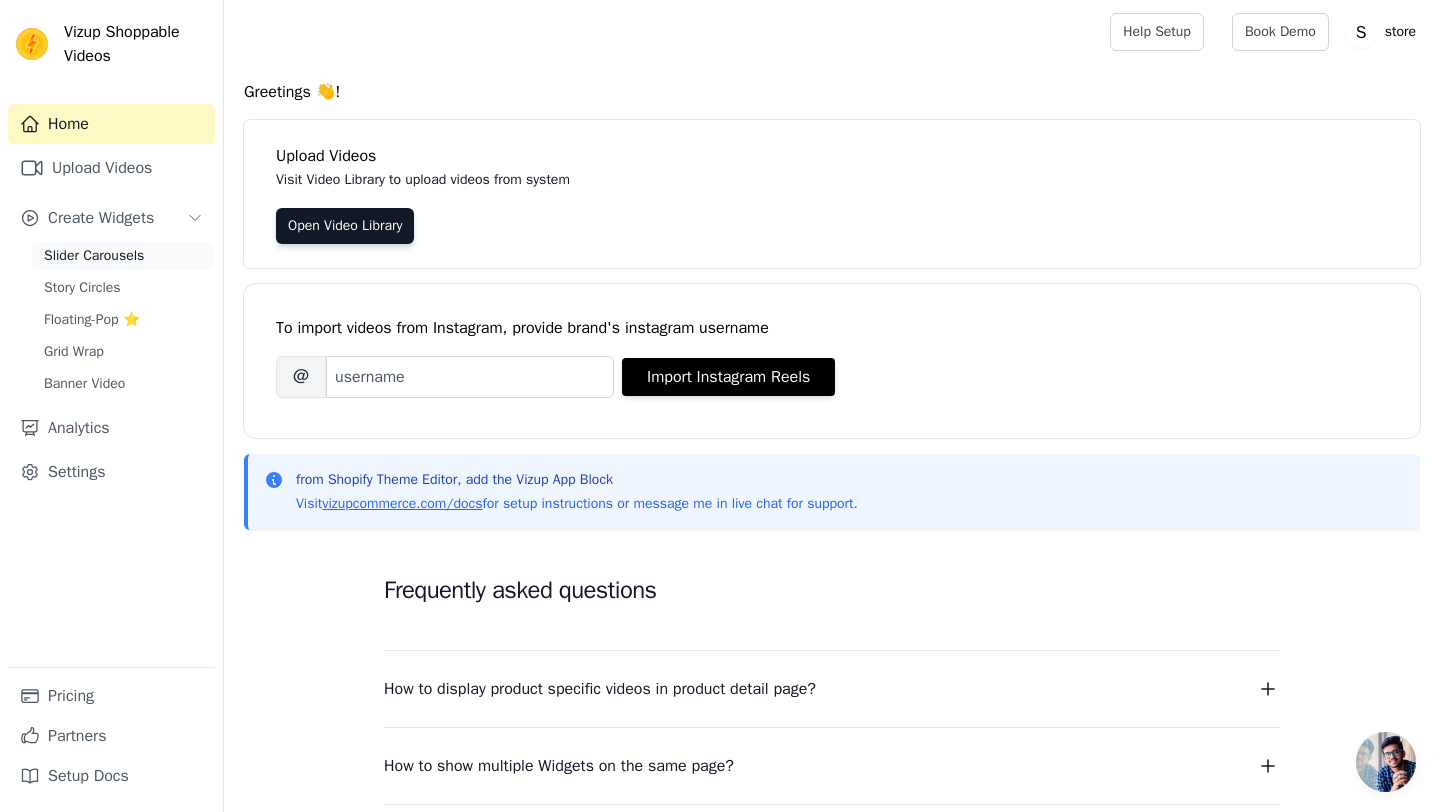 click on "Slider Carousels" at bounding box center [94, 256] 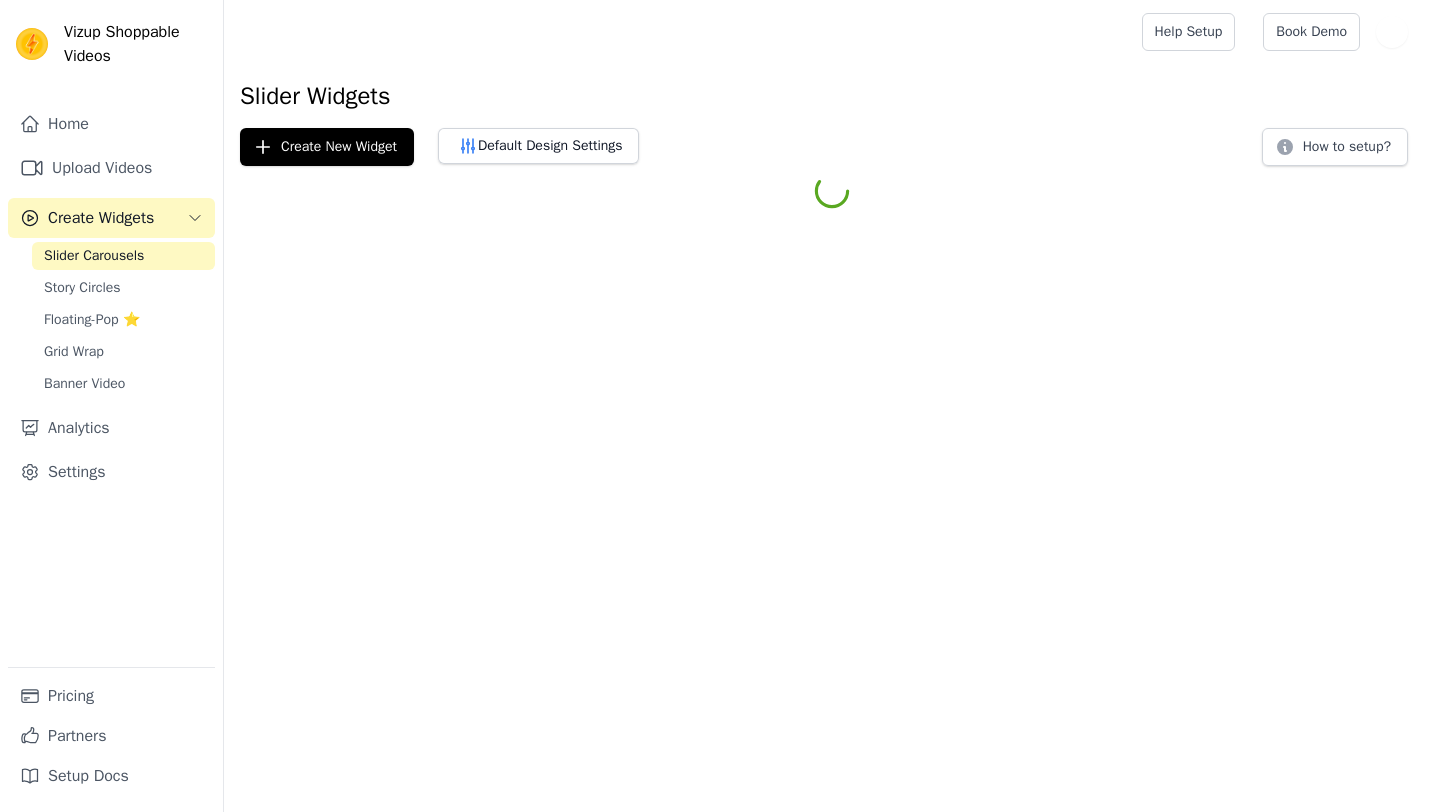 scroll, scrollTop: 0, scrollLeft: 0, axis: both 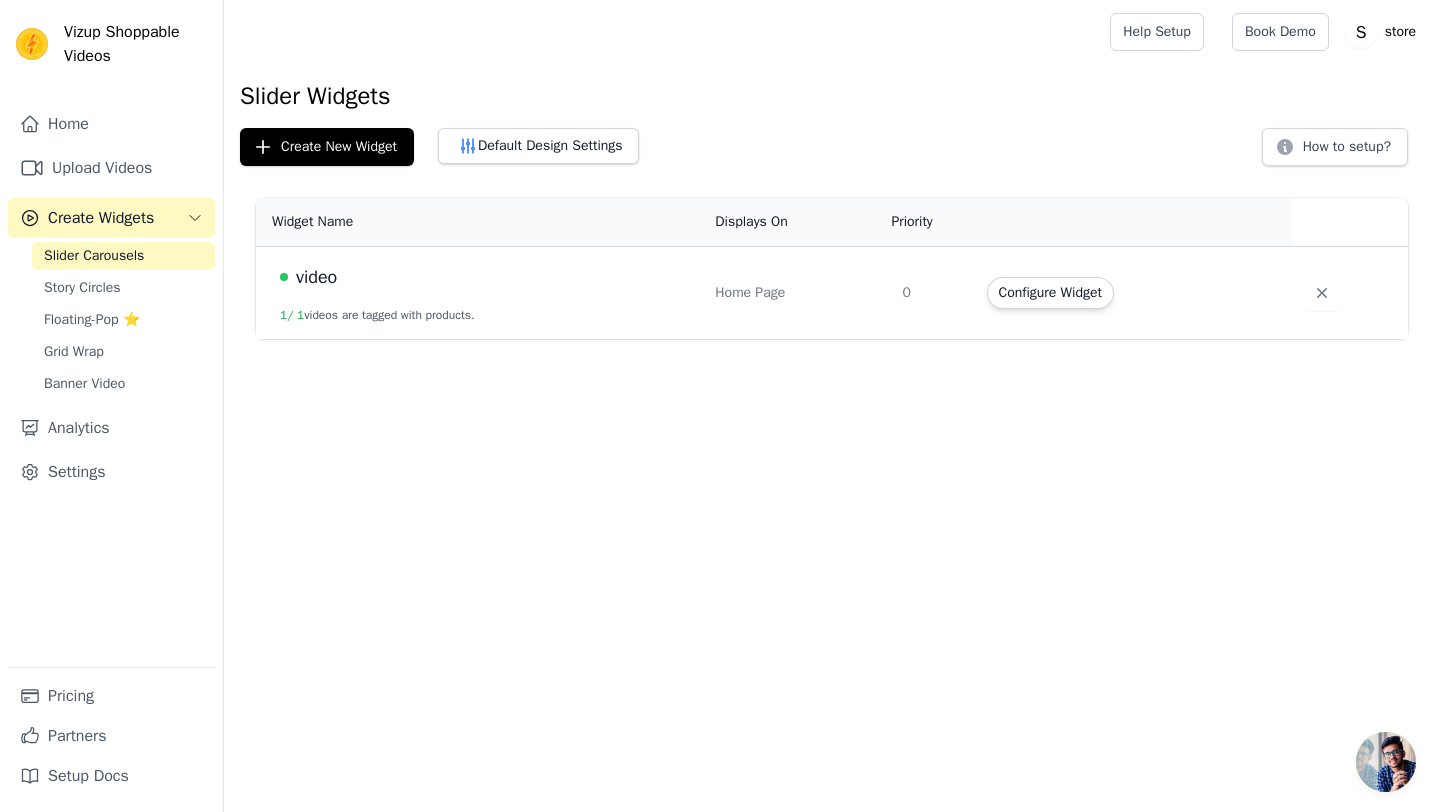 click on "video" at bounding box center (316, 277) 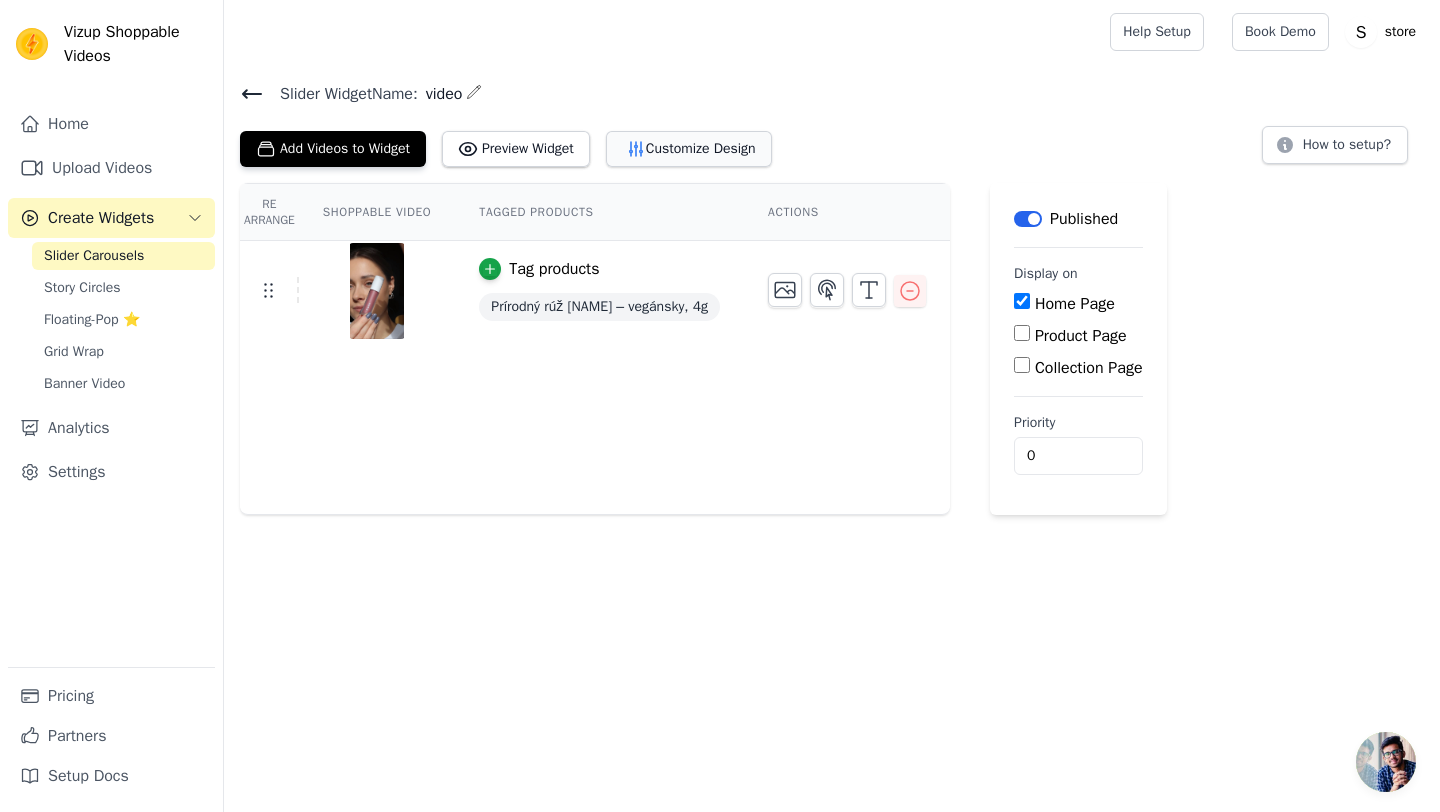 click on "Customize Design" at bounding box center [689, 149] 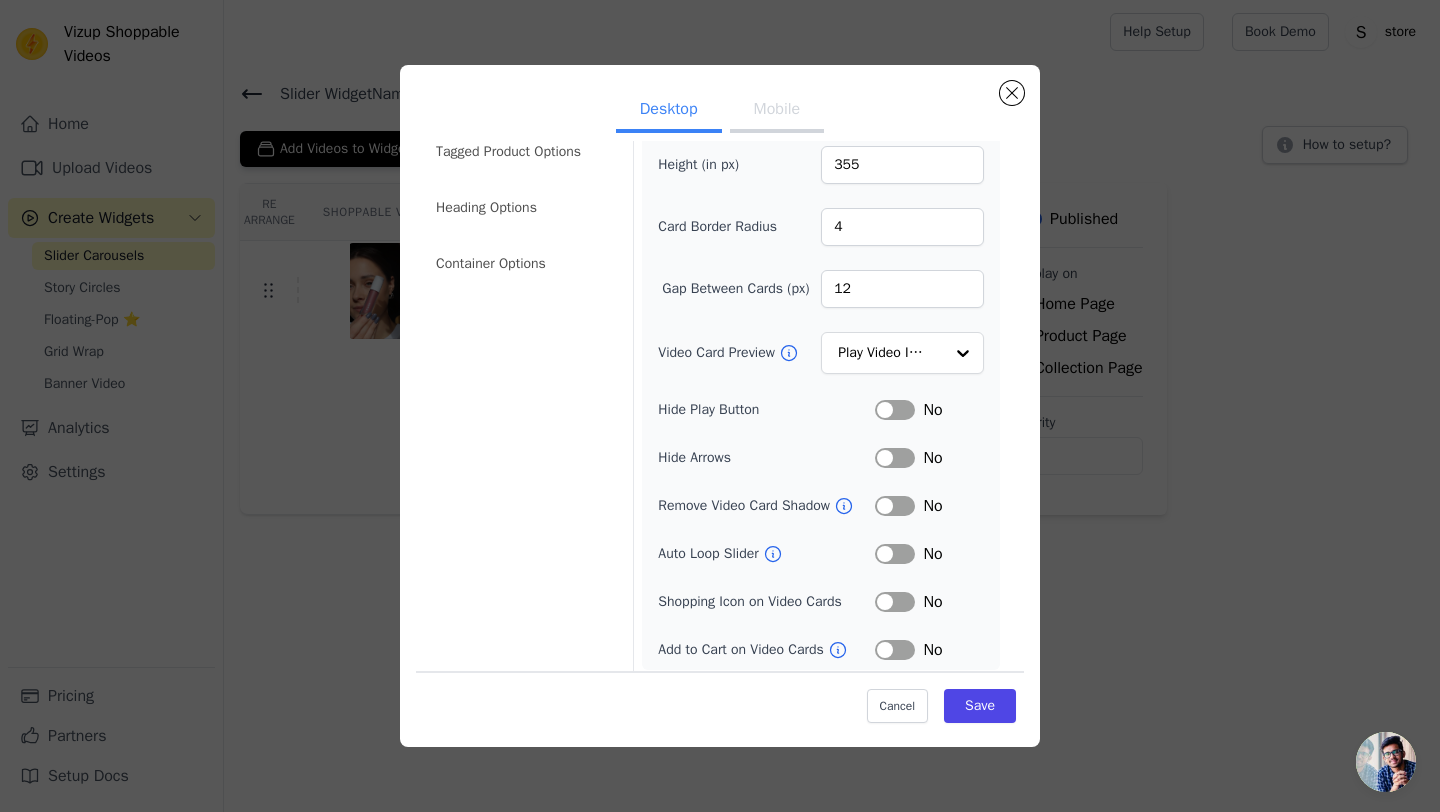 scroll, scrollTop: 89, scrollLeft: 0, axis: vertical 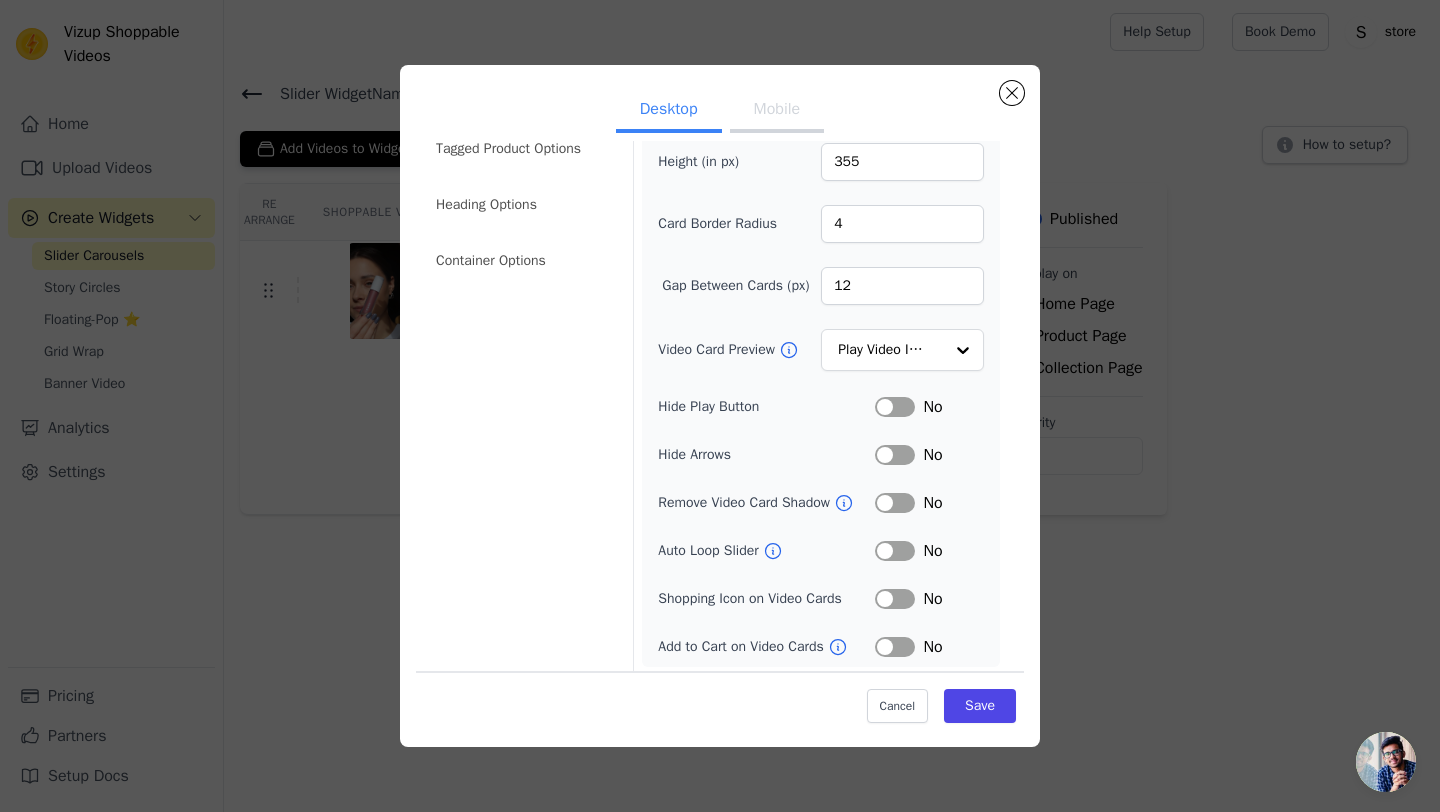 click on "Label" at bounding box center [895, 407] 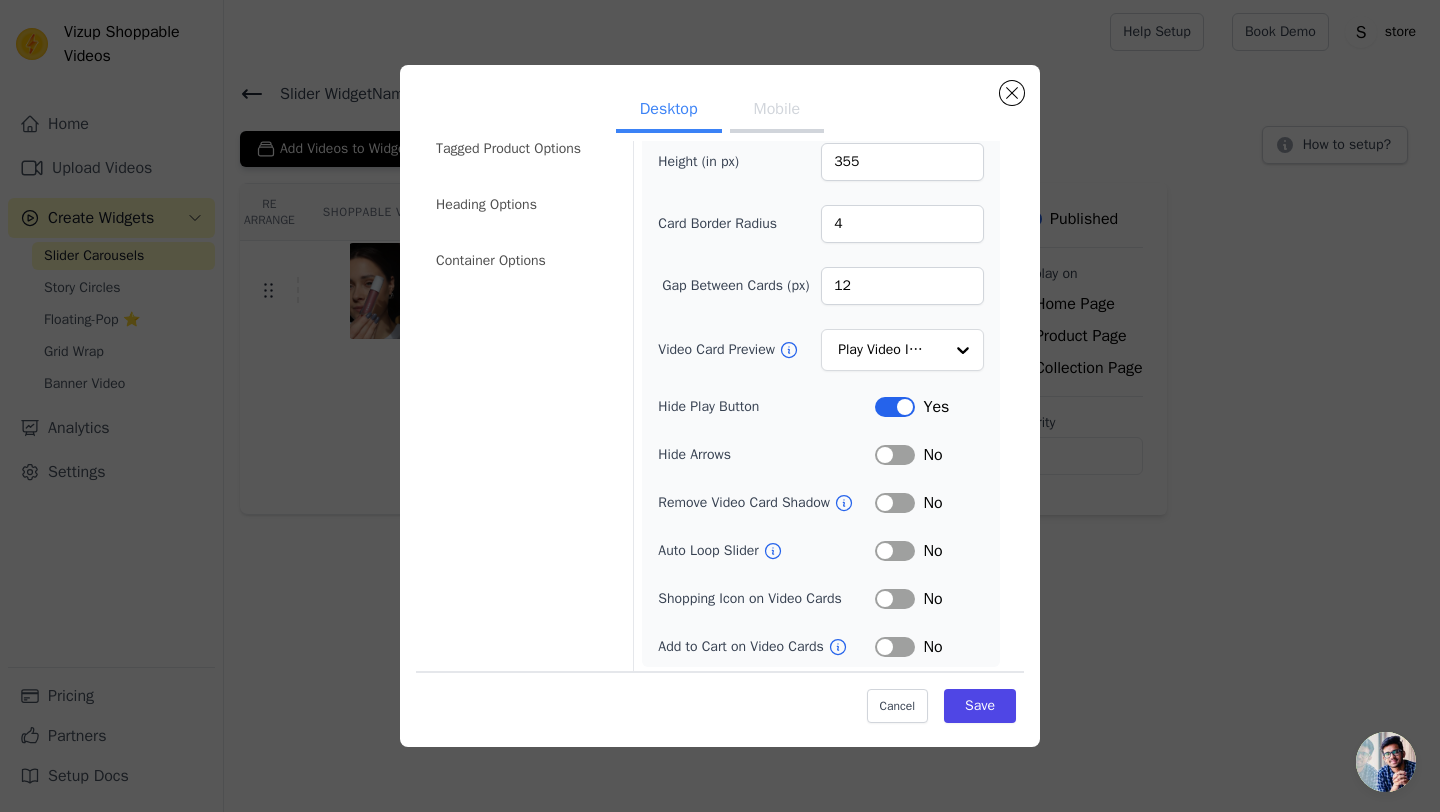 click on "Label" at bounding box center (895, 551) 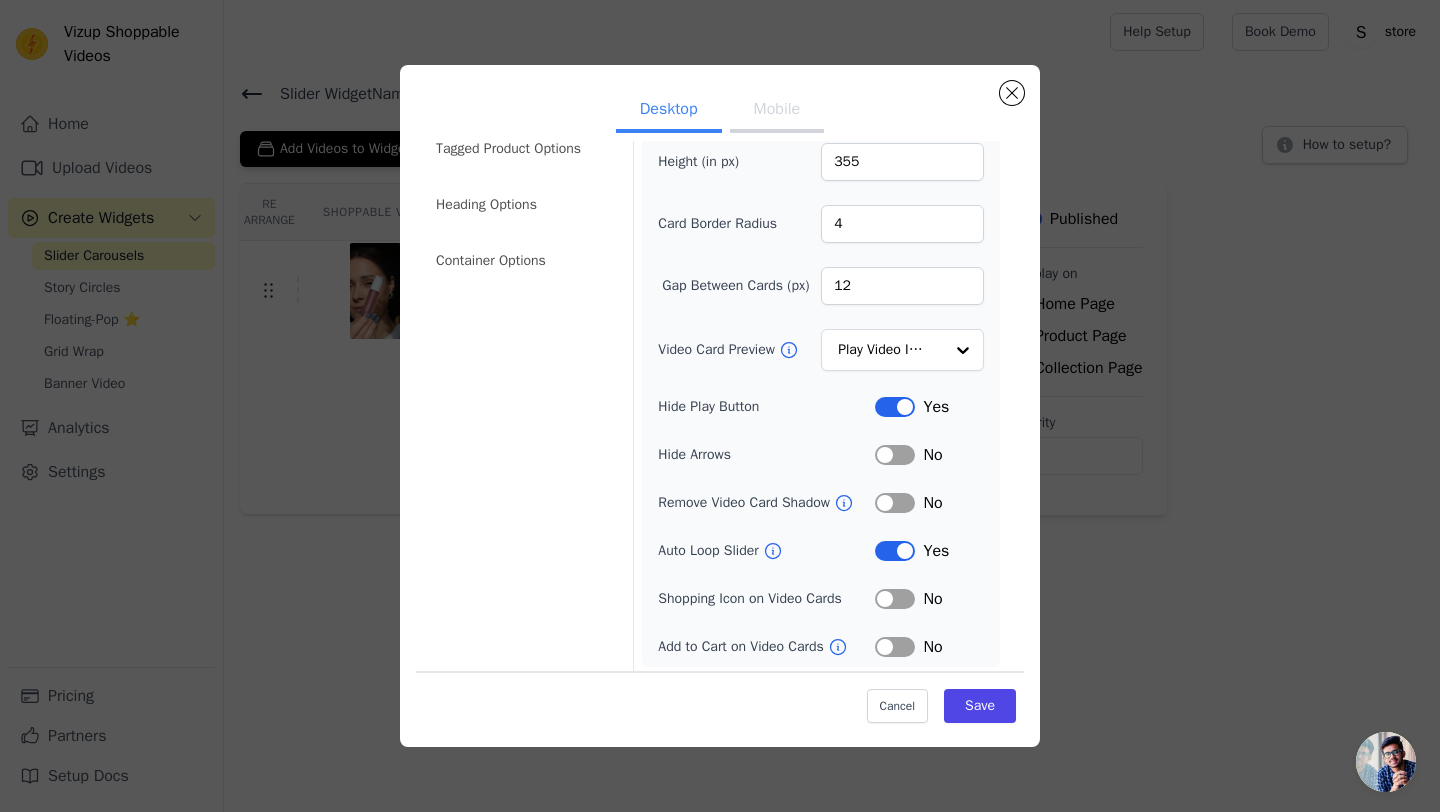scroll, scrollTop: 95, scrollLeft: 0, axis: vertical 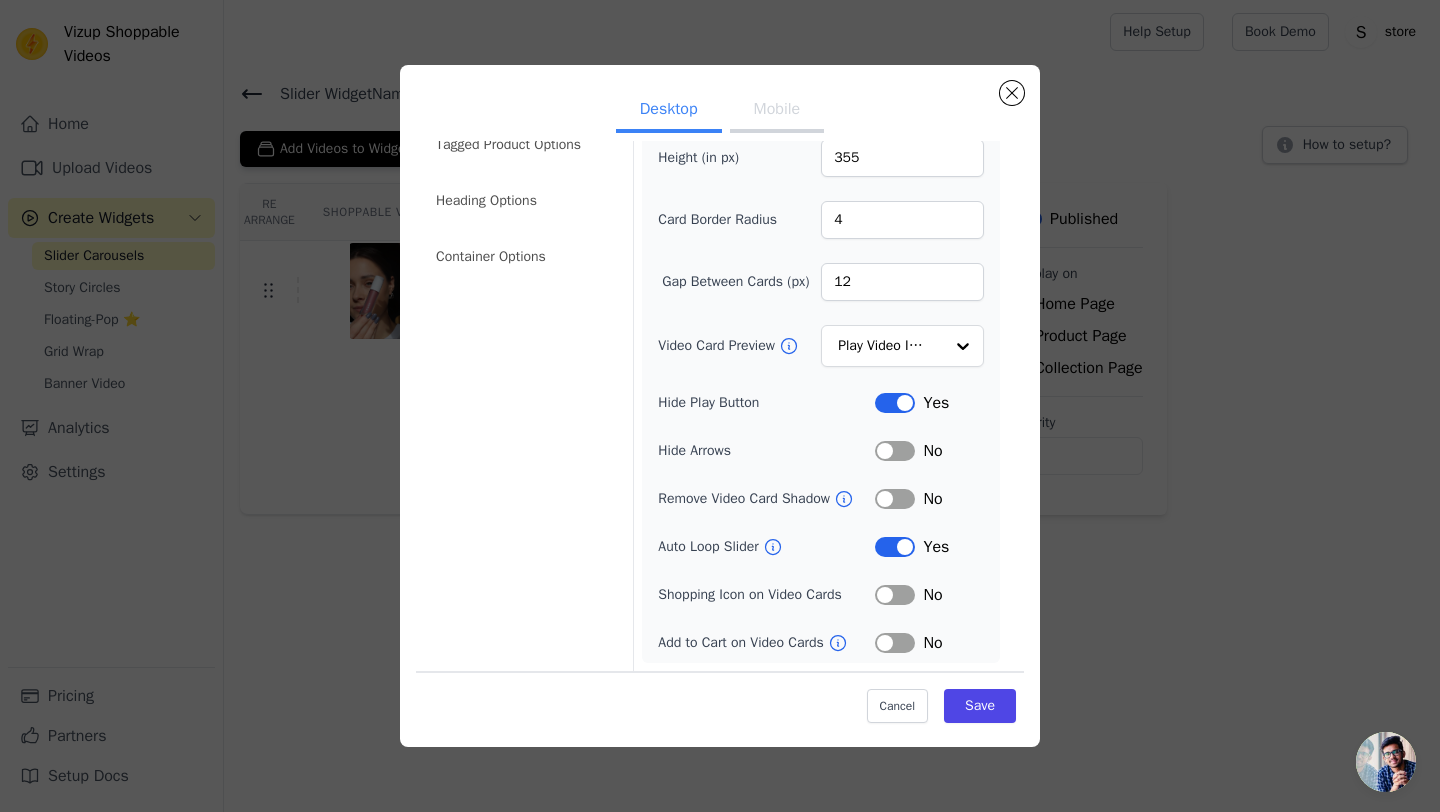click on "Label" at bounding box center [895, 643] 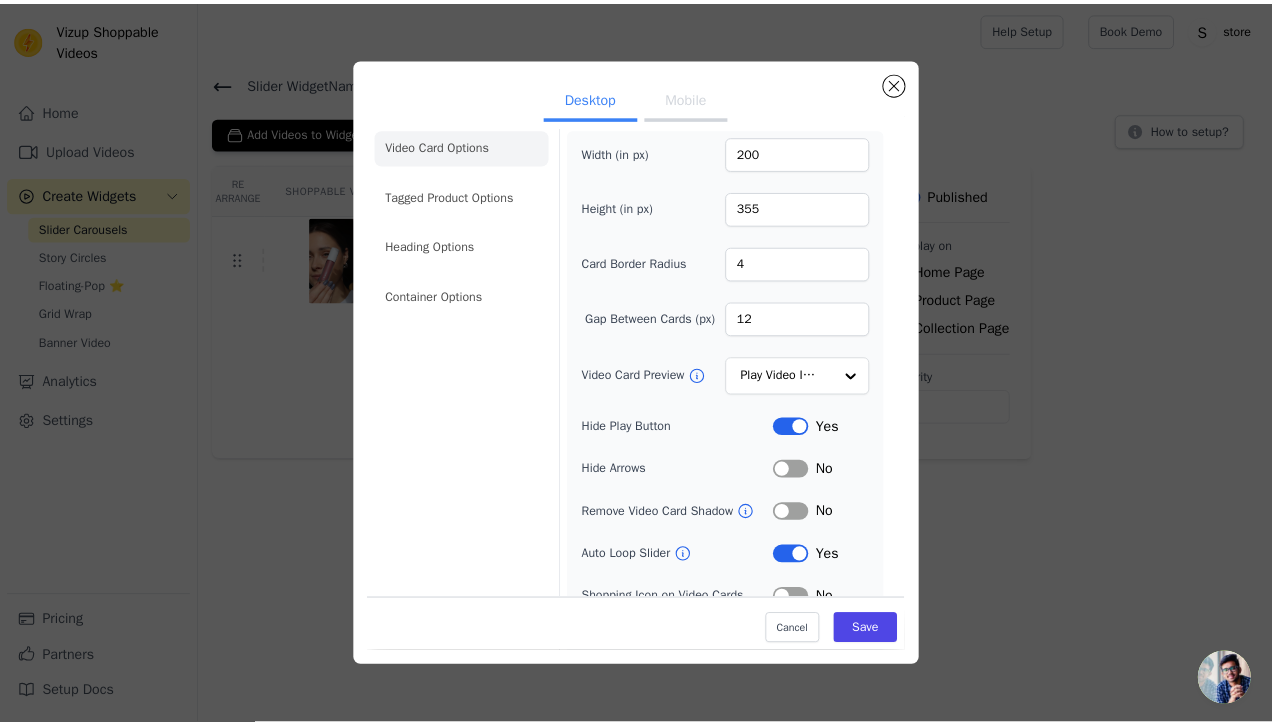scroll, scrollTop: 14, scrollLeft: 0, axis: vertical 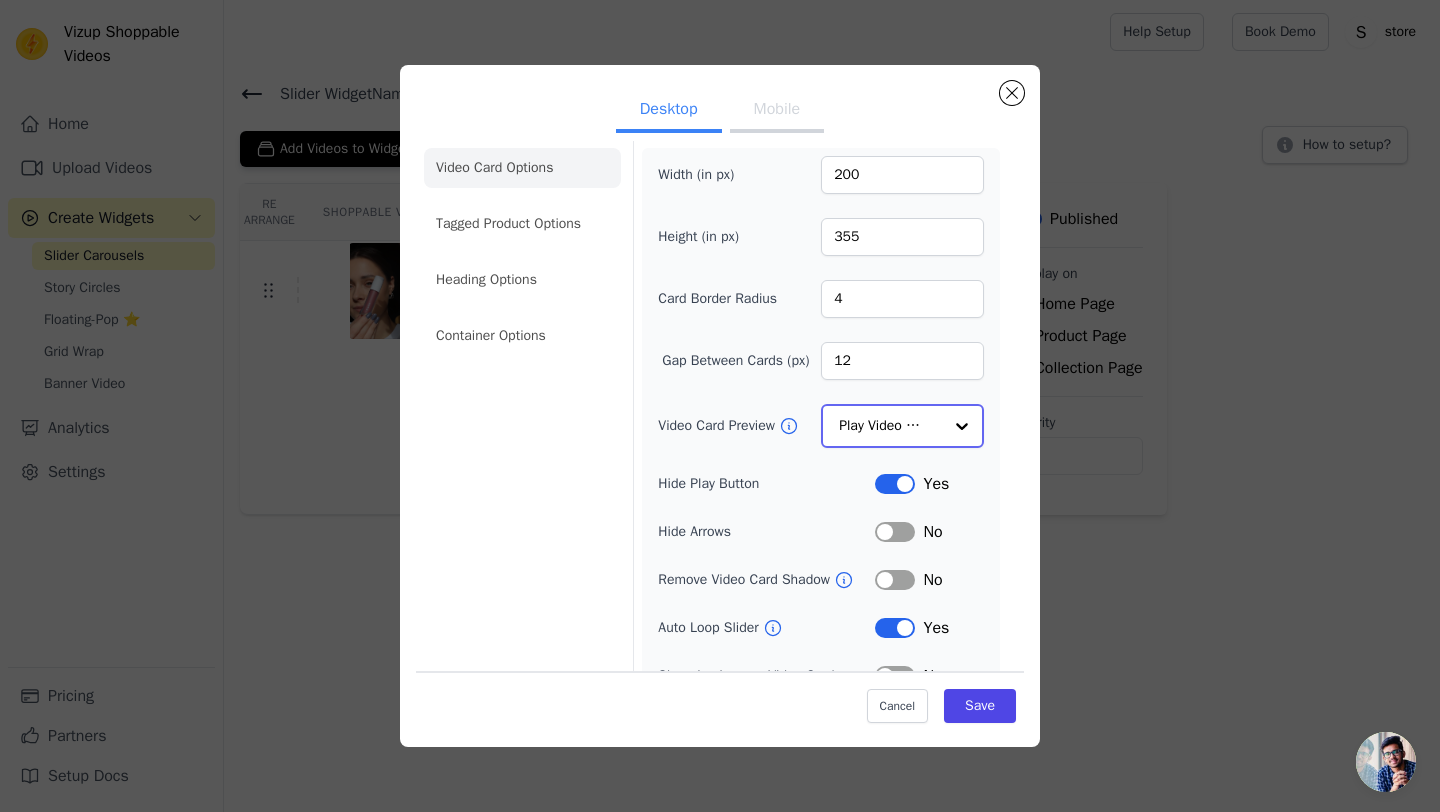 click on "Video Card Preview" 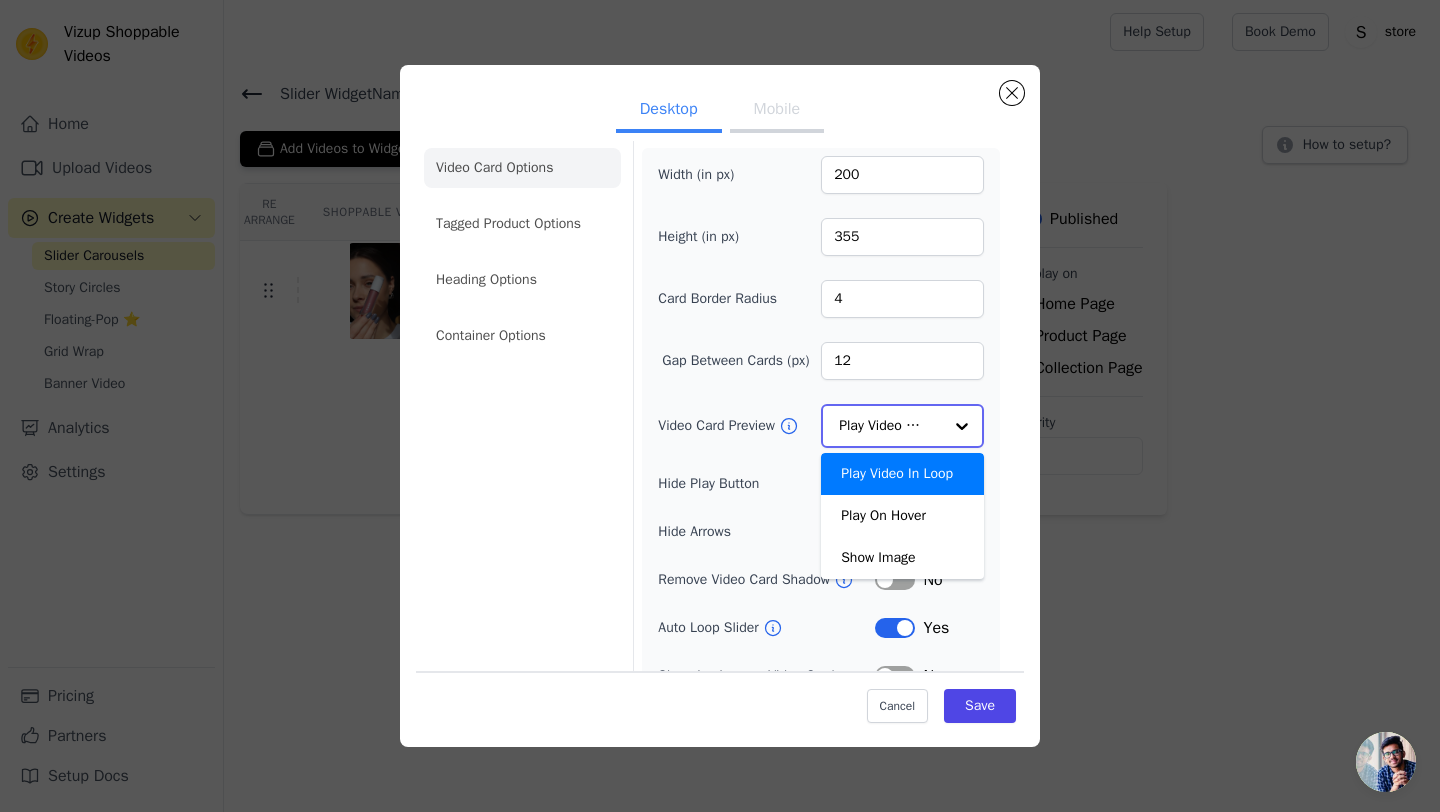 click on "Play Video In Loop" at bounding box center [902, 474] 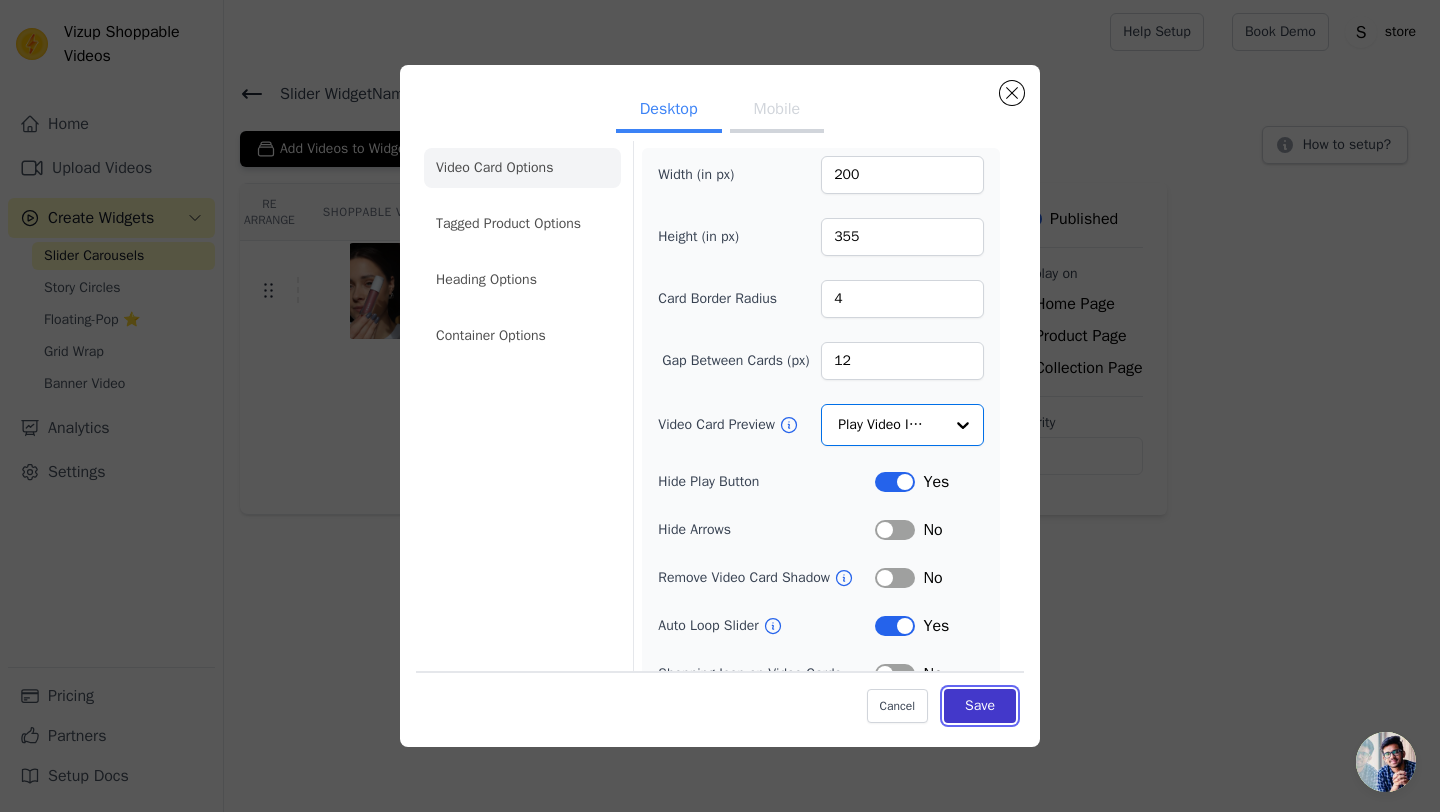 click on "Save" at bounding box center [980, 706] 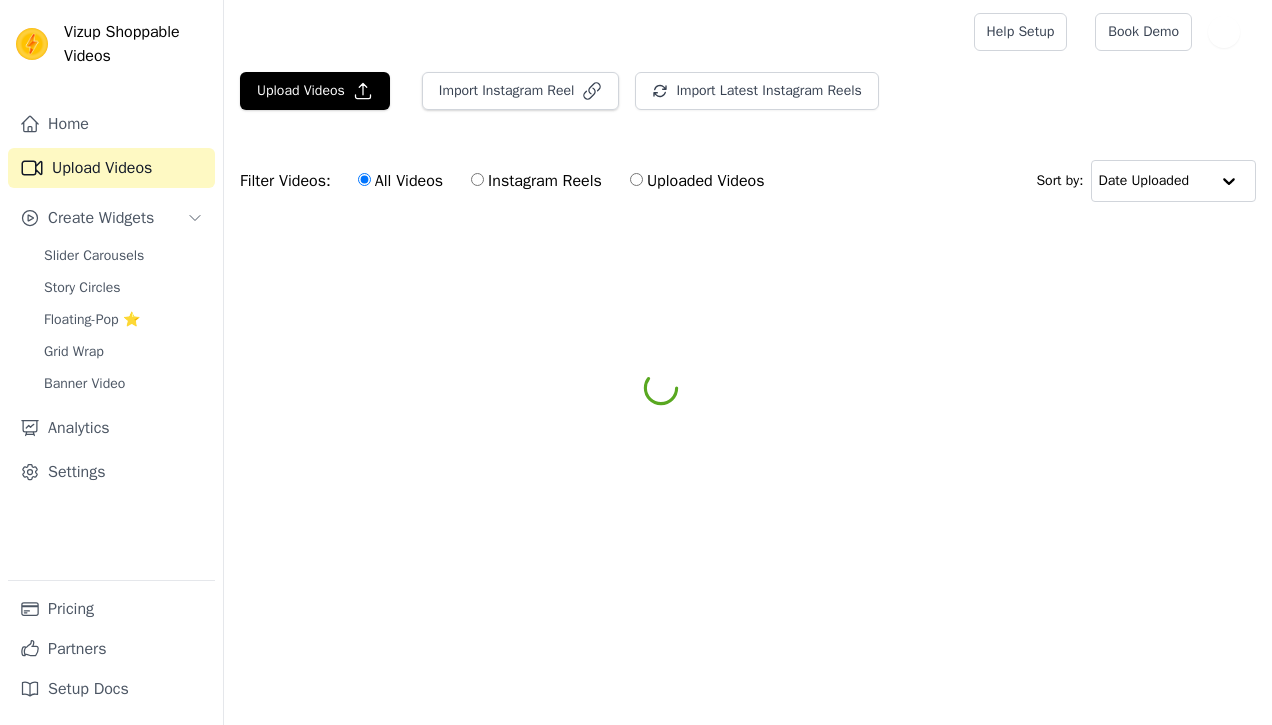 scroll, scrollTop: 0, scrollLeft: 0, axis: both 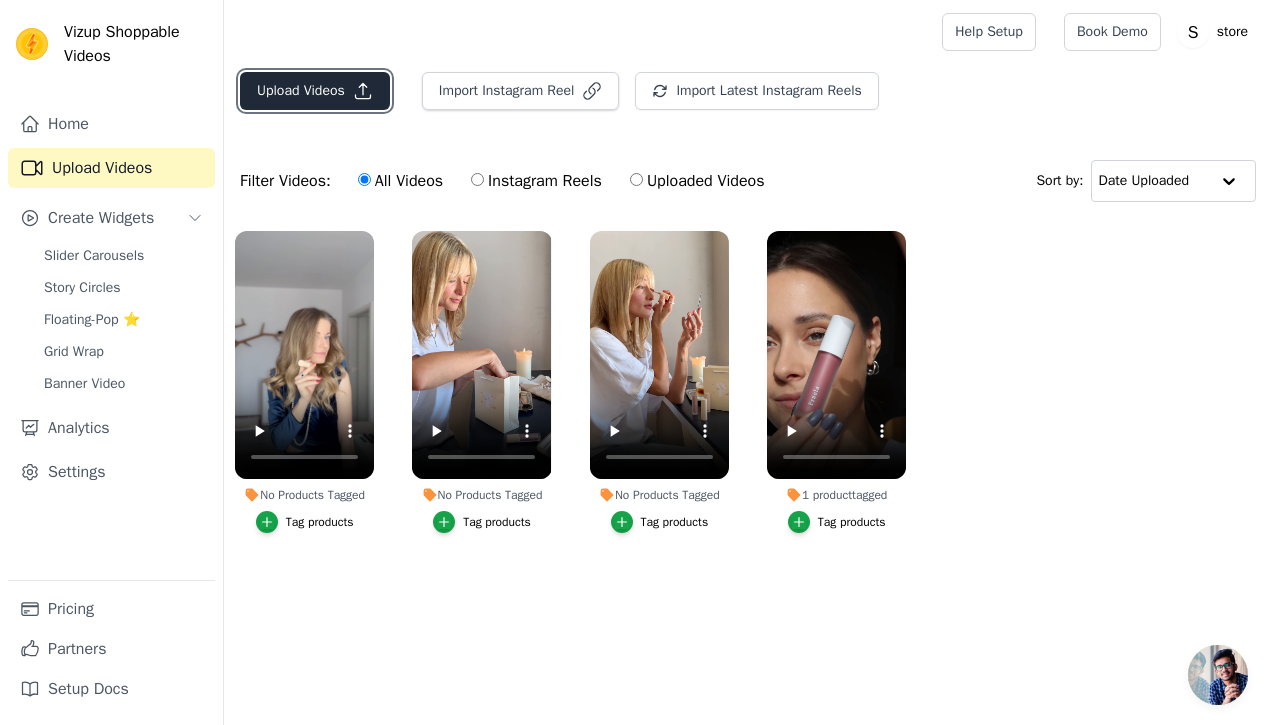 click on "Upload Videos" at bounding box center [315, 91] 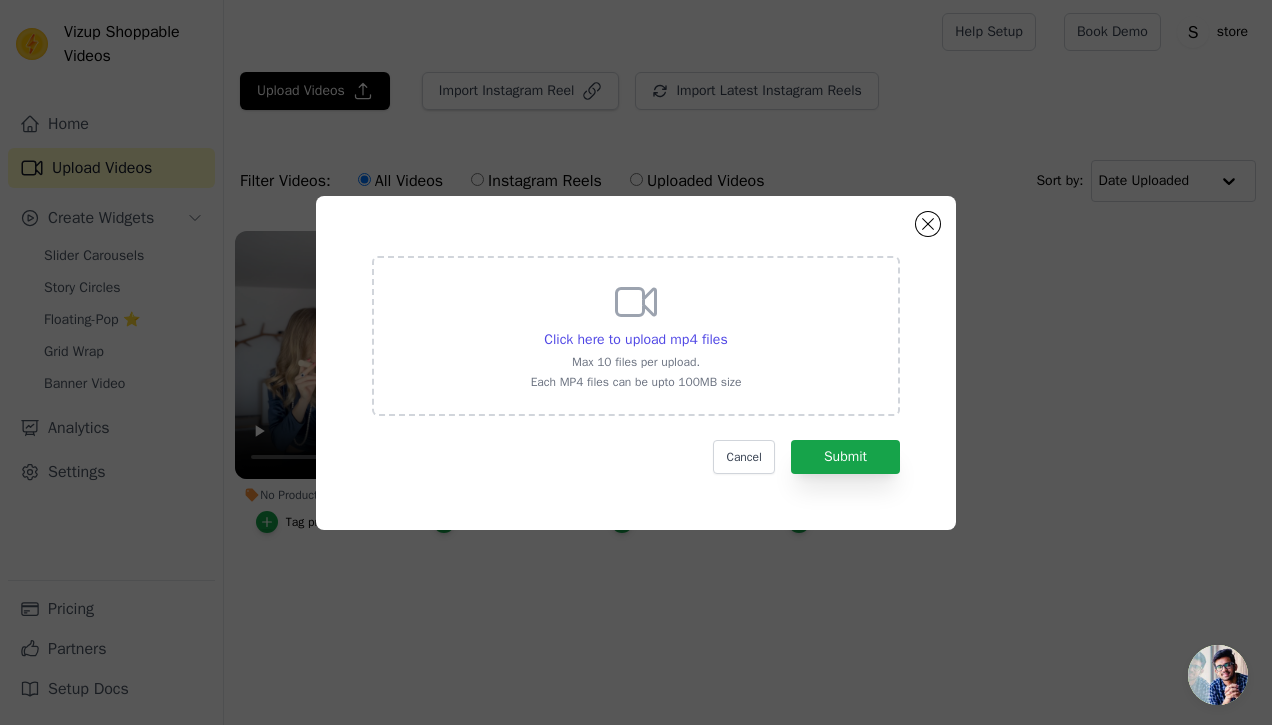click on "Click here to upload mp4 files     Max 10 files per upload.   Each MP4 files can be upto 100MB size     Cancel   Submit" at bounding box center (636, 362) 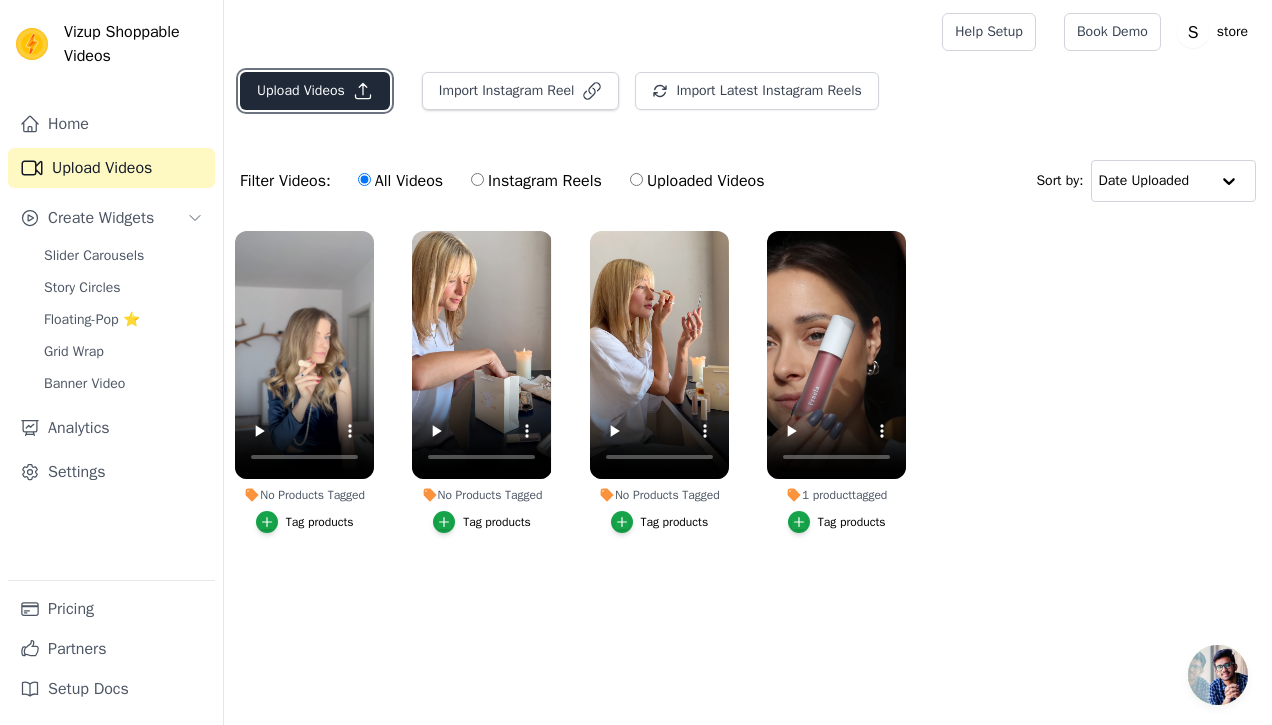 click on "Upload Videos" at bounding box center [315, 91] 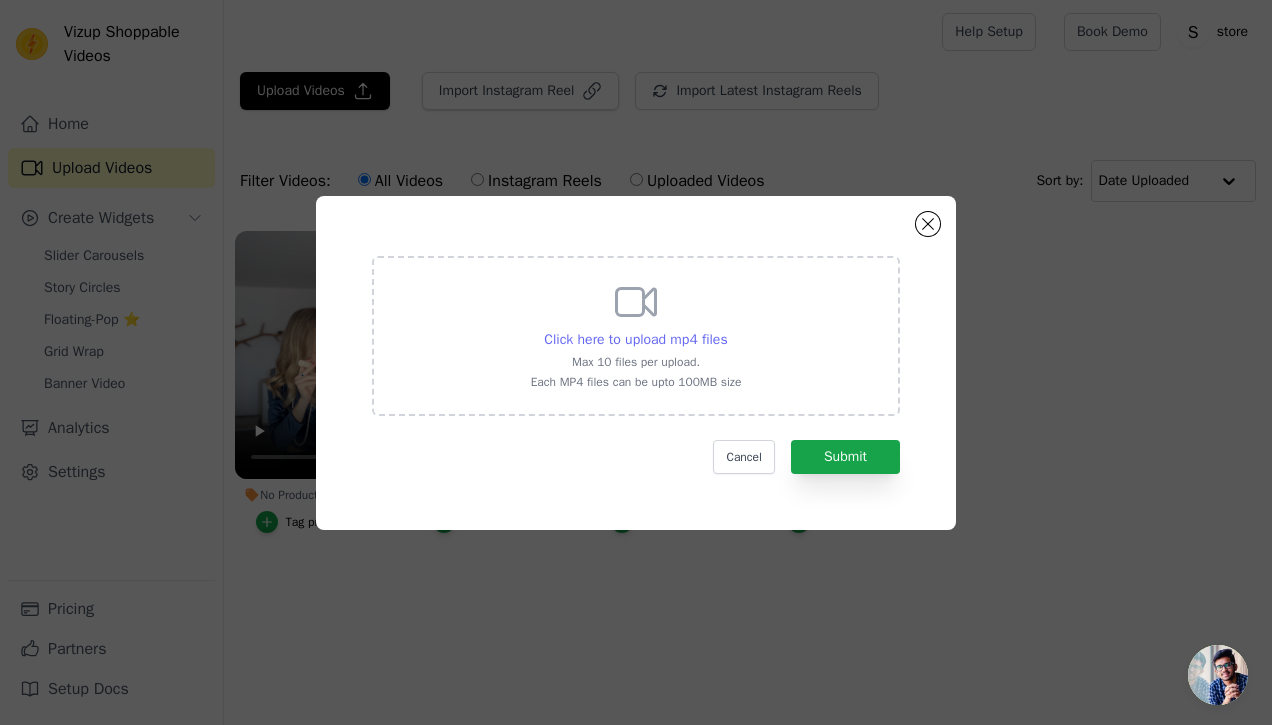 click on "Click here to upload mp4 files" at bounding box center (635, 339) 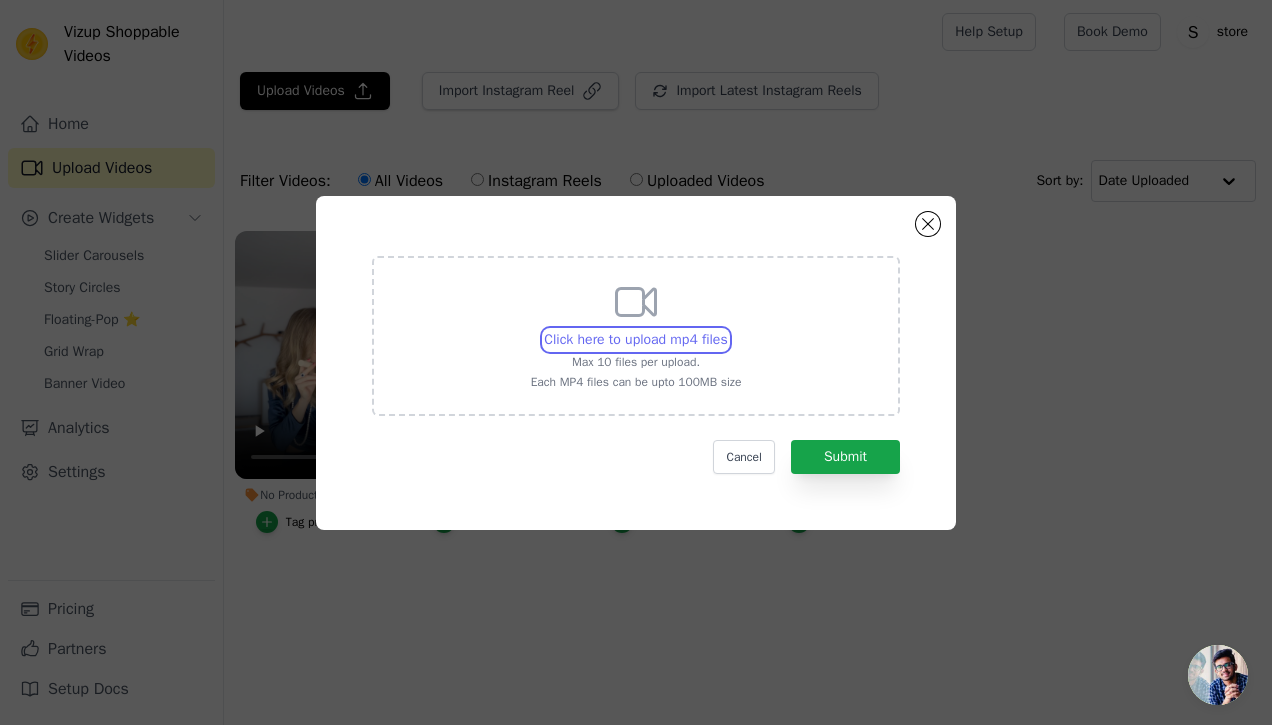 click on "Click here to upload mp4 files     Max 10 files per upload.   Each MP4 files can be upto 100MB size" at bounding box center (727, 329) 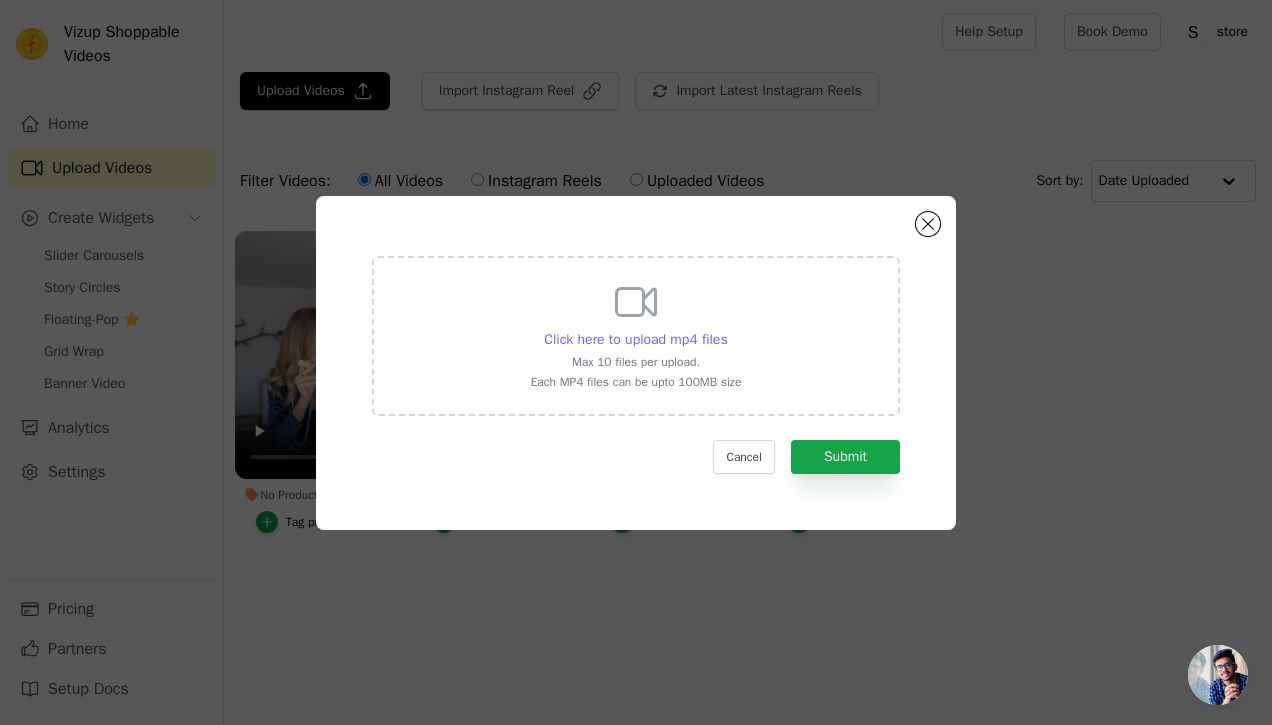 click on "Click here to upload mp4 files" at bounding box center (635, 339) 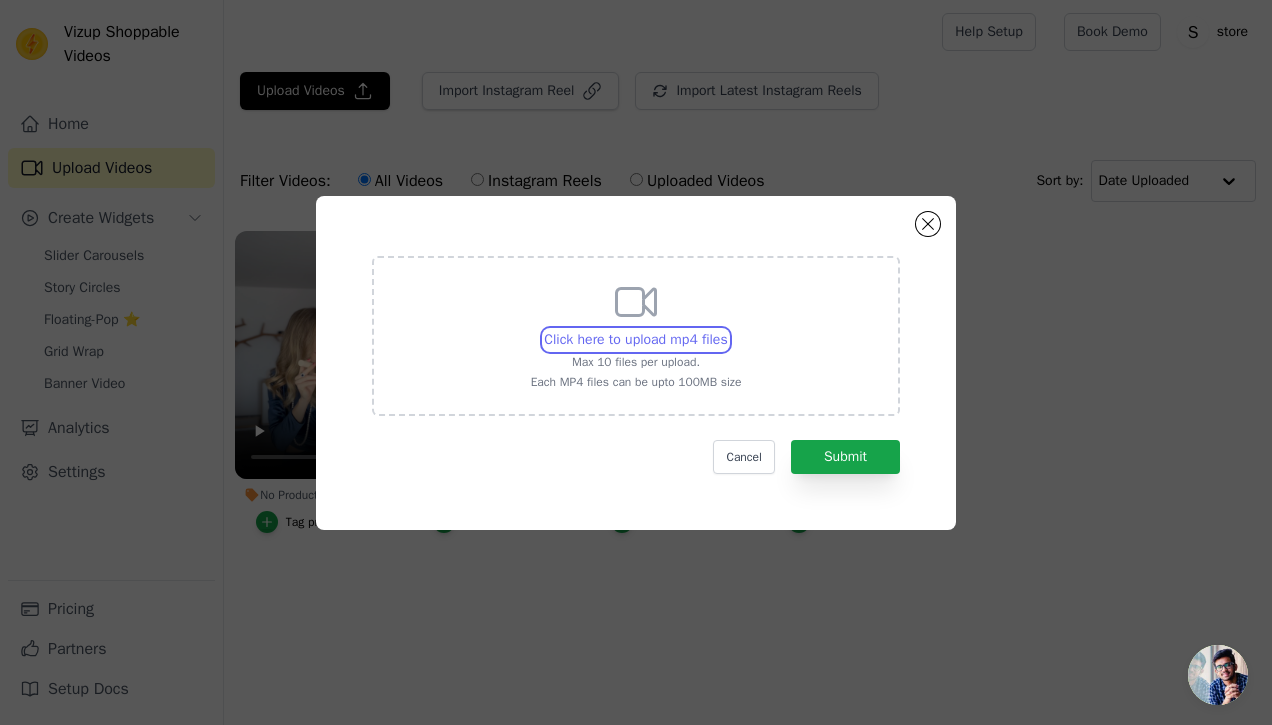 click on "Click here to upload mp4 files     Max 10 files per upload.   Each MP4 files can be upto 100MB size" at bounding box center (727, 329) 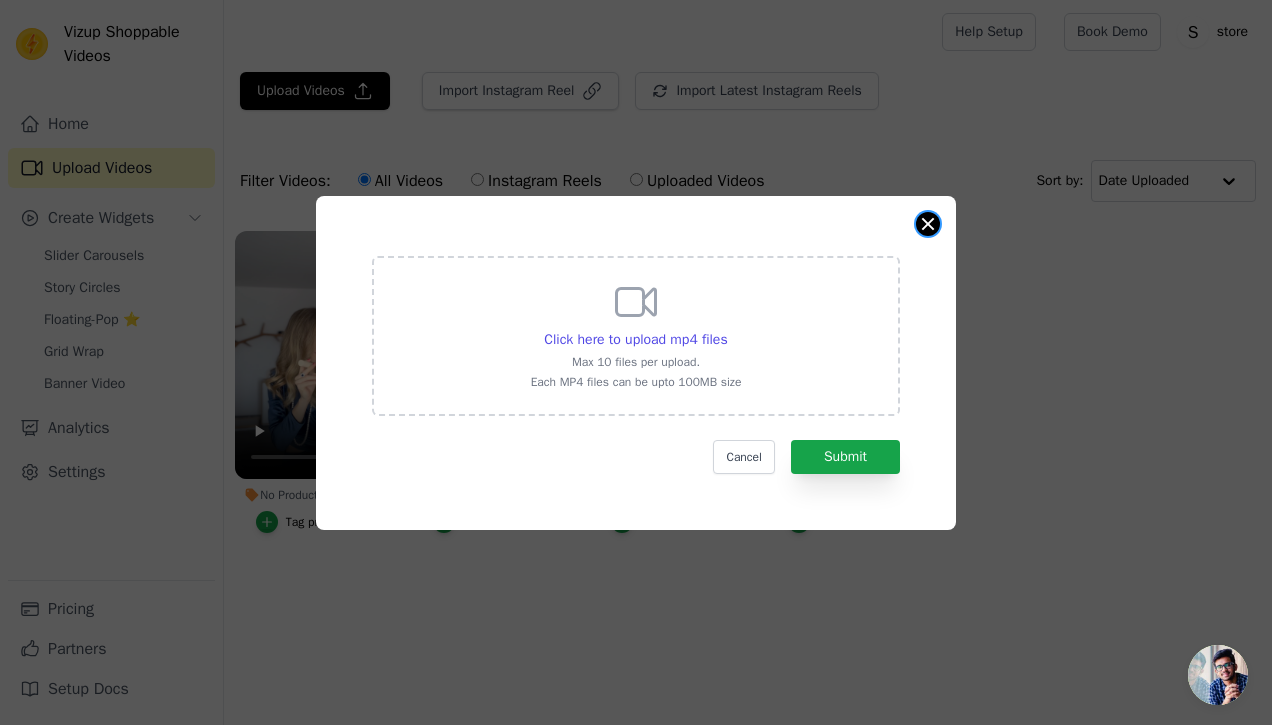 click at bounding box center [928, 224] 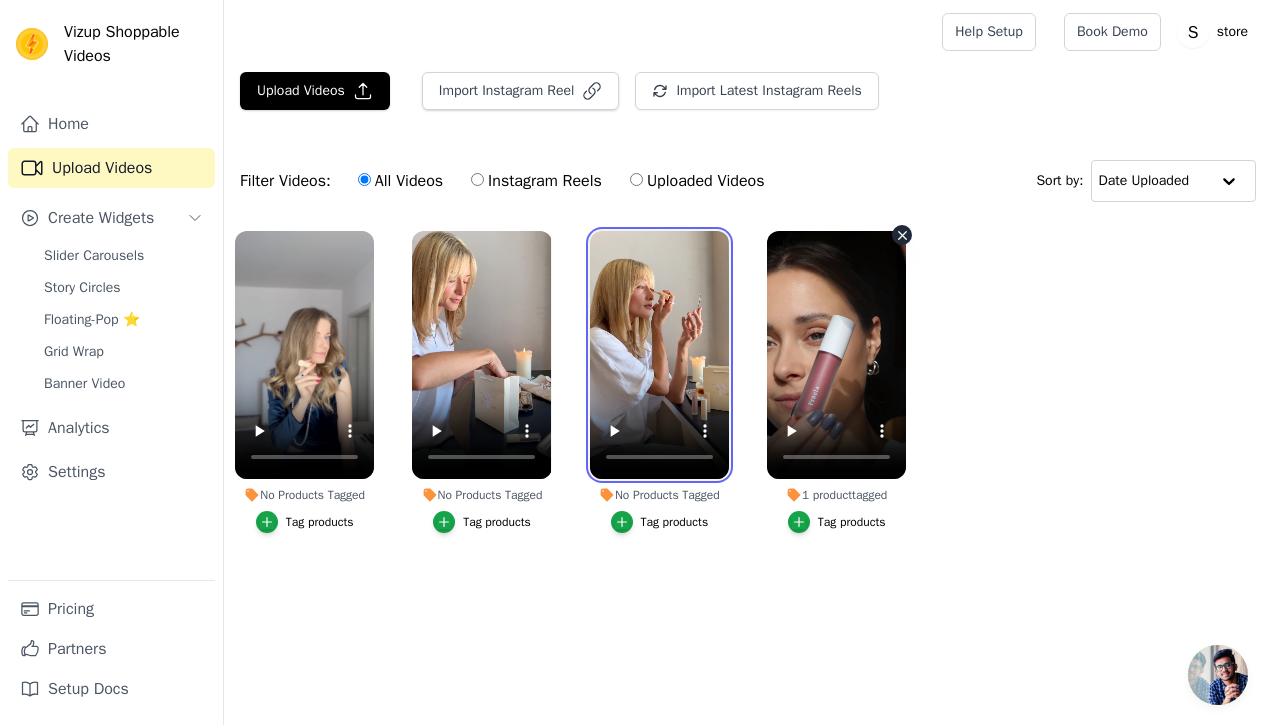 drag, startPoint x: 640, startPoint y: 321, endPoint x: 850, endPoint y: 330, distance: 210.19276 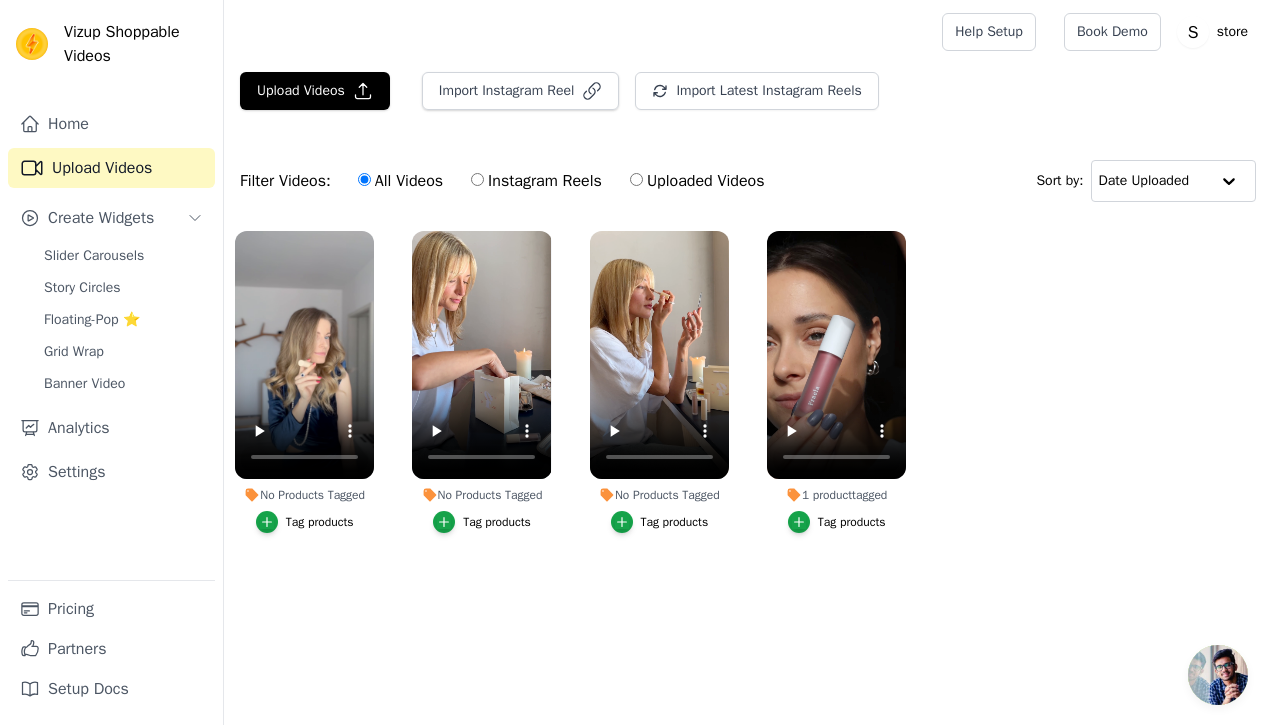 click on "Tag products" at bounding box center (320, 522) 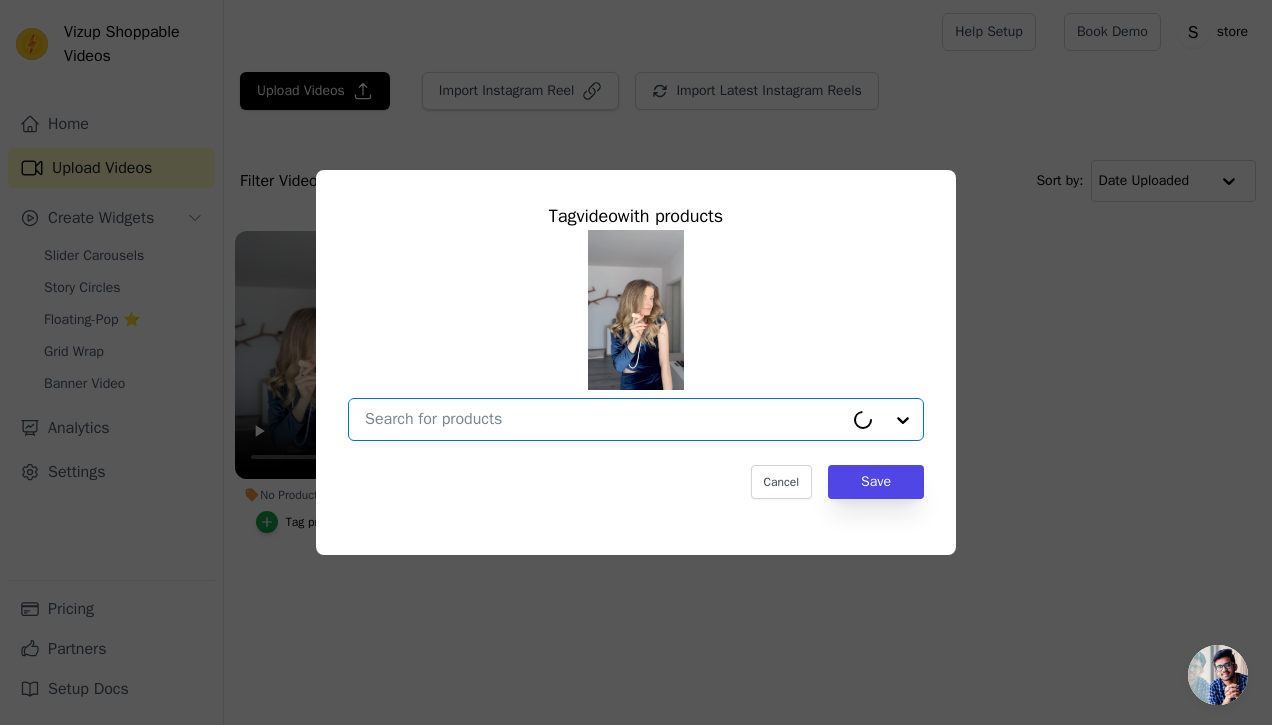 click on "No Products Tagged     Tag  video  with products       Option undefined, selected.                     Cancel   Save     Tag products" at bounding box center (604, 419) 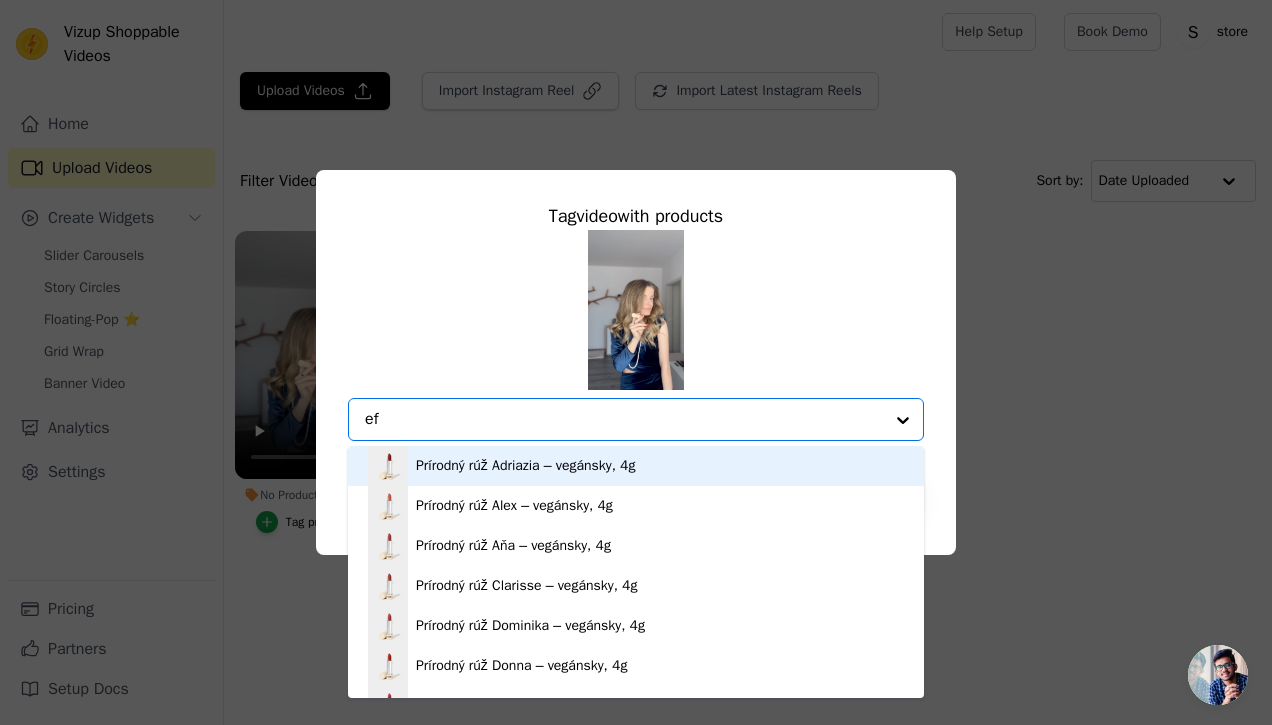 type on "eff" 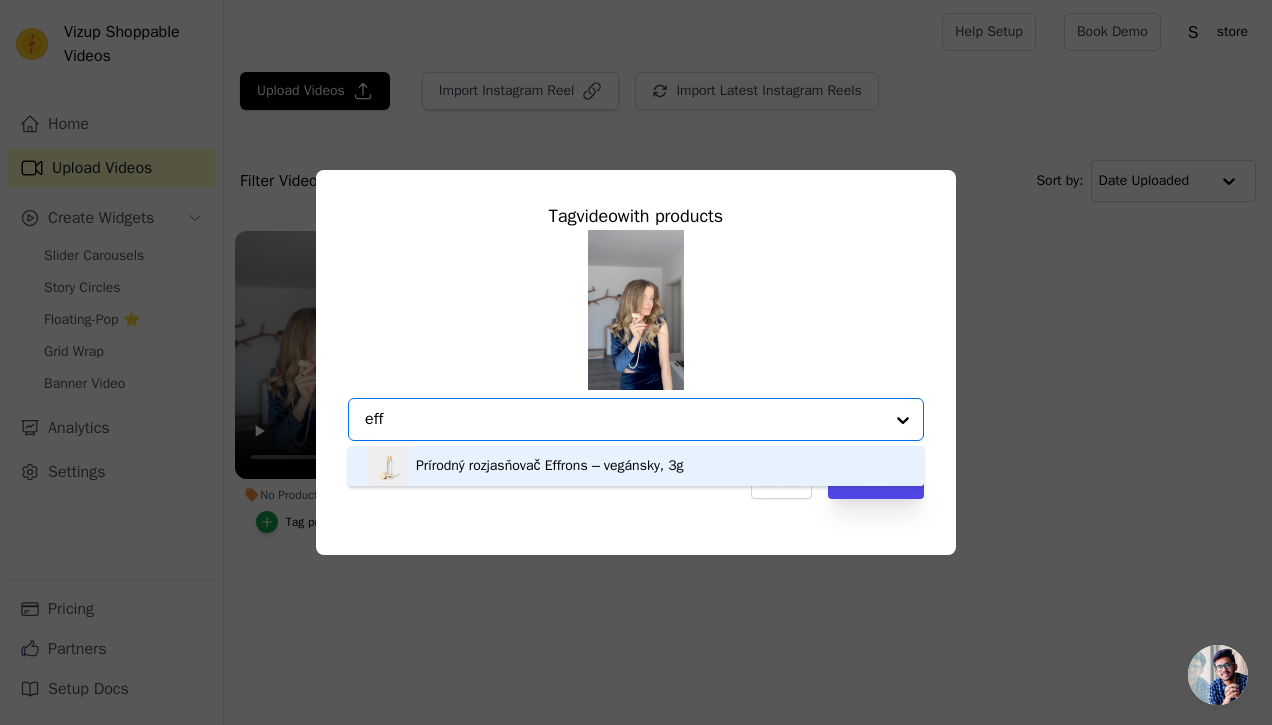 click on "Prírodný rozjasňovač Effrons – vegánsky, 3g" at bounding box center [550, 466] 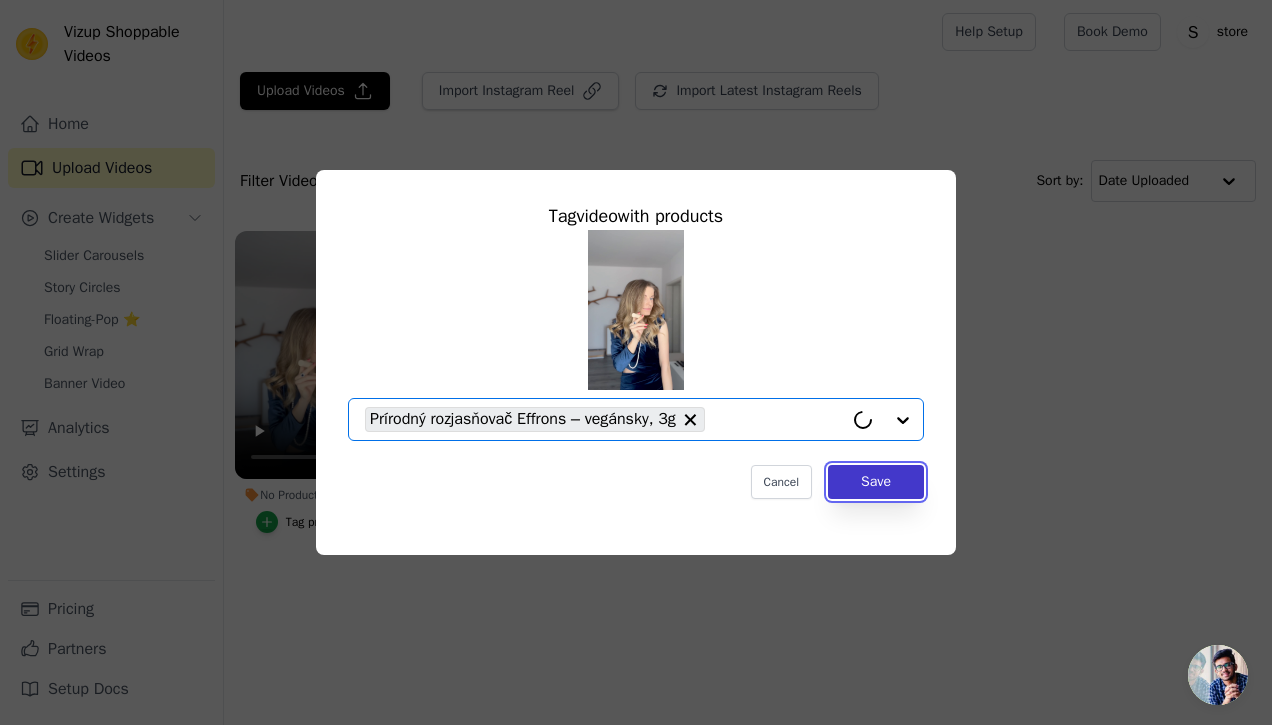 click on "Save" at bounding box center (876, 482) 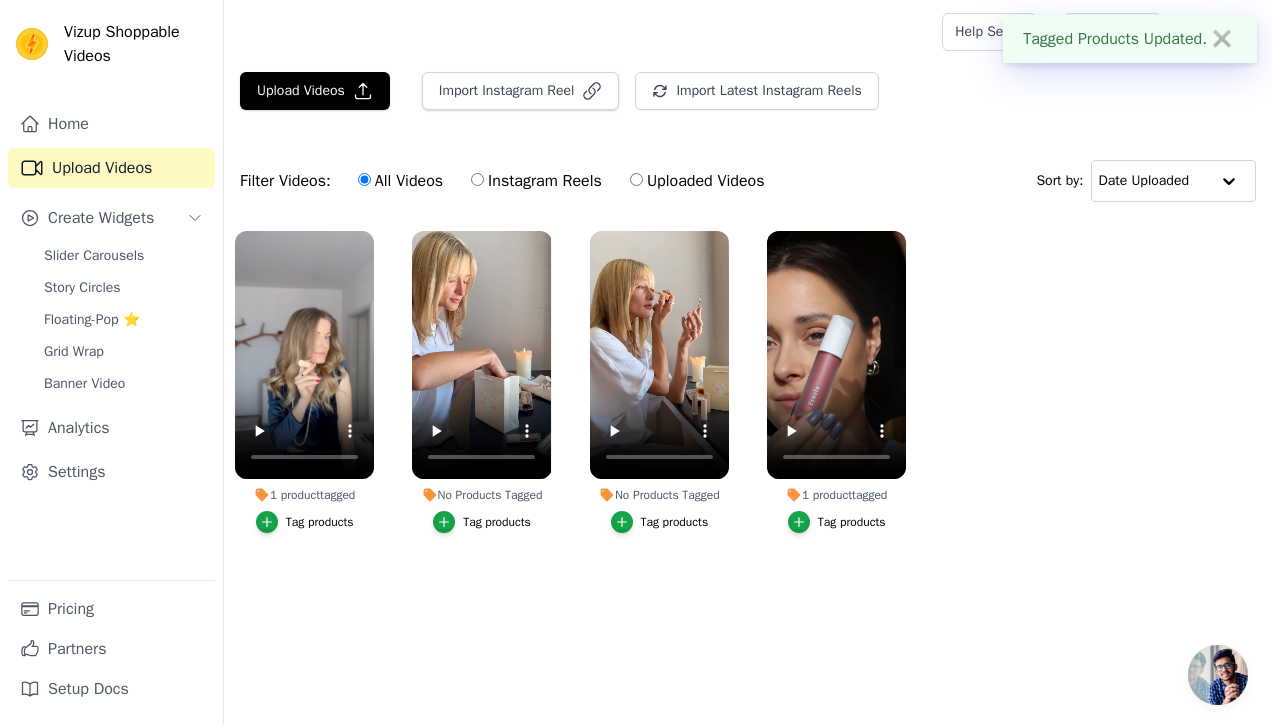 click on "Tag products" at bounding box center [497, 522] 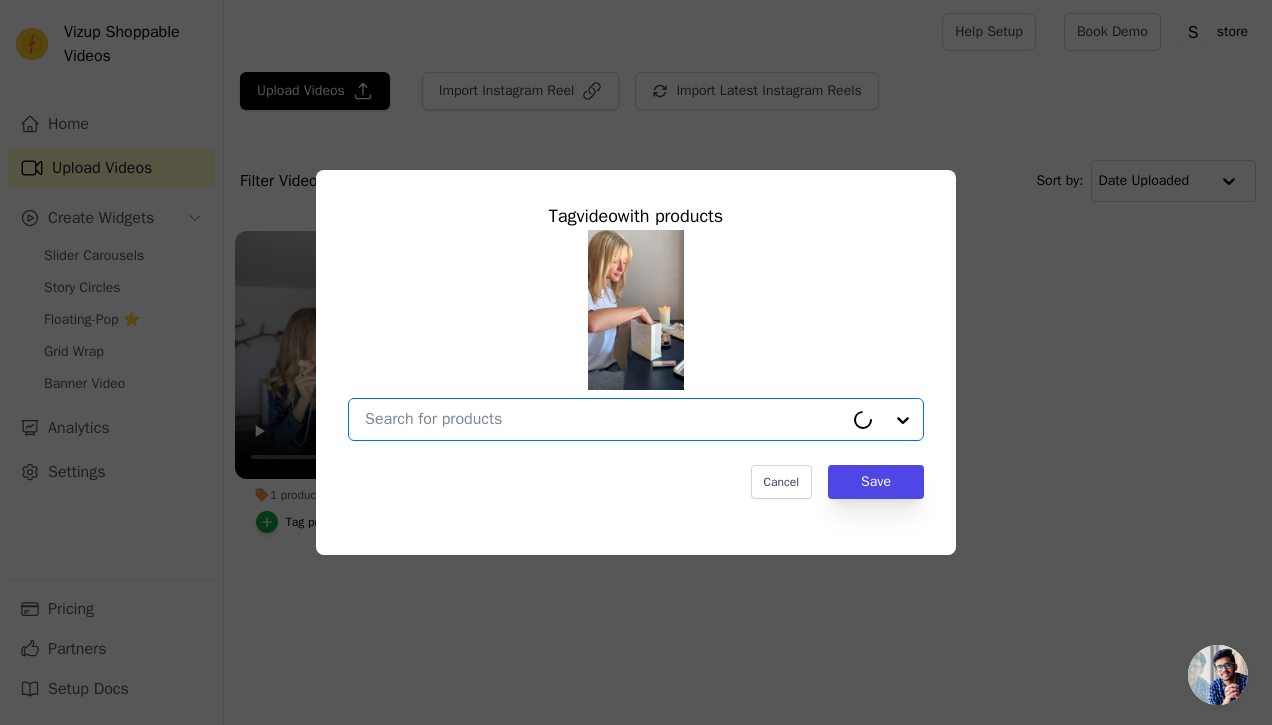 click on "No Products Tagged     Tag  video  with products       Option undefined, selected.   Select is focused, type to refine list, press down to open the menu.                   Cancel   Save     Tag products" at bounding box center [604, 419] 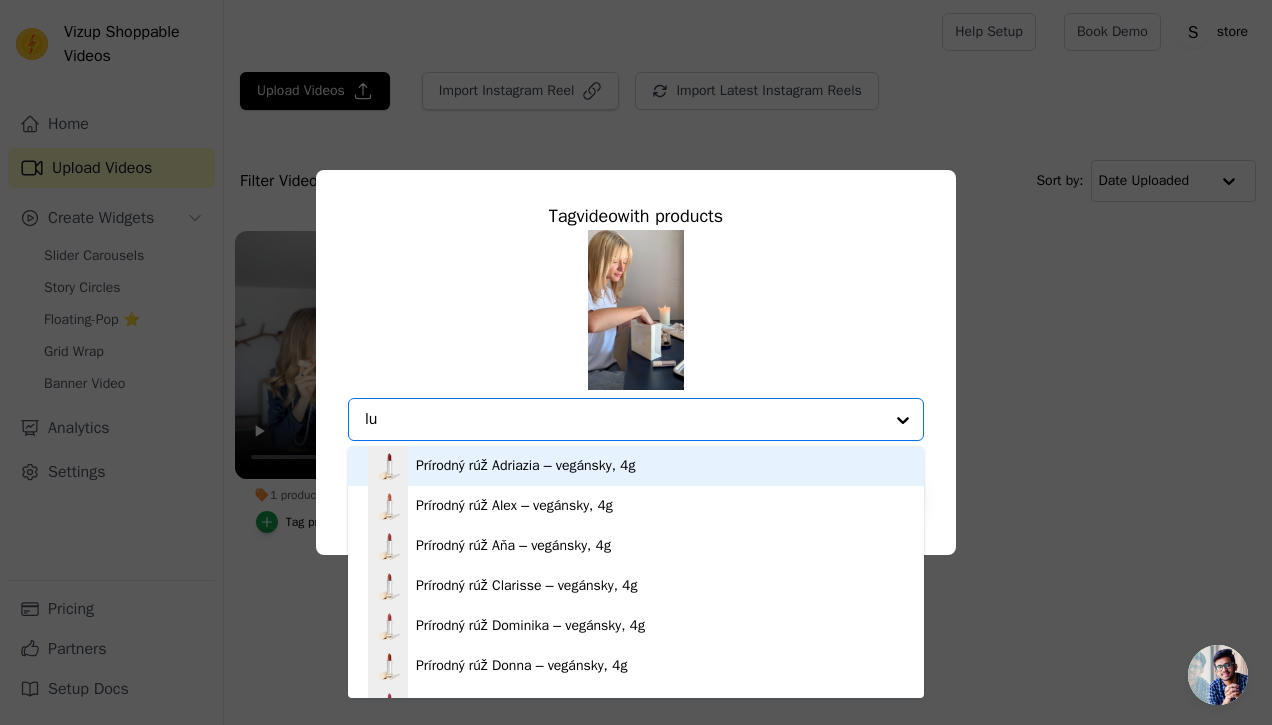 type on "lun" 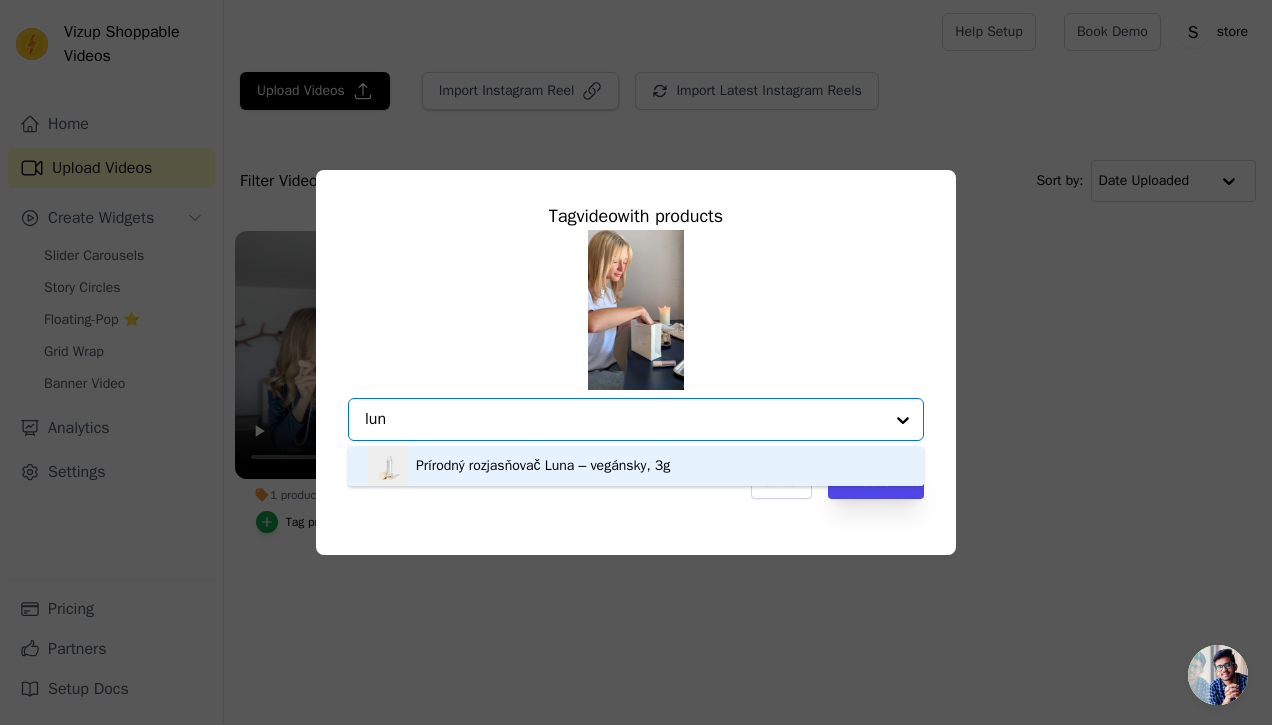 click on "Prírodný rozjasňovač Luna – vegánsky, 3g" at bounding box center (636, 466) 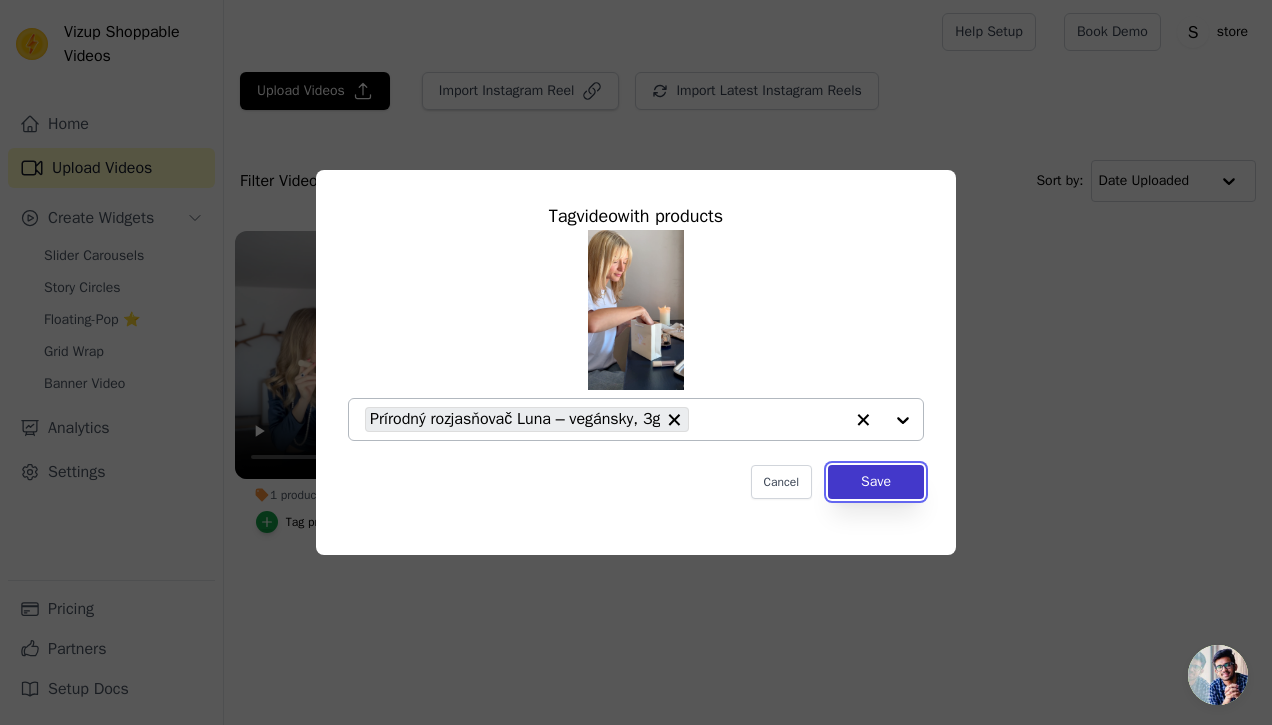 click on "Save" at bounding box center [876, 482] 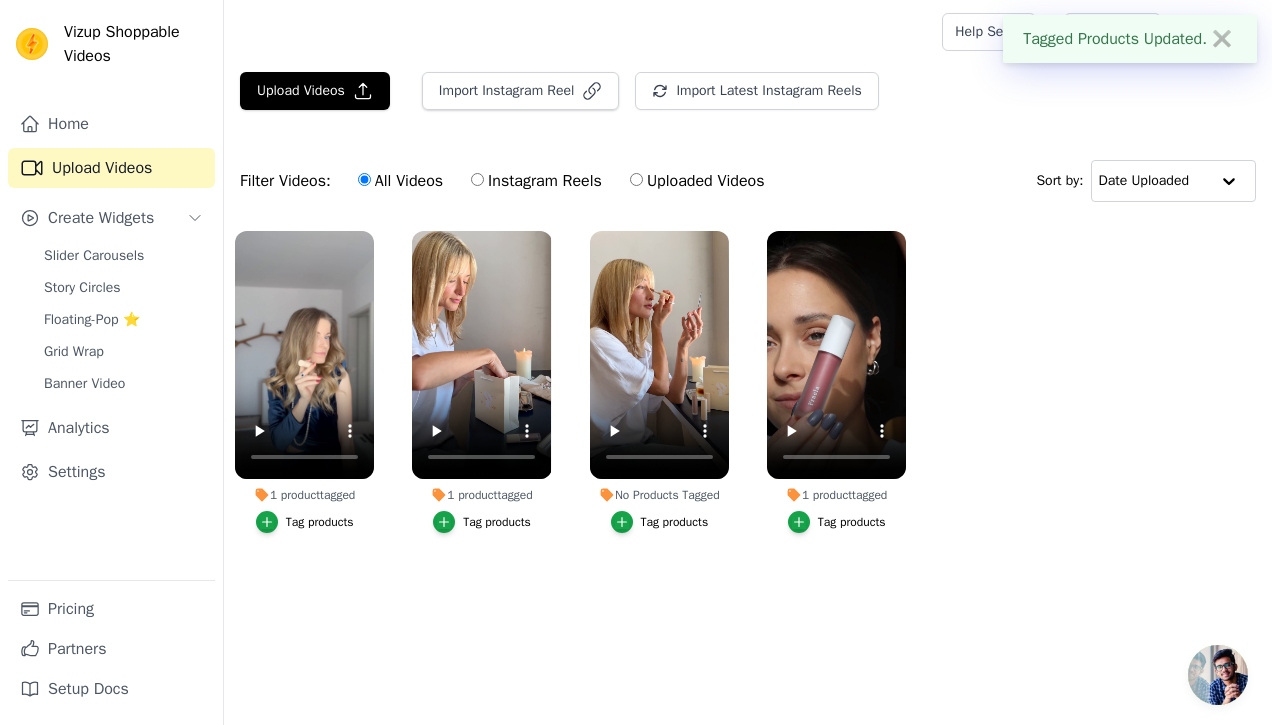 click on "Tag products" at bounding box center [675, 522] 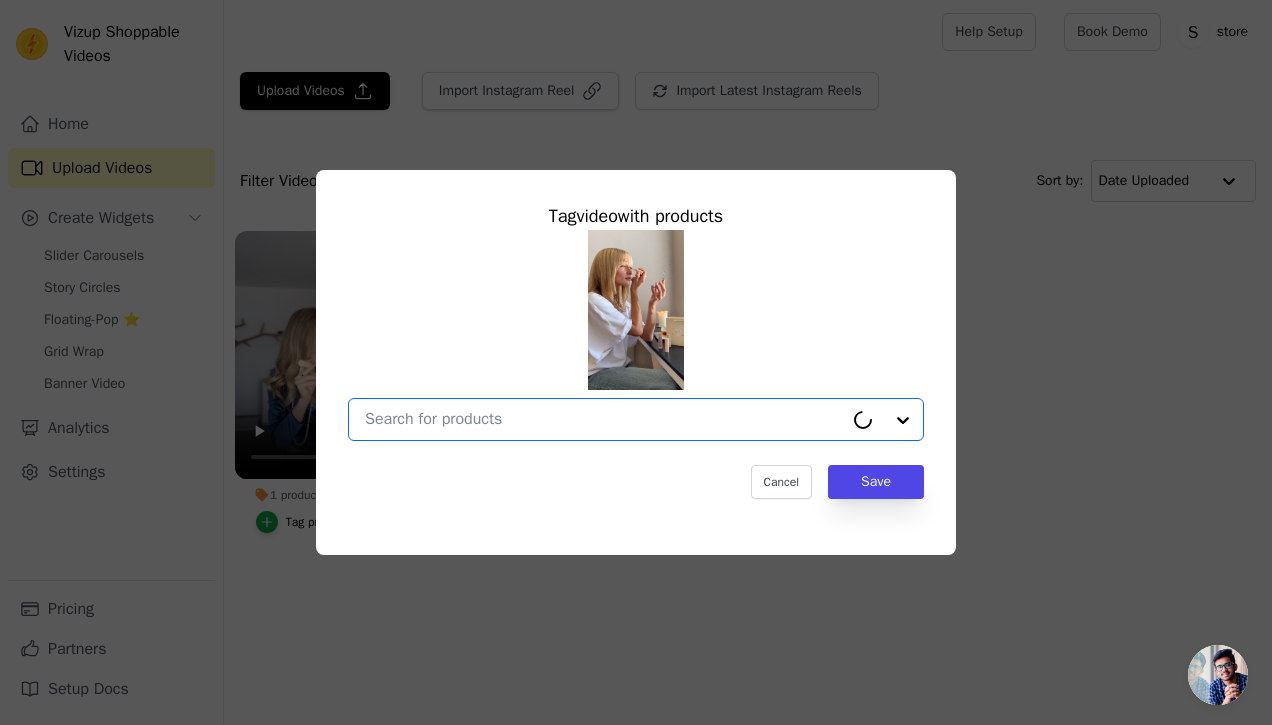 click on "No Products Tagged     Tag  video  with products       Option undefined, selected.                     Cancel   Save     Tag products" at bounding box center [604, 419] 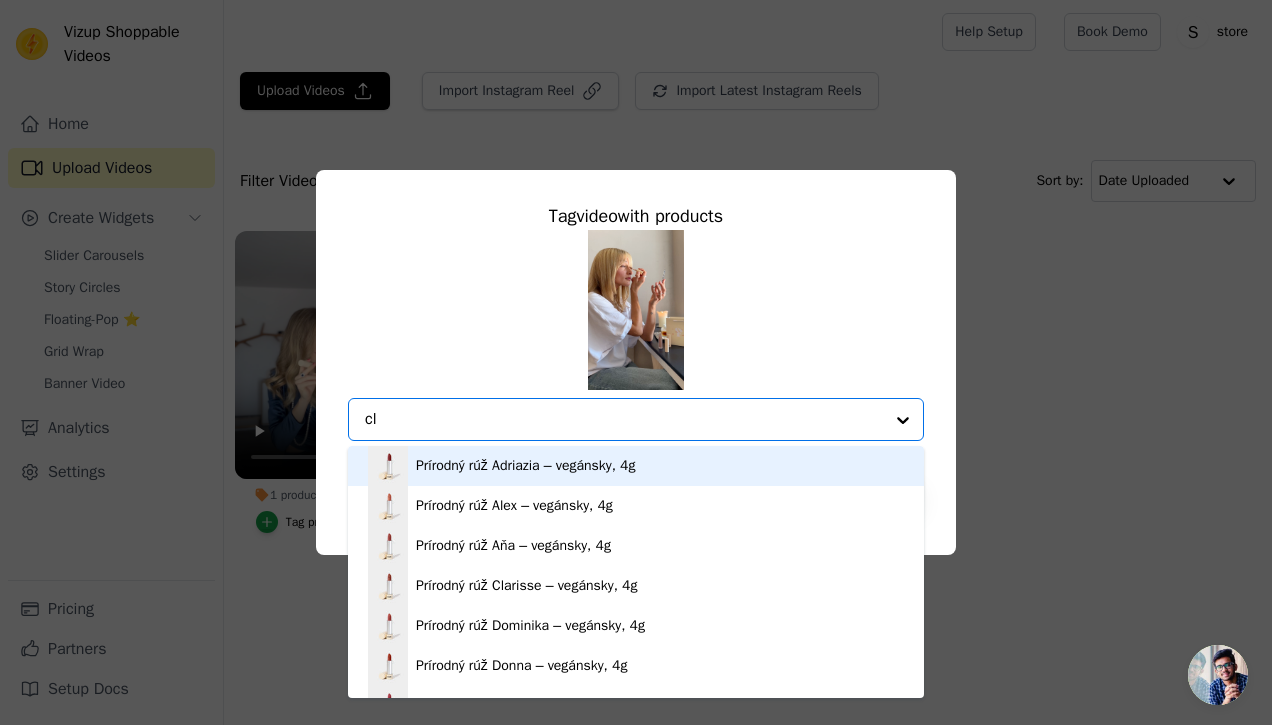 type on "clo" 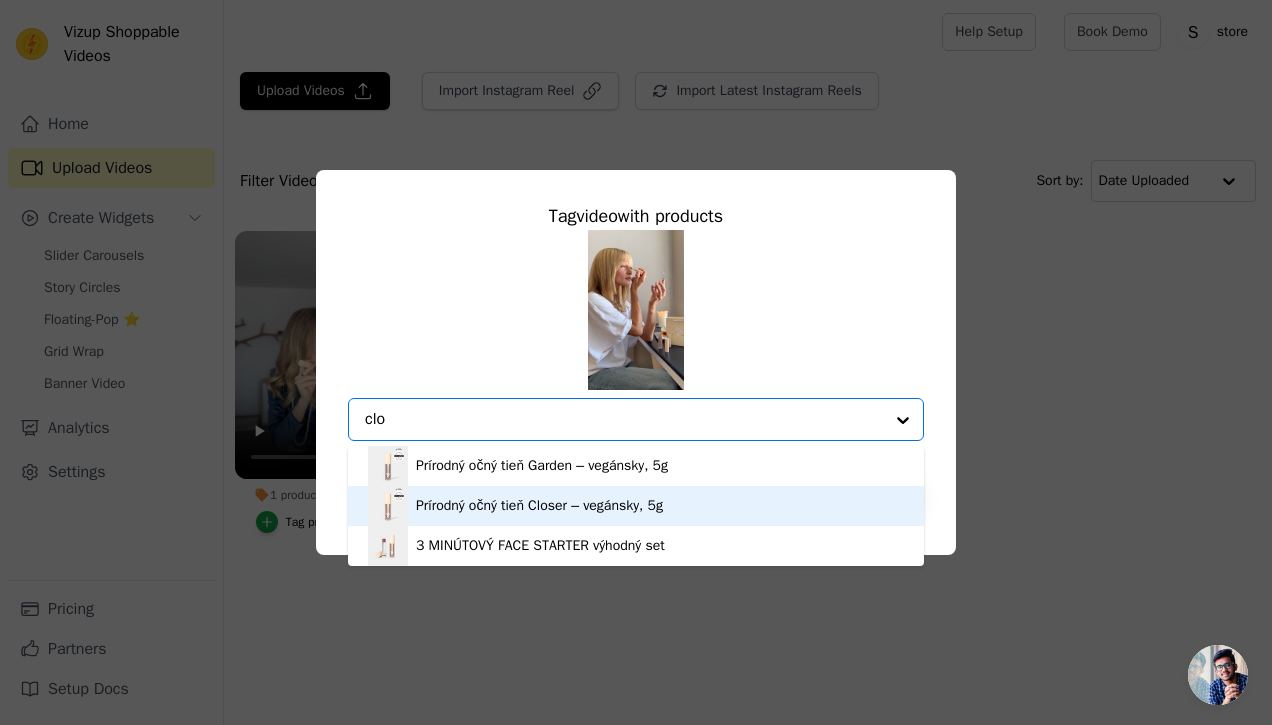 click on "Prírodný očný tieň Closer – vegánsky, 5g" at bounding box center (539, 506) 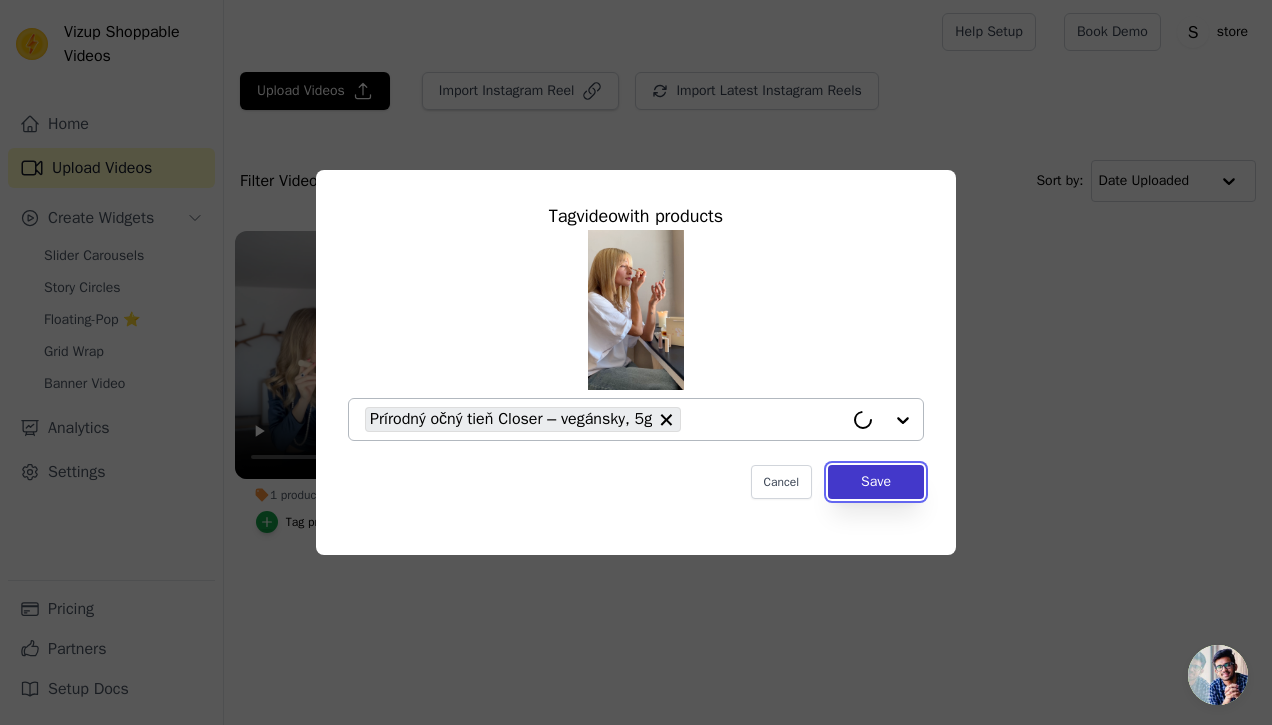 click on "Save" at bounding box center (876, 482) 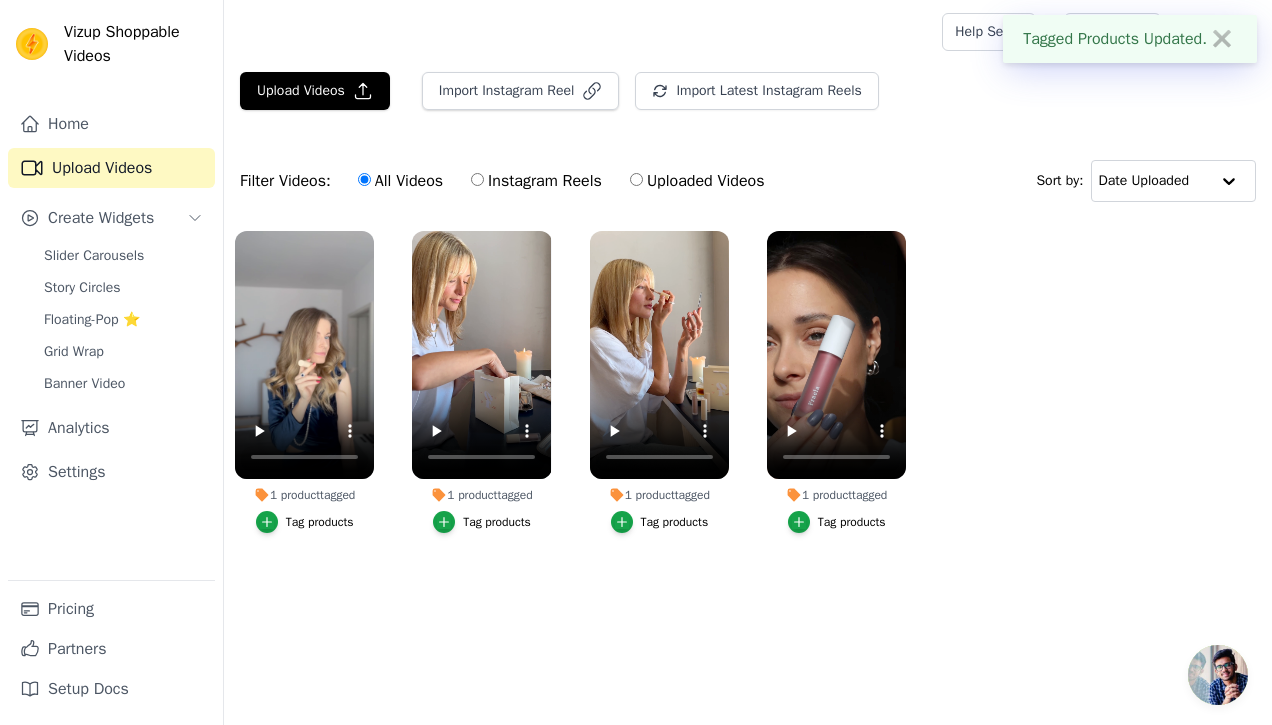 click on "Tag products" at bounding box center [852, 522] 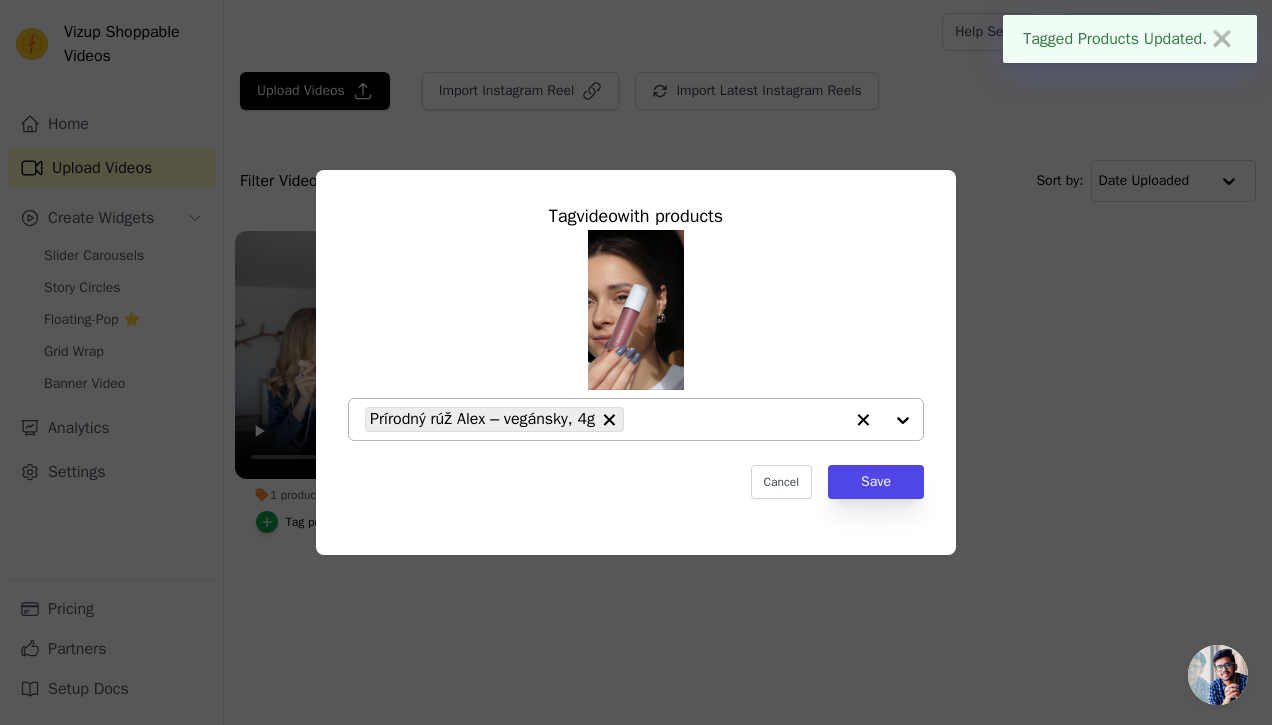 click 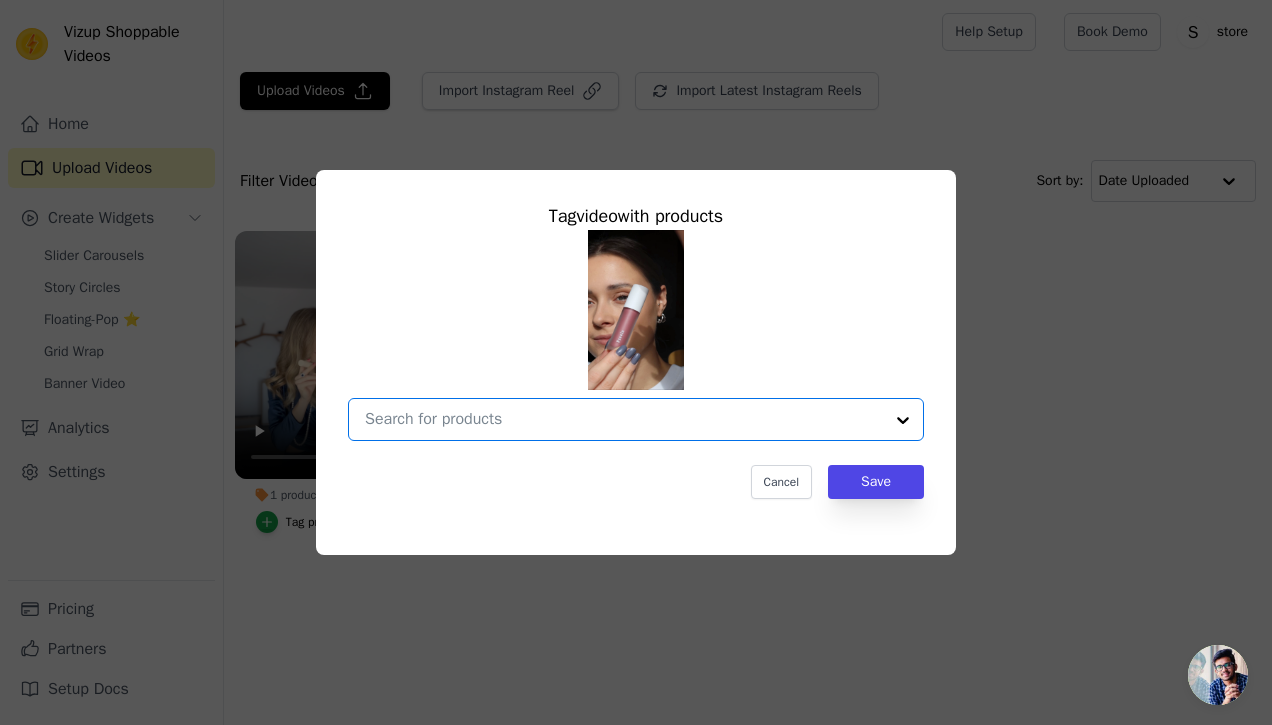 click on "1   product  tagged     Tag  video  with products       Option undefined, selected.   Select is focused, type to refine list, press down to open the menu.                   Cancel   Save     Tag products" at bounding box center [624, 419] 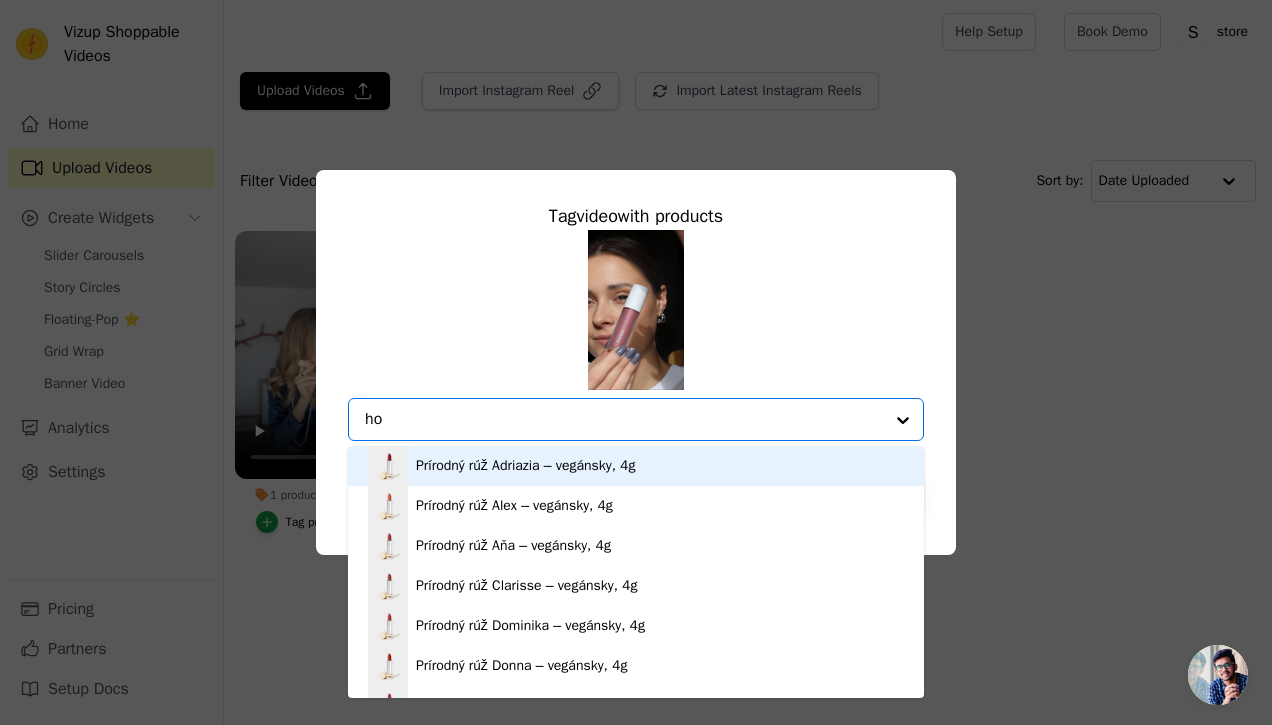 type on "hop" 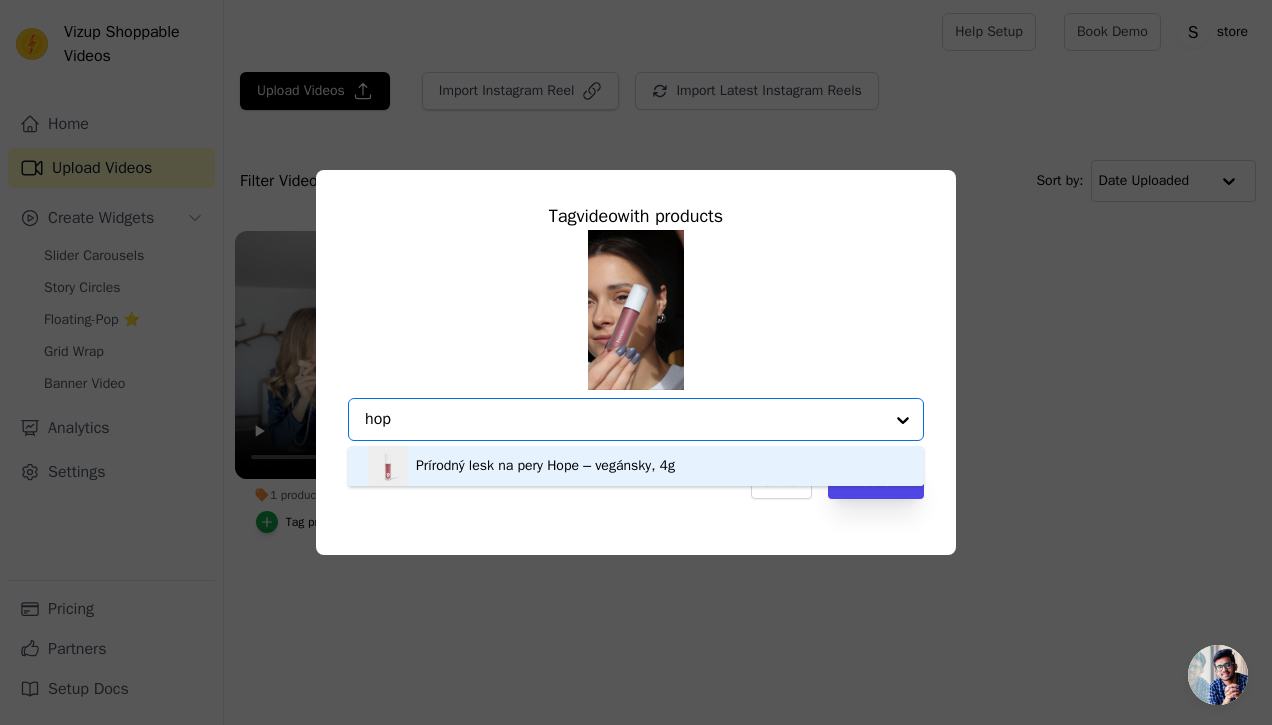 click on "Prírodný lesk na pery Hope – vegánsky, 4g" at bounding box center (545, 466) 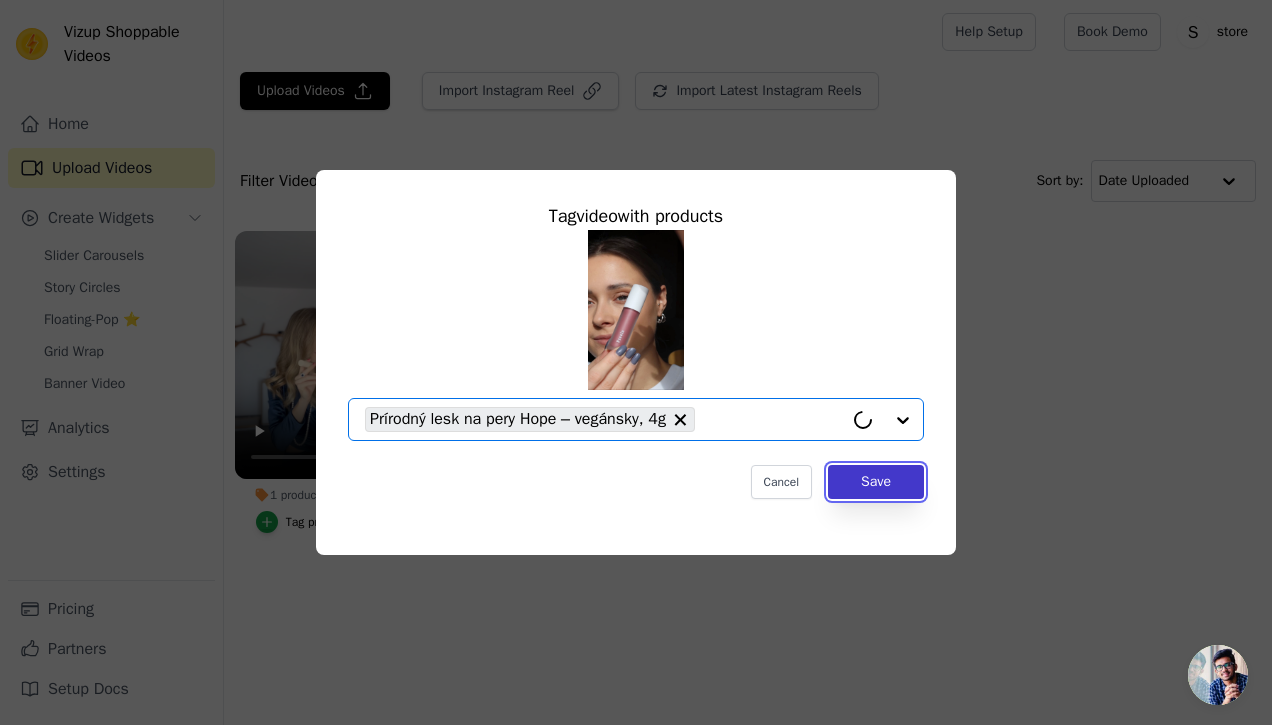 click on "Save" at bounding box center (876, 482) 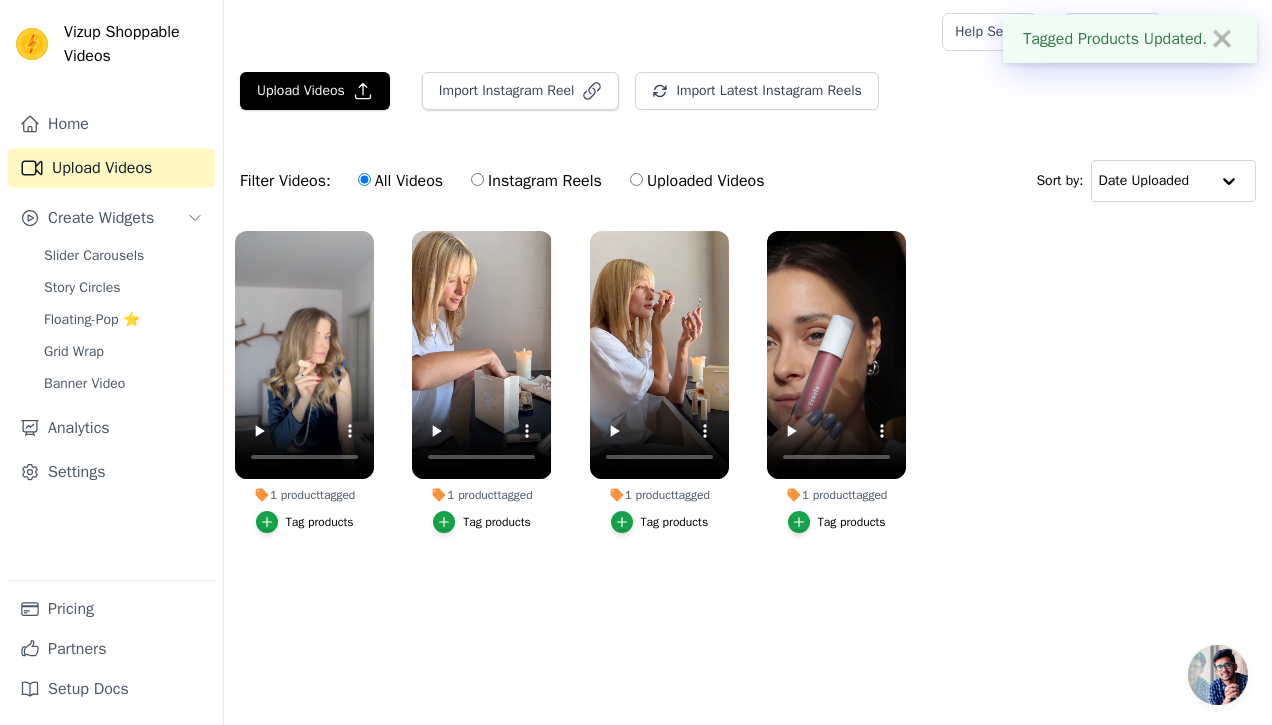 click on "✖" at bounding box center (1222, 39) 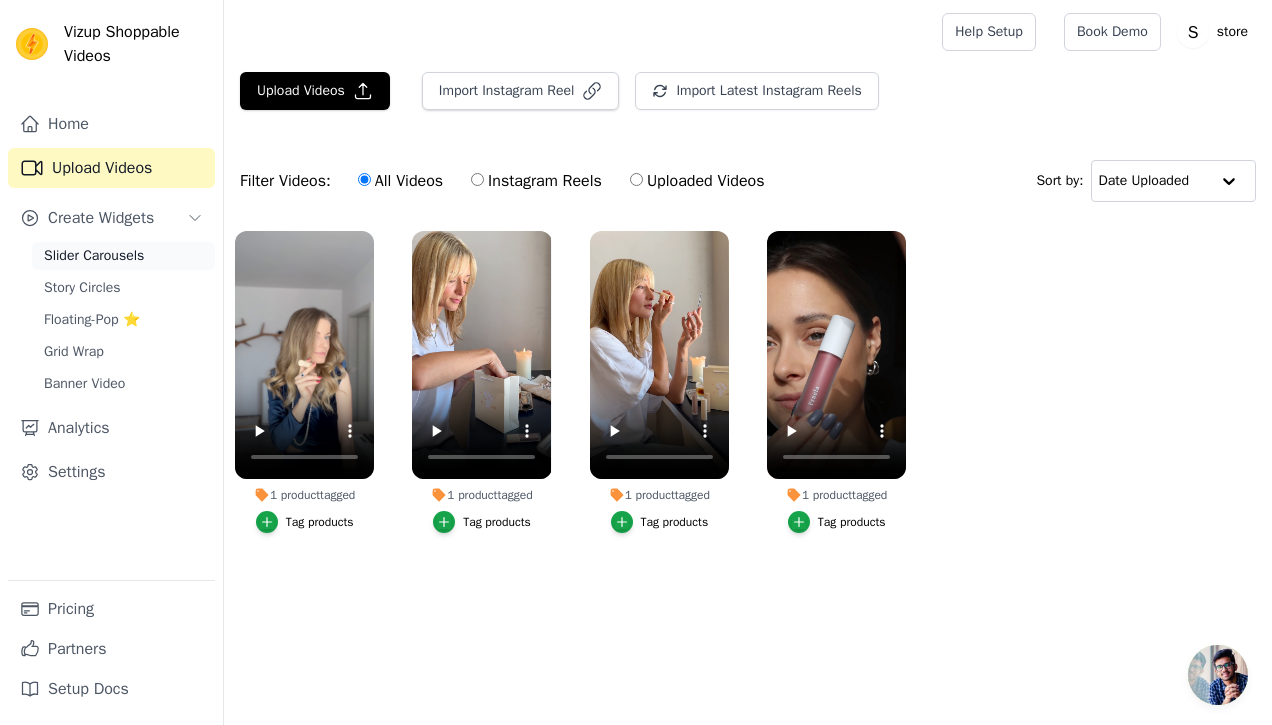 click on "Slider Carousels" at bounding box center (94, 256) 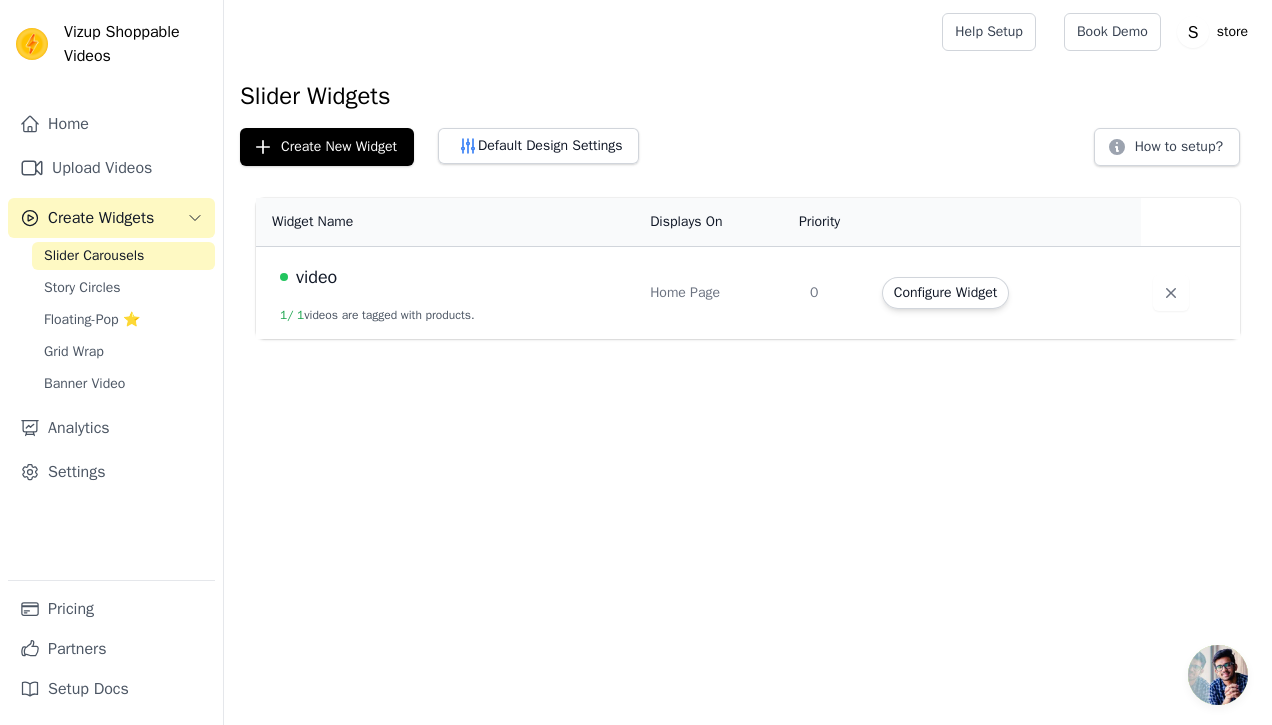 click on "video" at bounding box center [453, 277] 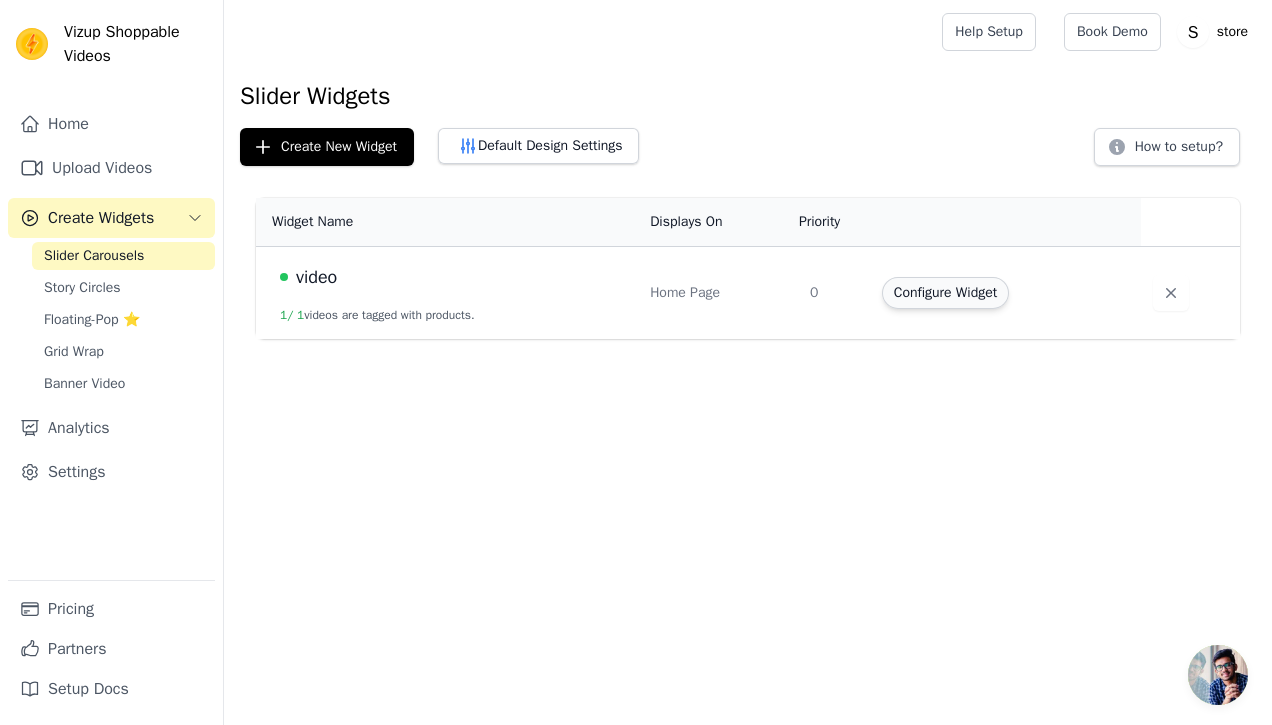 click on "Configure Widget" at bounding box center [945, 293] 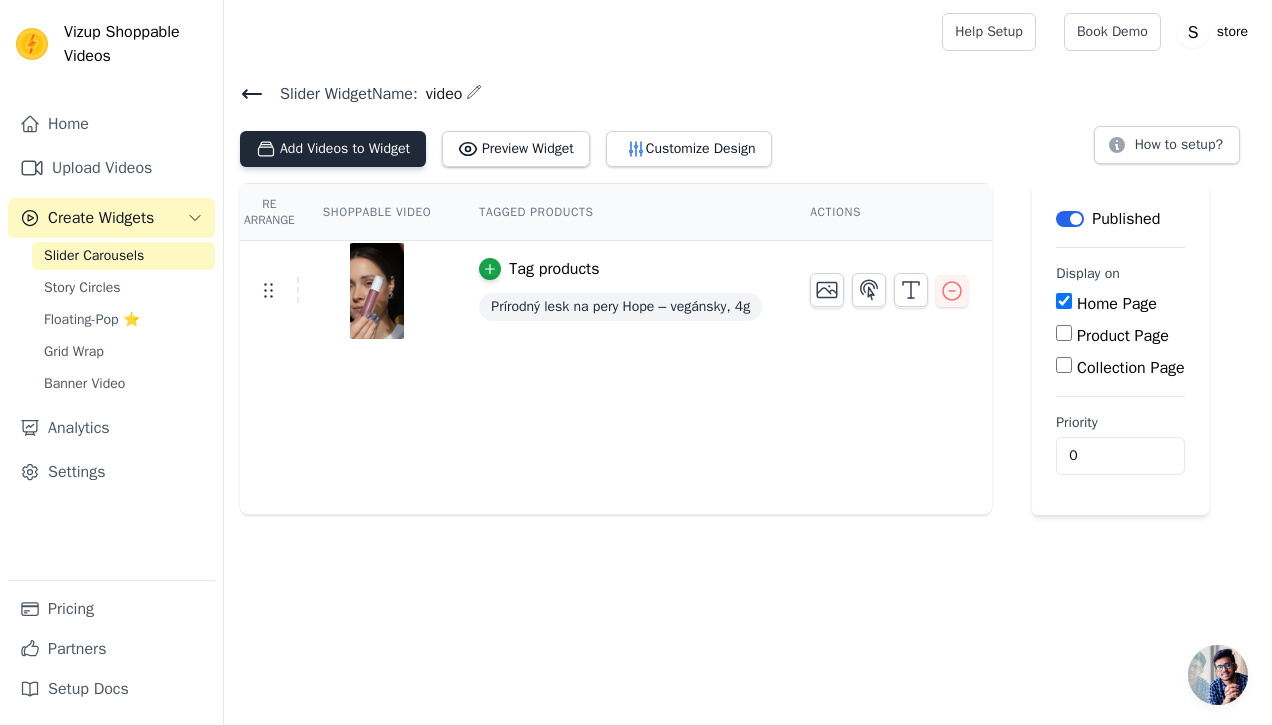 click on "Add Videos to Widget" at bounding box center (333, 149) 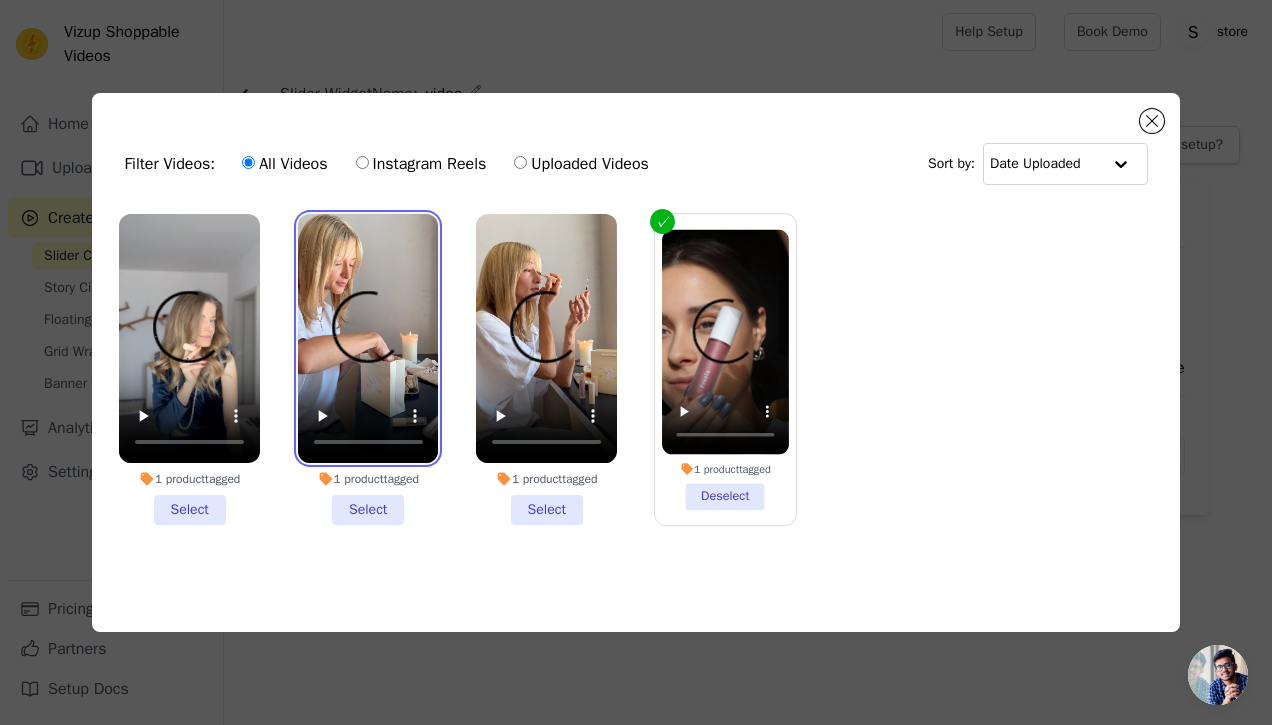 click at bounding box center (368, 339) 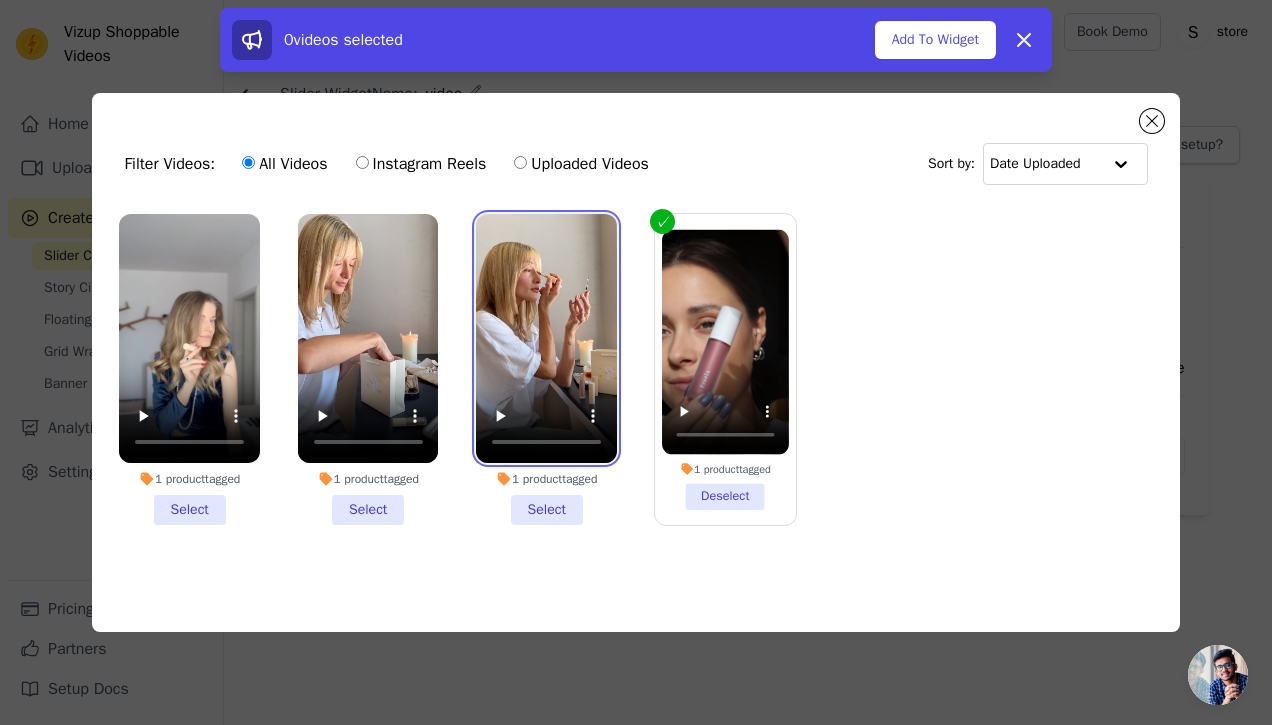 click at bounding box center [546, 339] 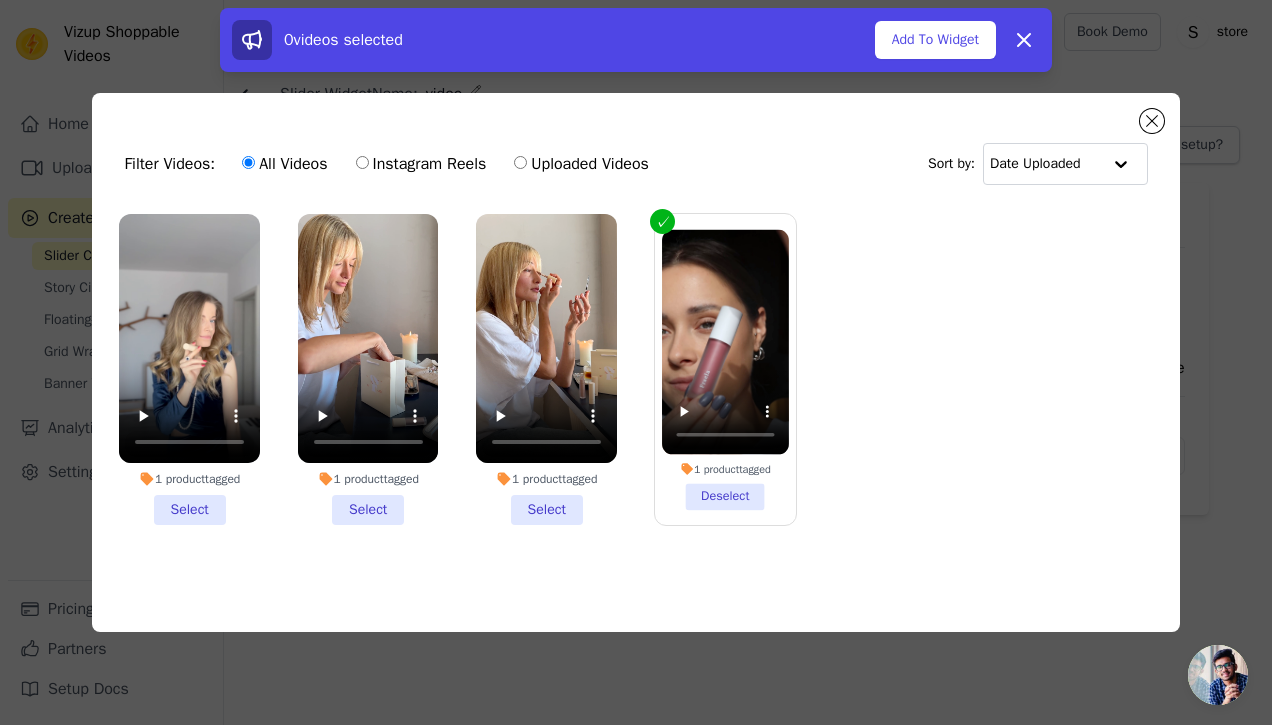 click on "1   product  tagged     Select" at bounding box center (546, 370) 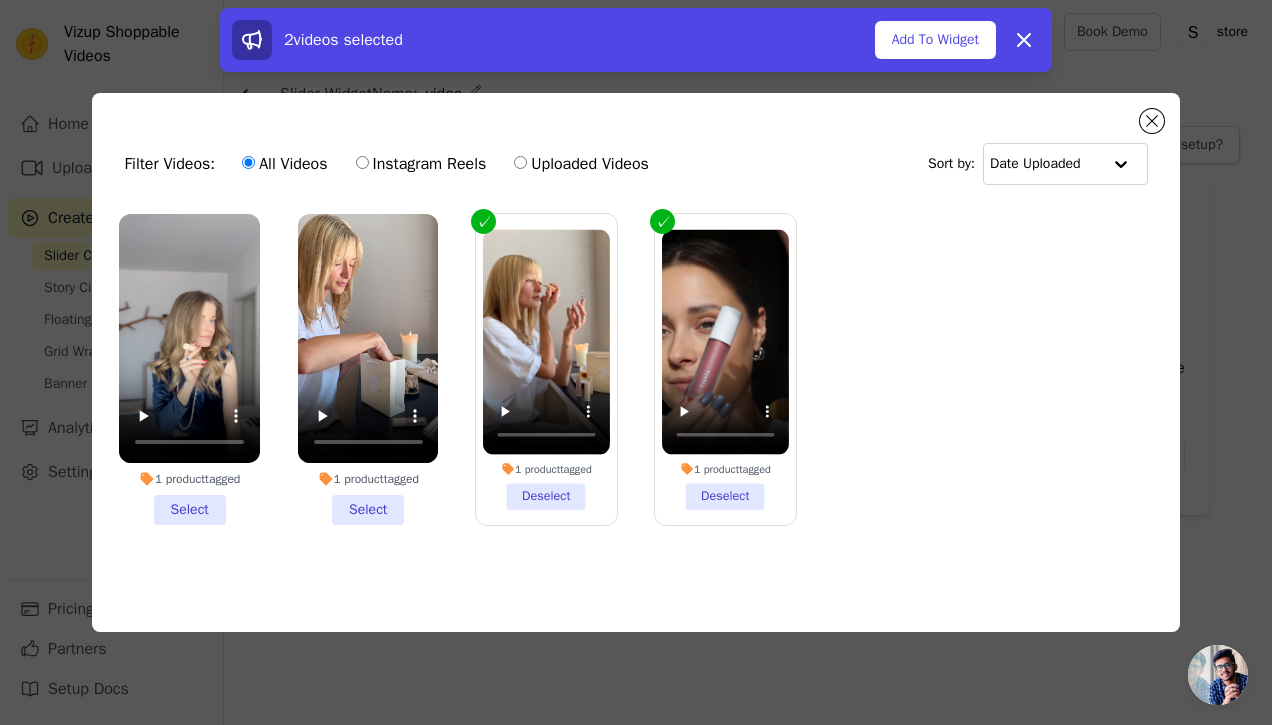 click on "1   product  tagged     Select" at bounding box center [189, 370] 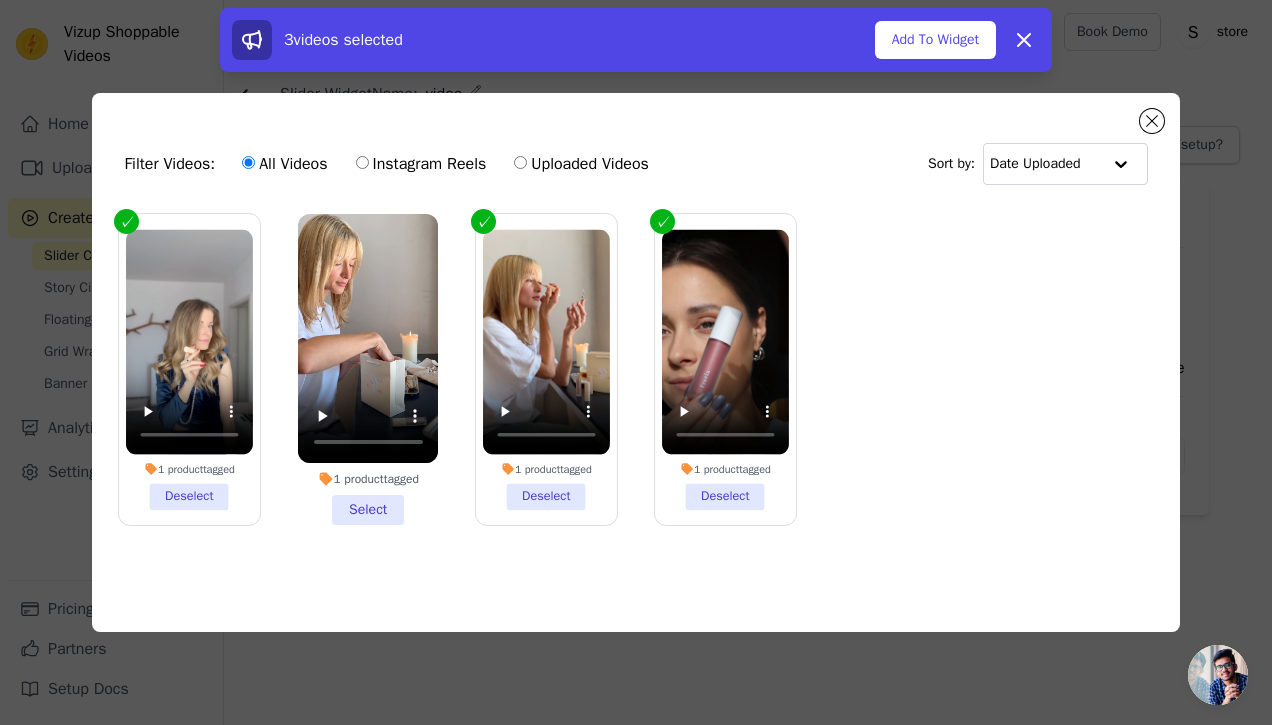 click on "1   product  tagged     Select" at bounding box center (368, 370) 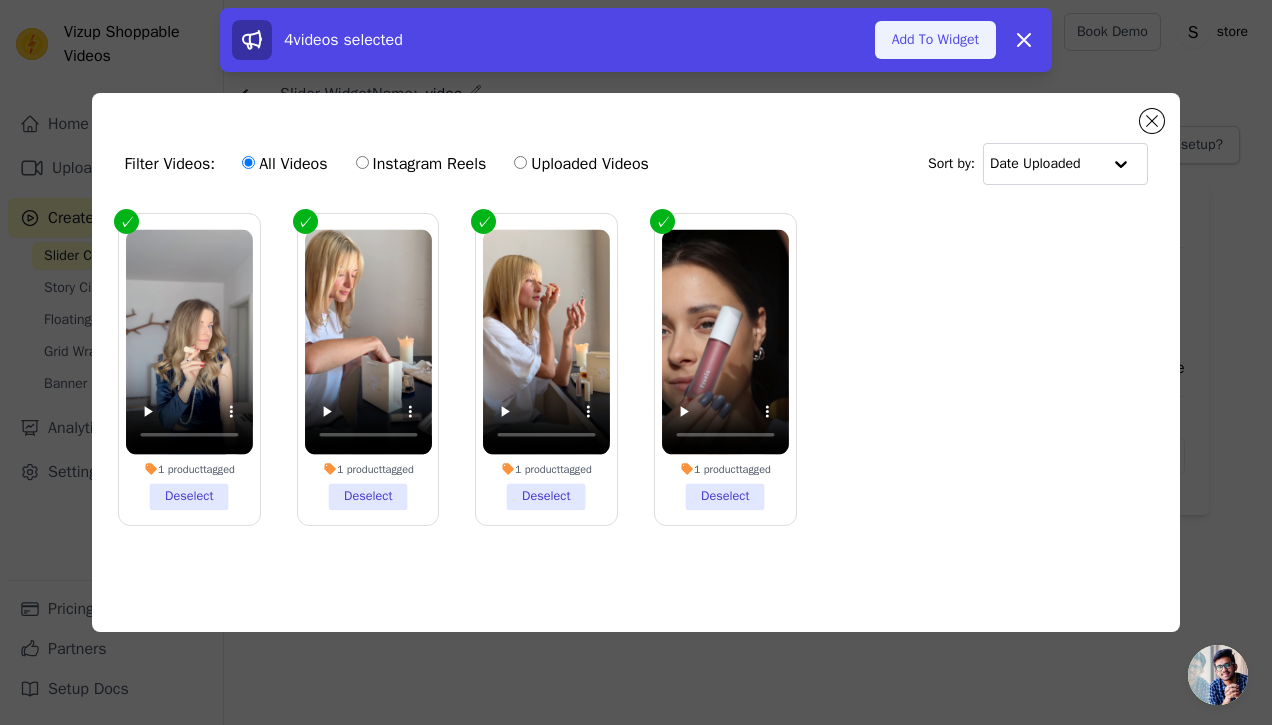 click on "Add To Widget" at bounding box center (935, 40) 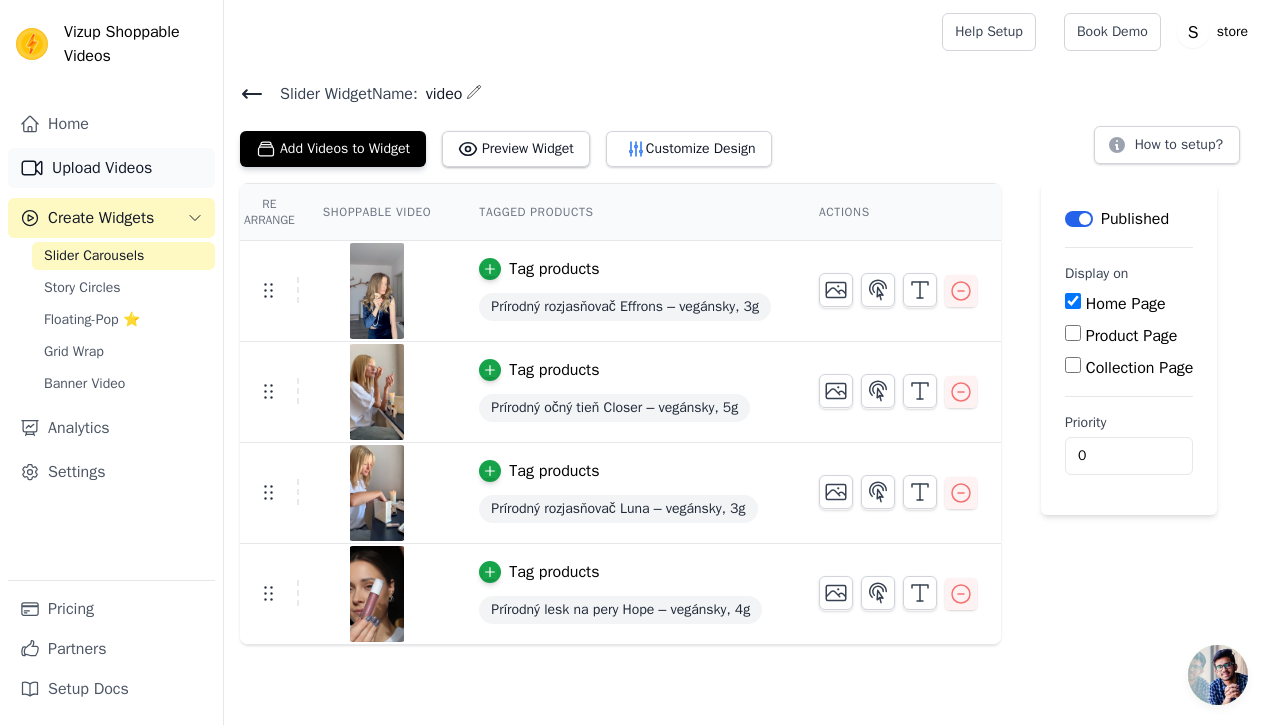 click on "Upload Videos" at bounding box center [111, 168] 